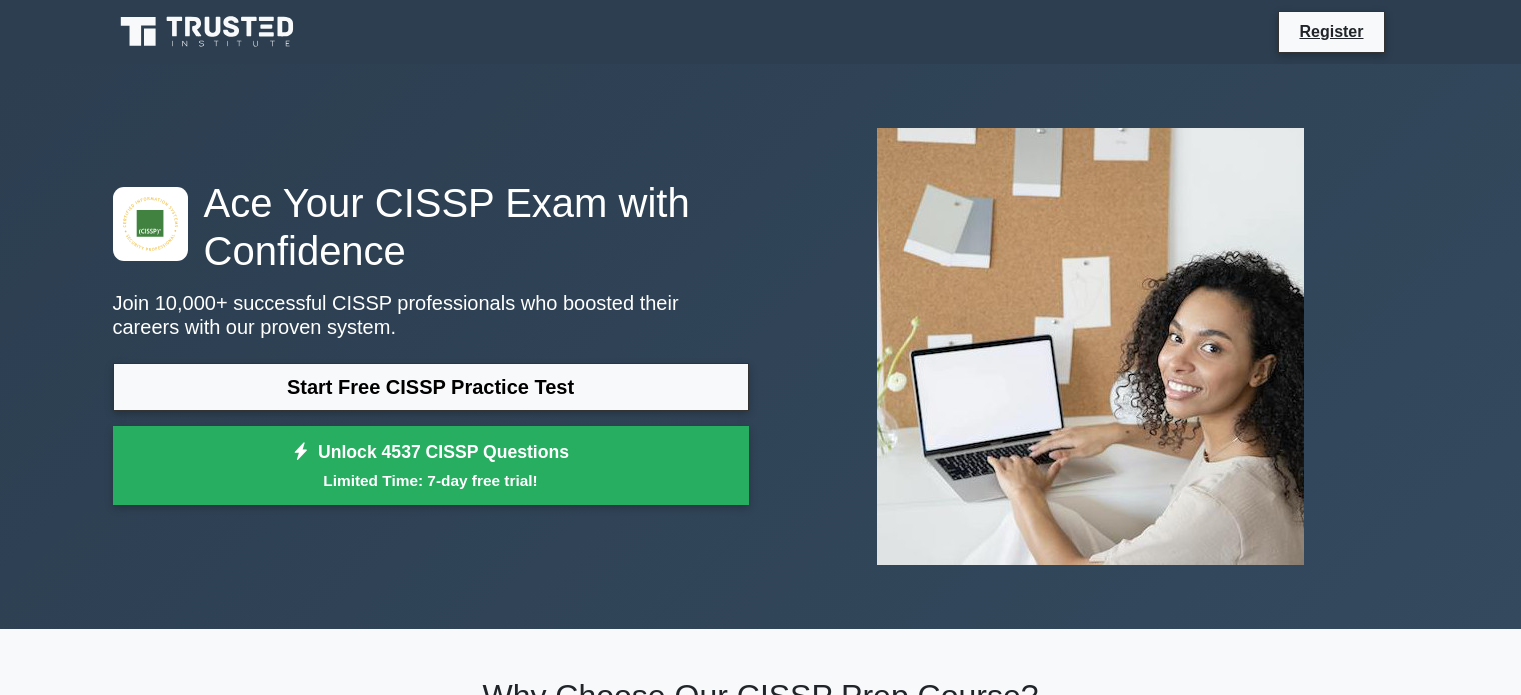scroll, scrollTop: 0, scrollLeft: 0, axis: both 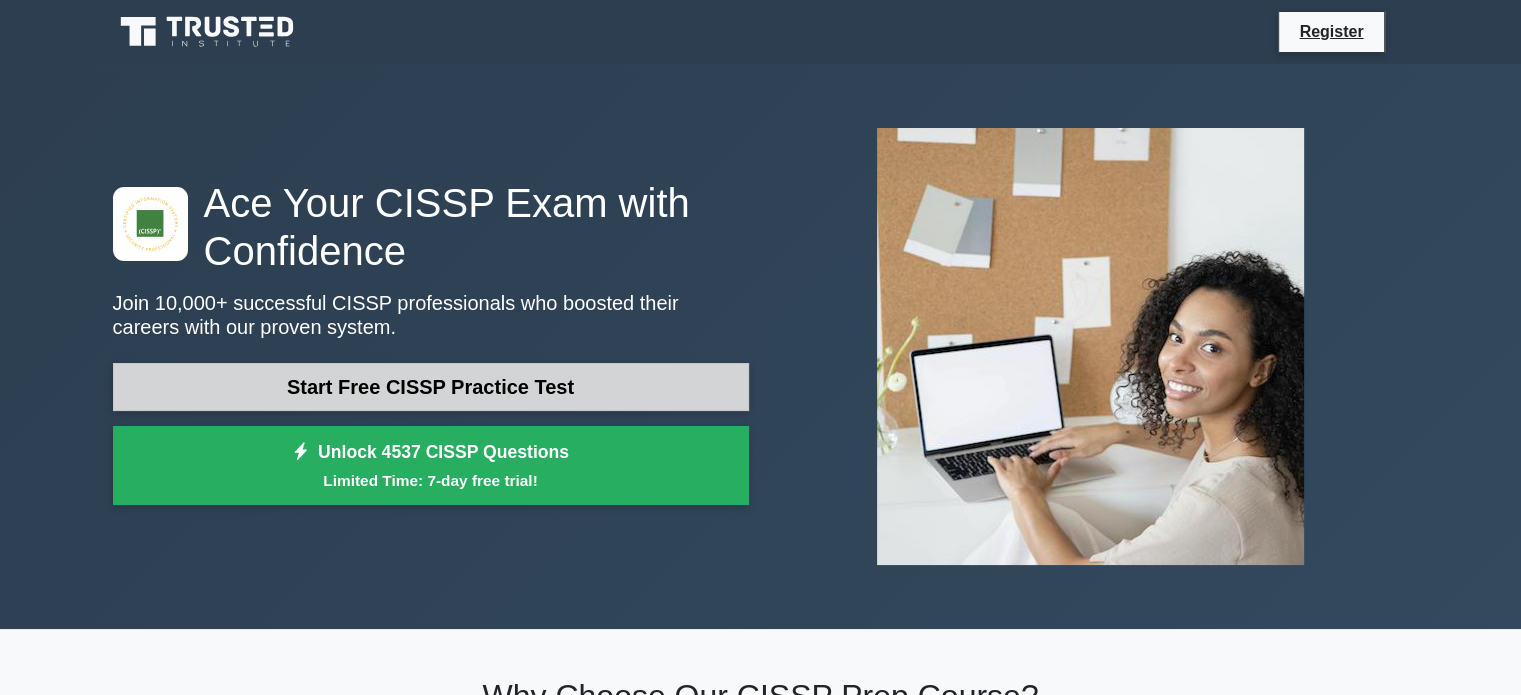 click on "Start Free CISSP Practice Test" at bounding box center (431, 387) 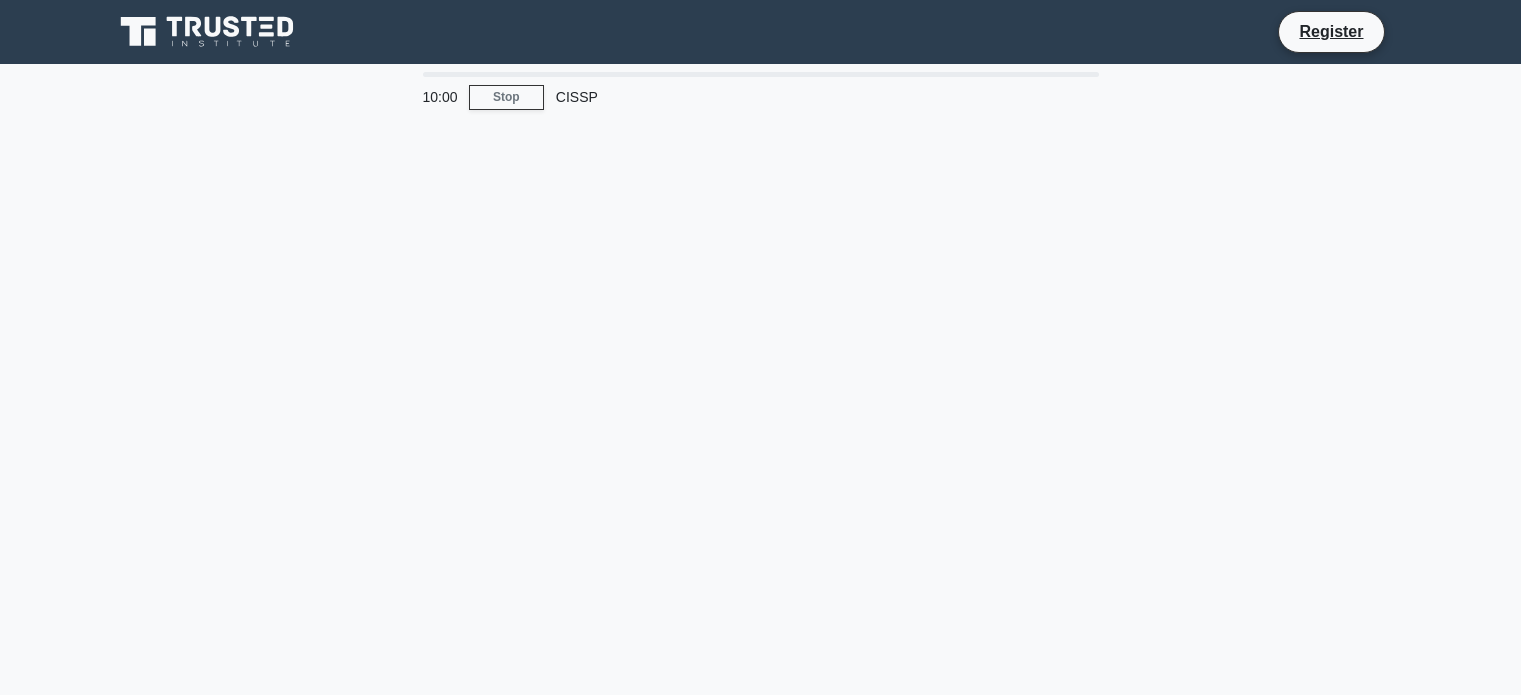 scroll, scrollTop: 0, scrollLeft: 0, axis: both 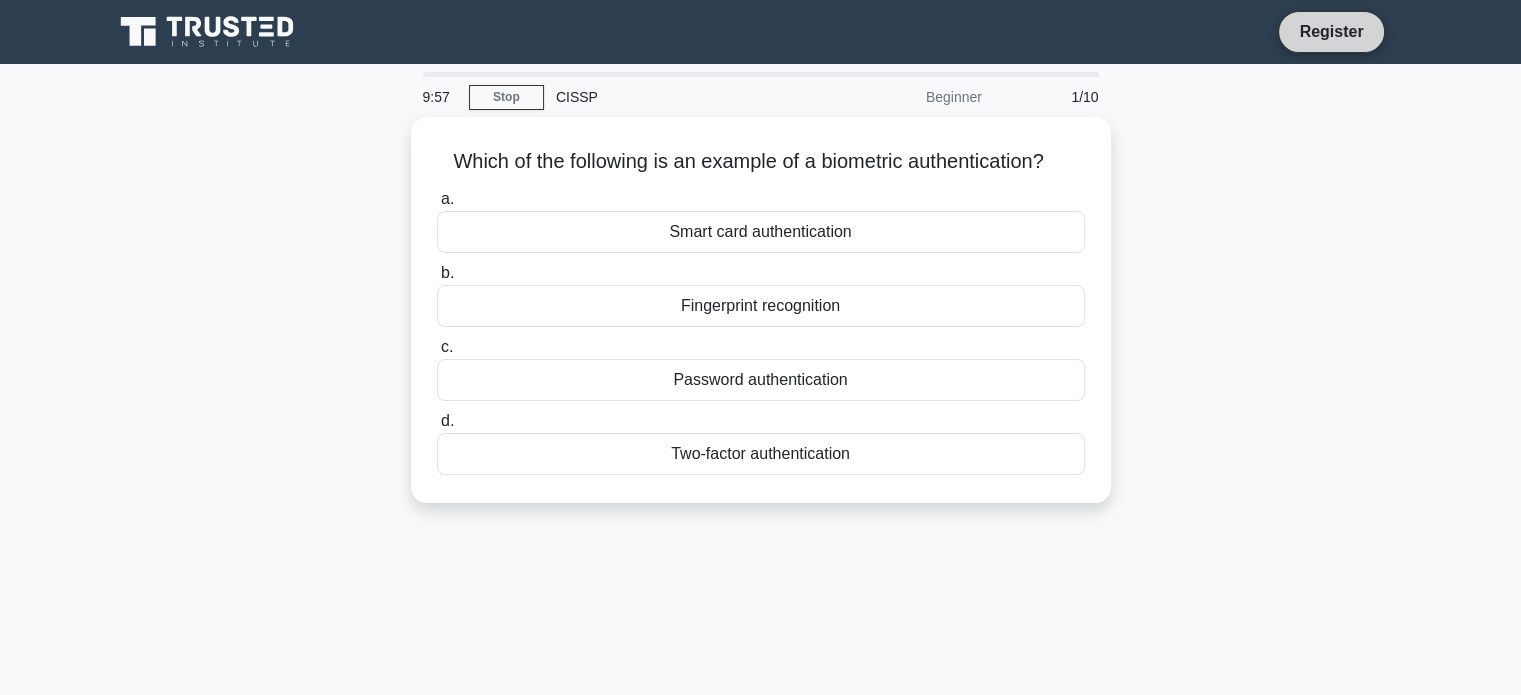 click on "Register" at bounding box center (1331, 31) 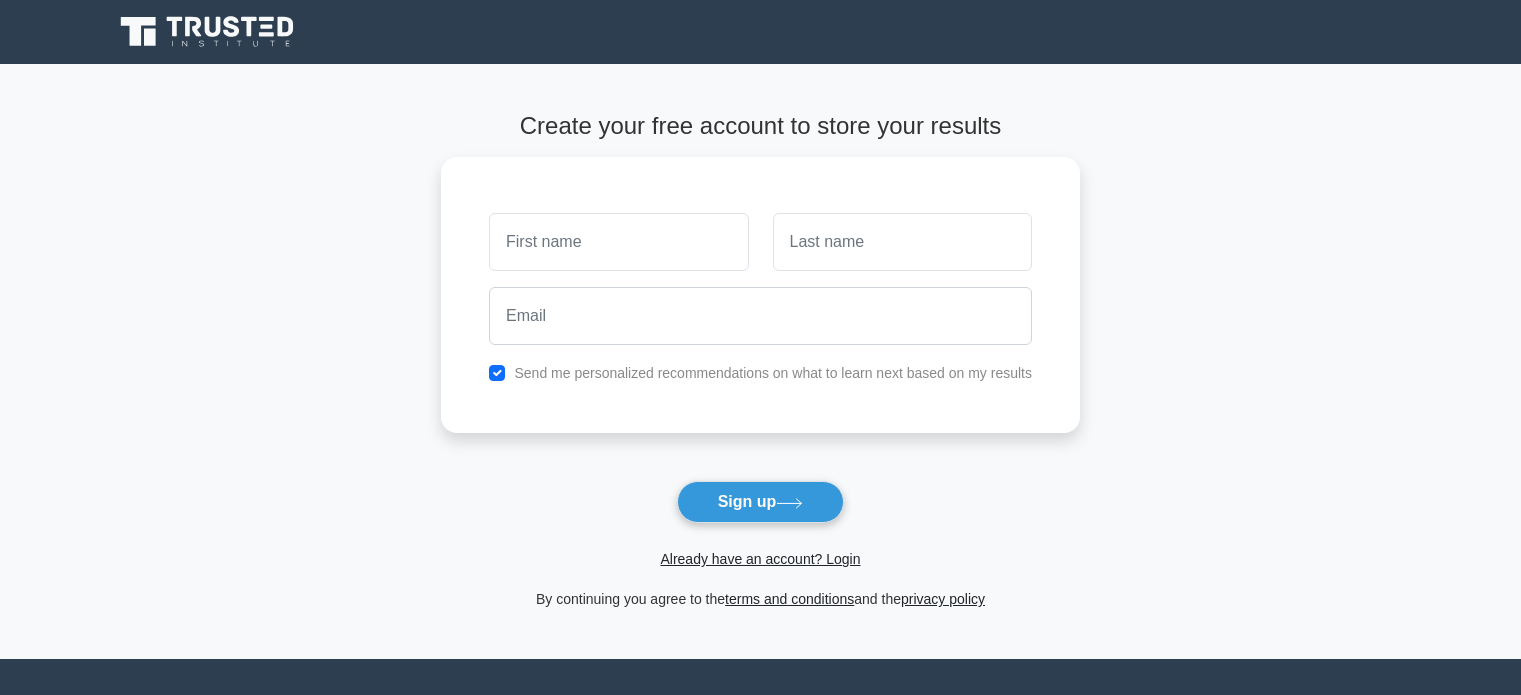 scroll, scrollTop: 0, scrollLeft: 0, axis: both 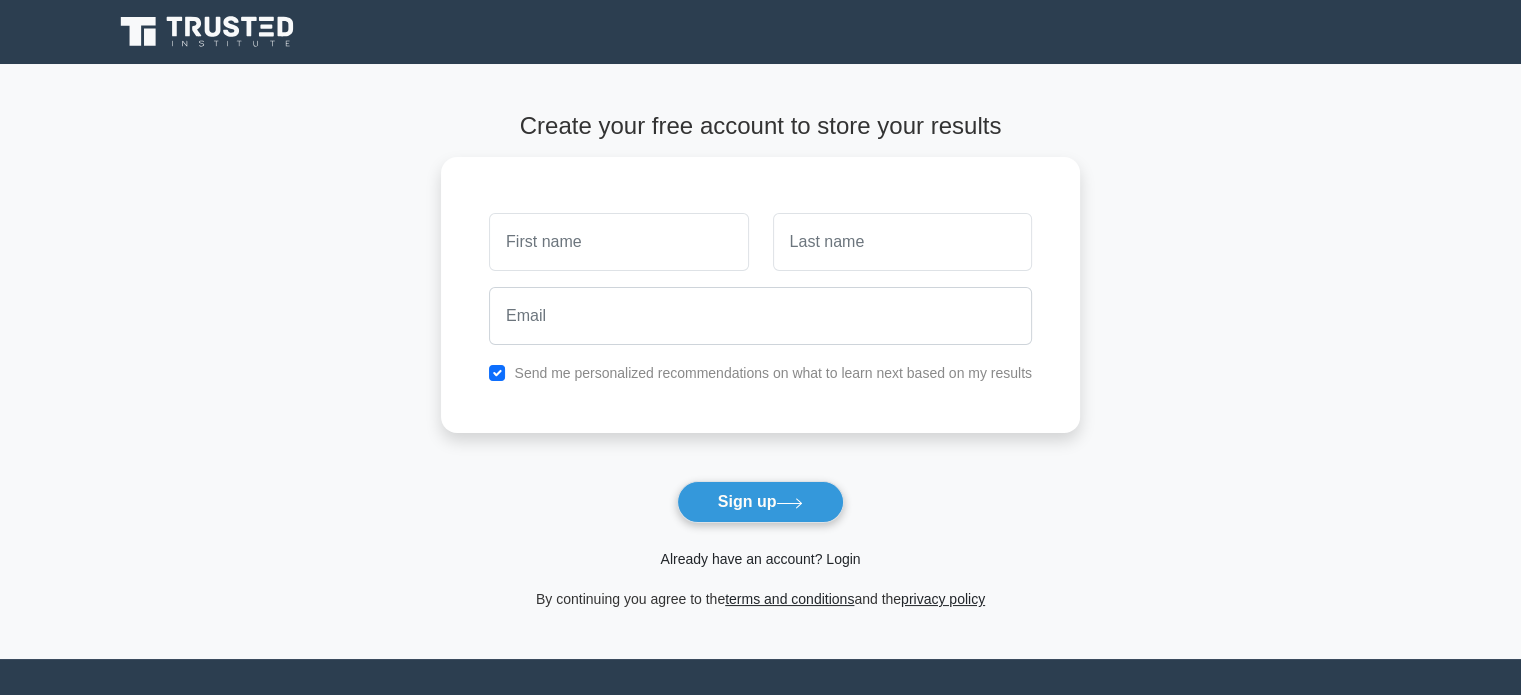 click on "Already have an account? Login" at bounding box center (760, 559) 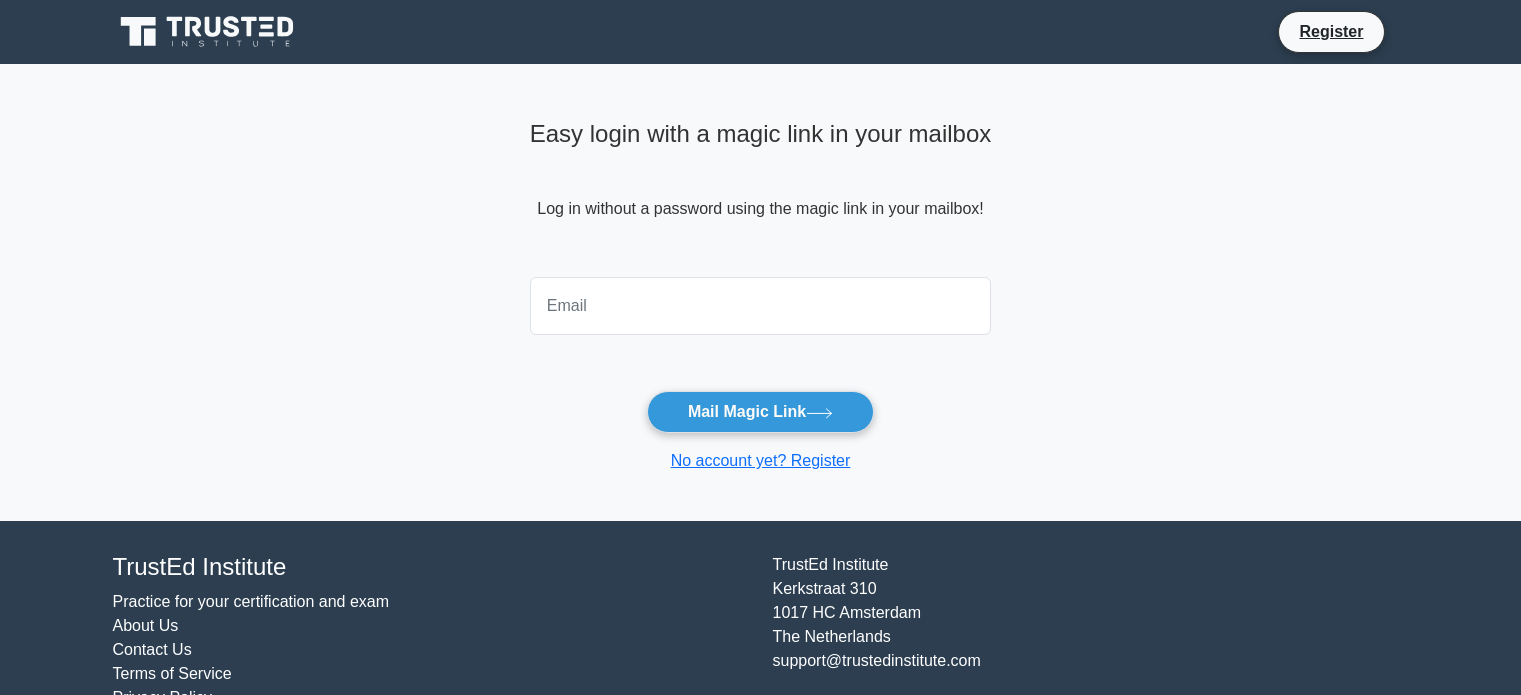 scroll, scrollTop: 0, scrollLeft: 0, axis: both 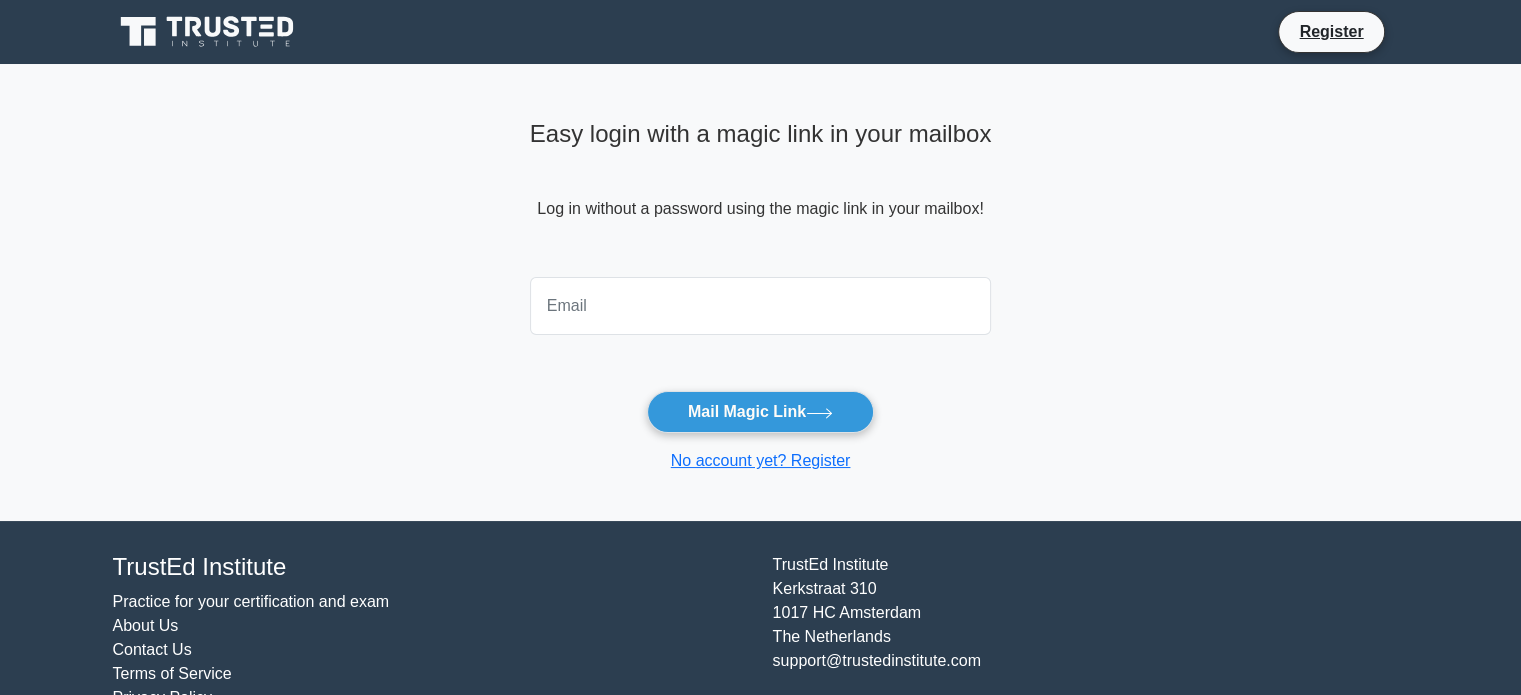click at bounding box center (761, 306) 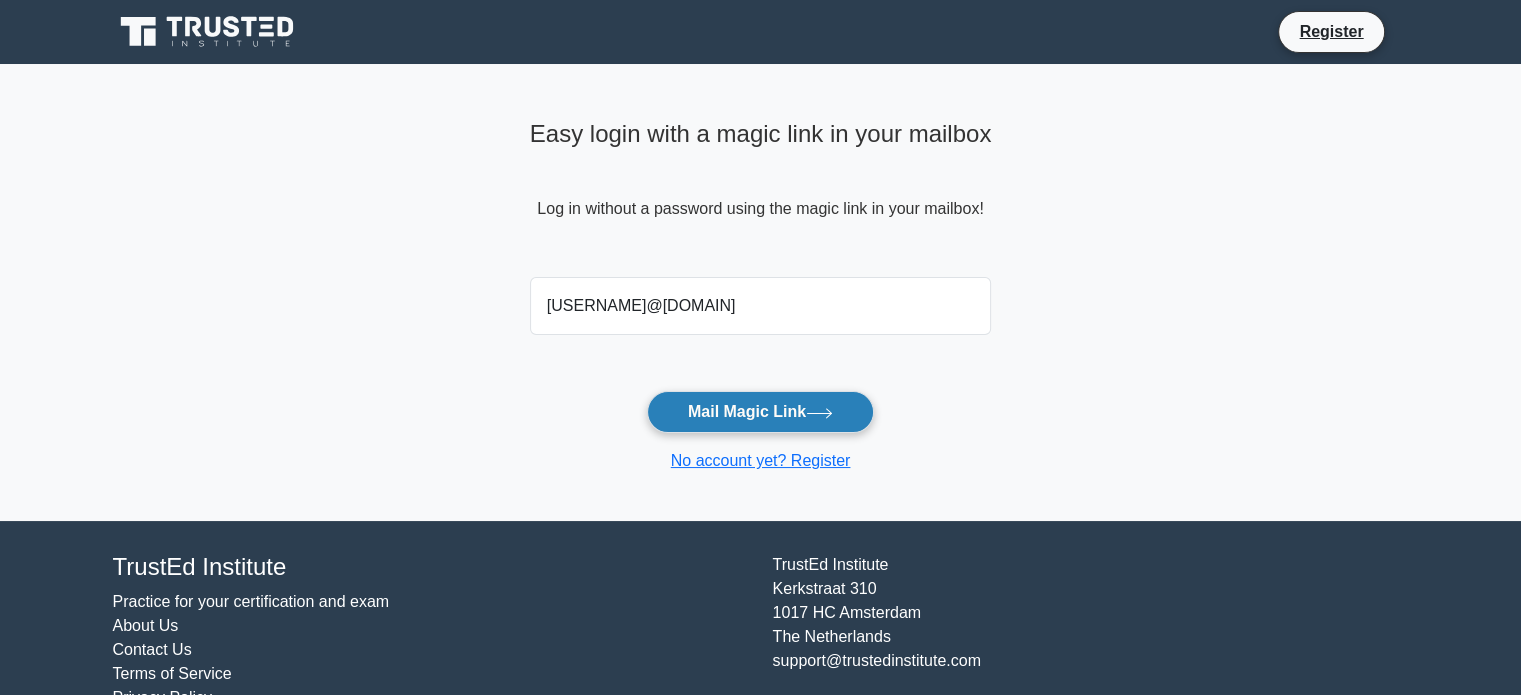 click on "Mail Magic Link" at bounding box center [760, 412] 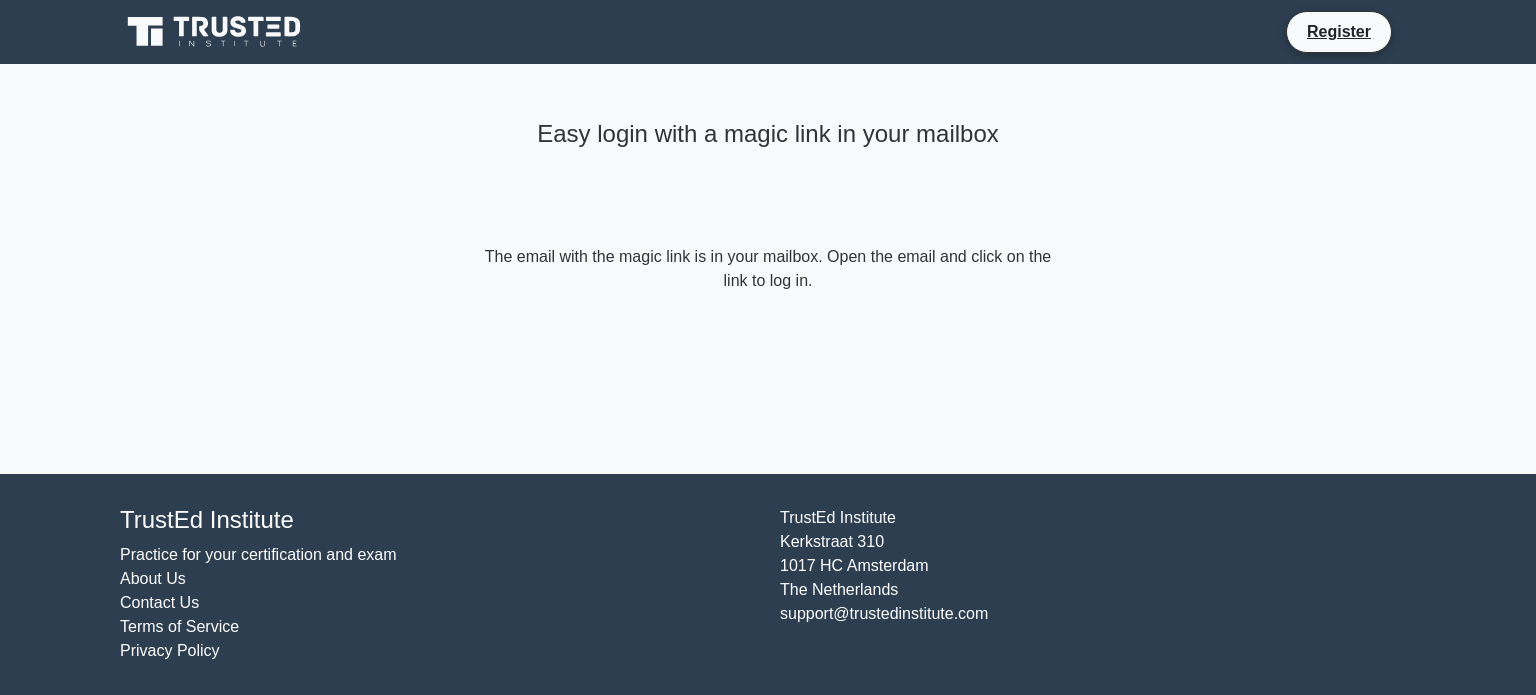 scroll, scrollTop: 0, scrollLeft: 0, axis: both 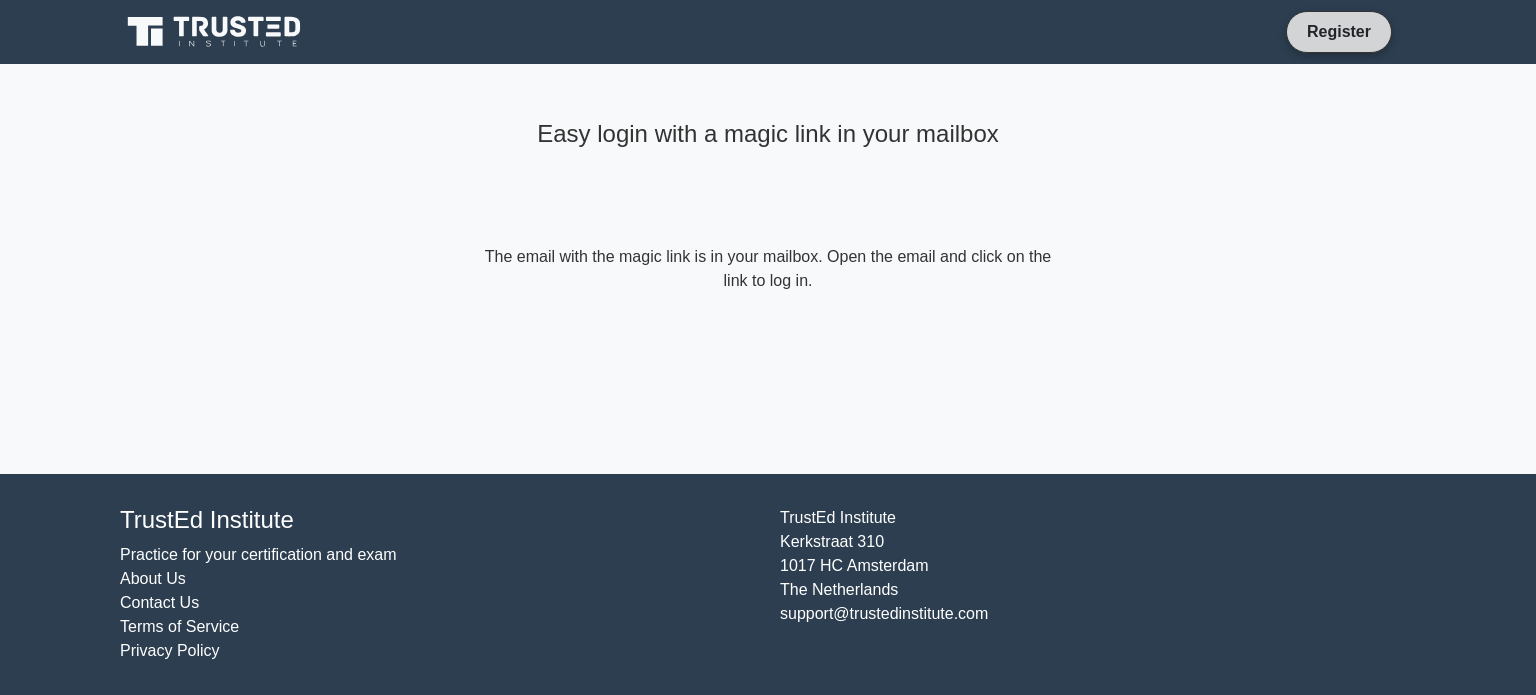 click on "Register" at bounding box center (1339, 31) 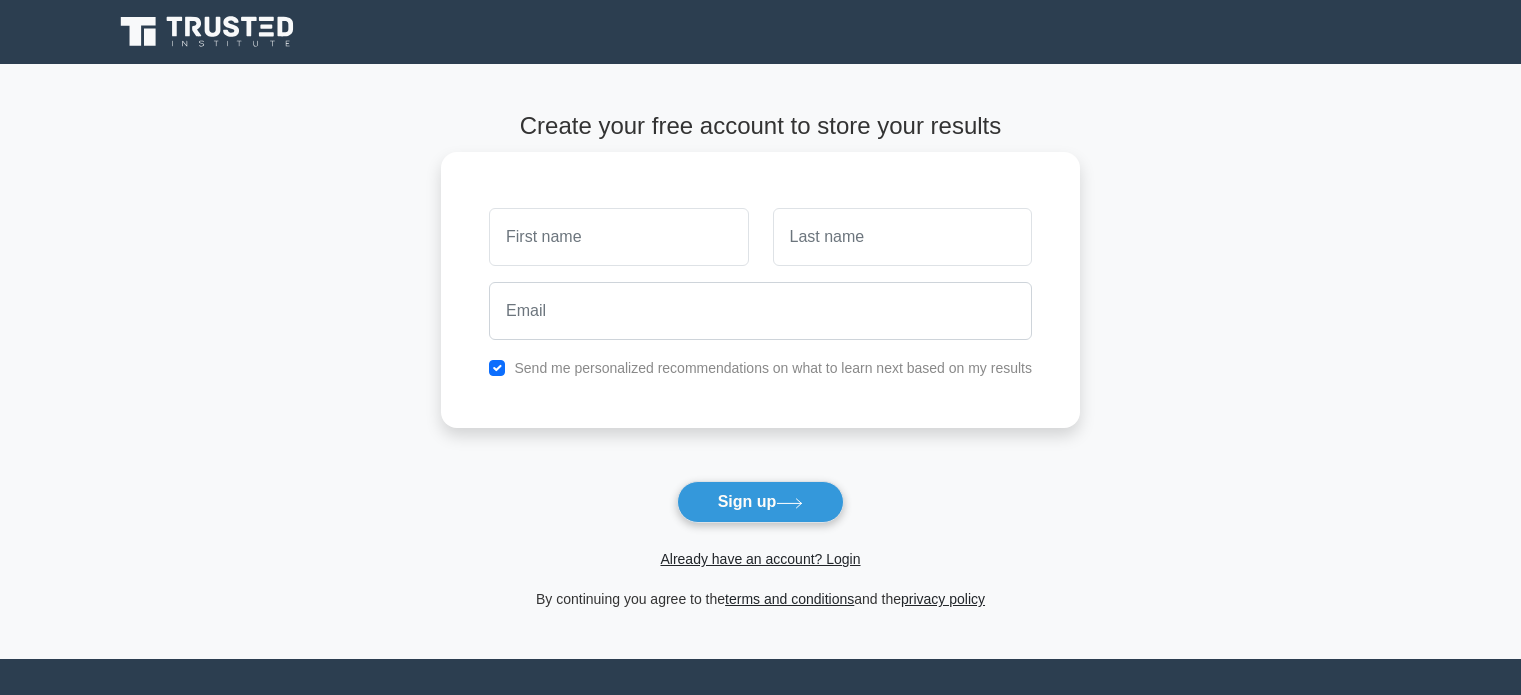scroll, scrollTop: 0, scrollLeft: 0, axis: both 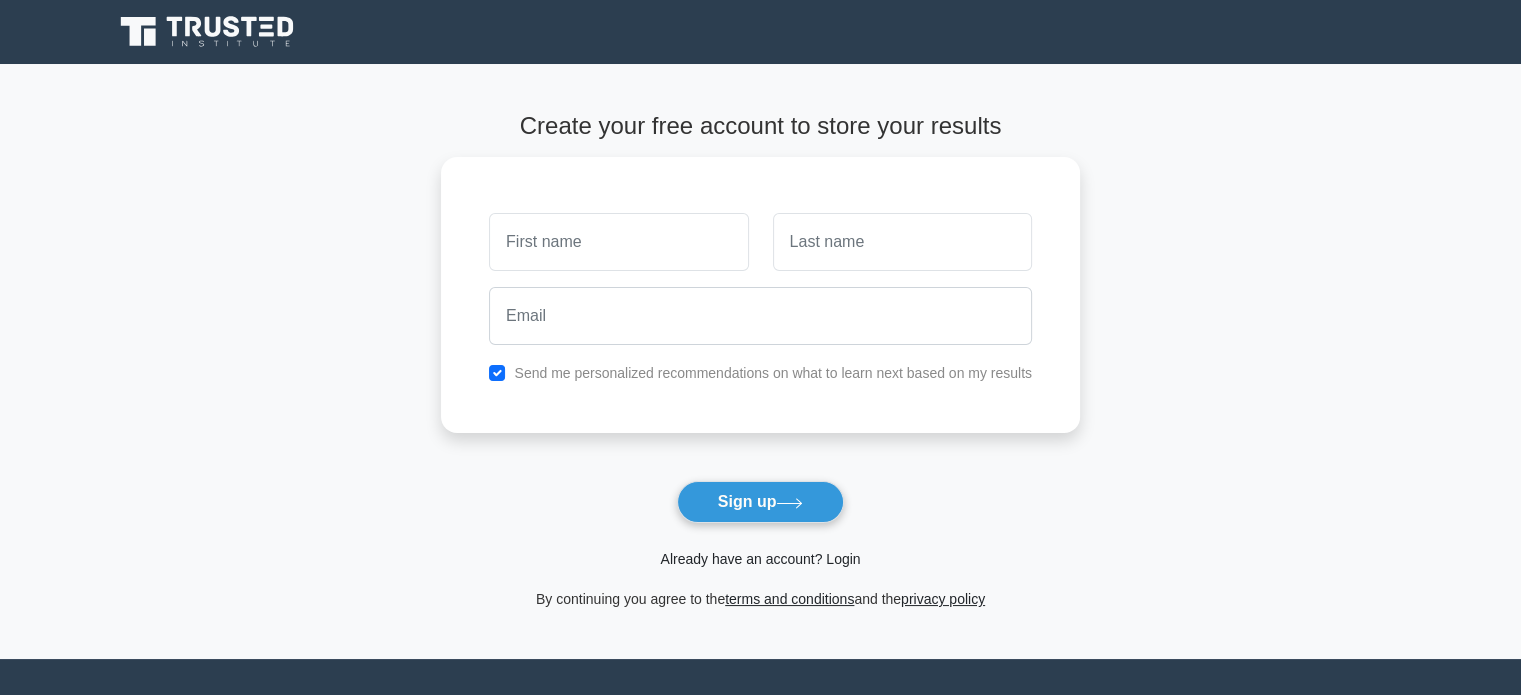 click on "Already have an account? Login" at bounding box center [760, 559] 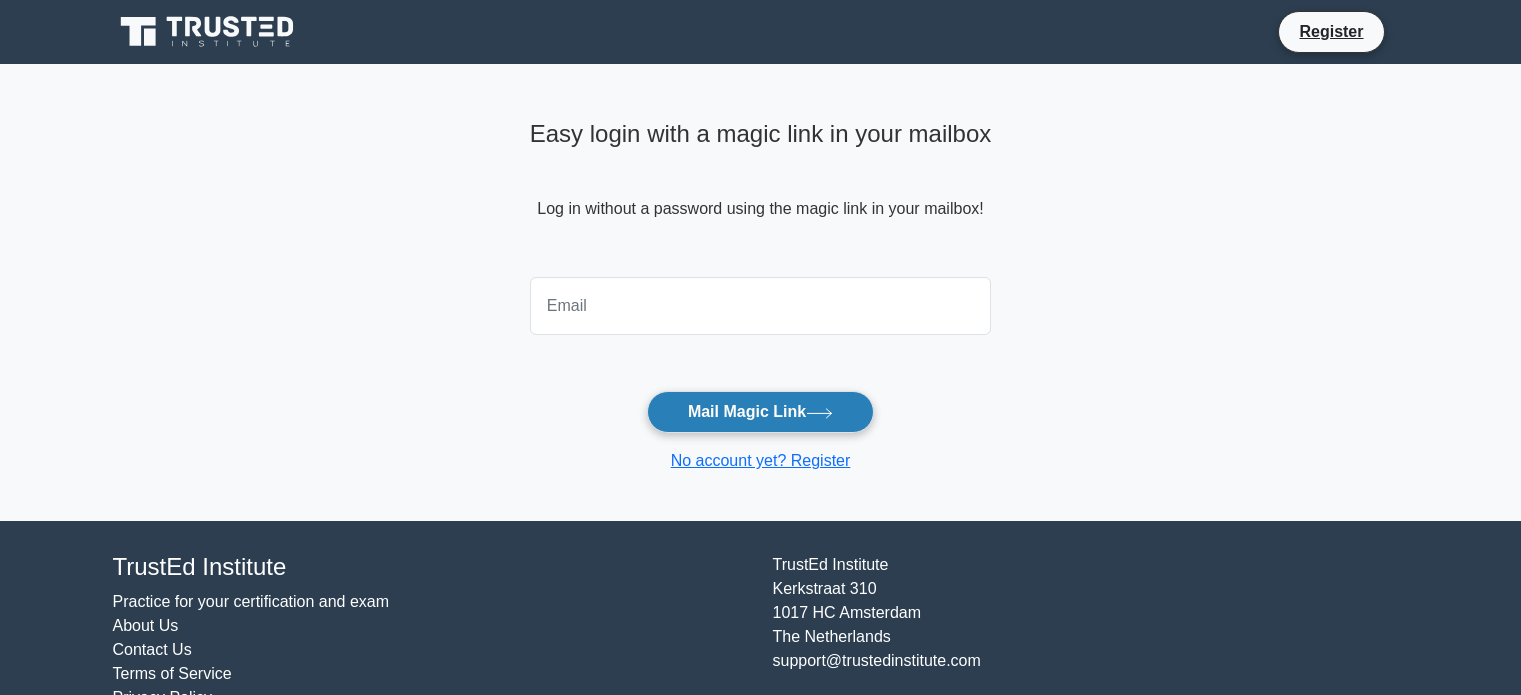 scroll, scrollTop: 0, scrollLeft: 0, axis: both 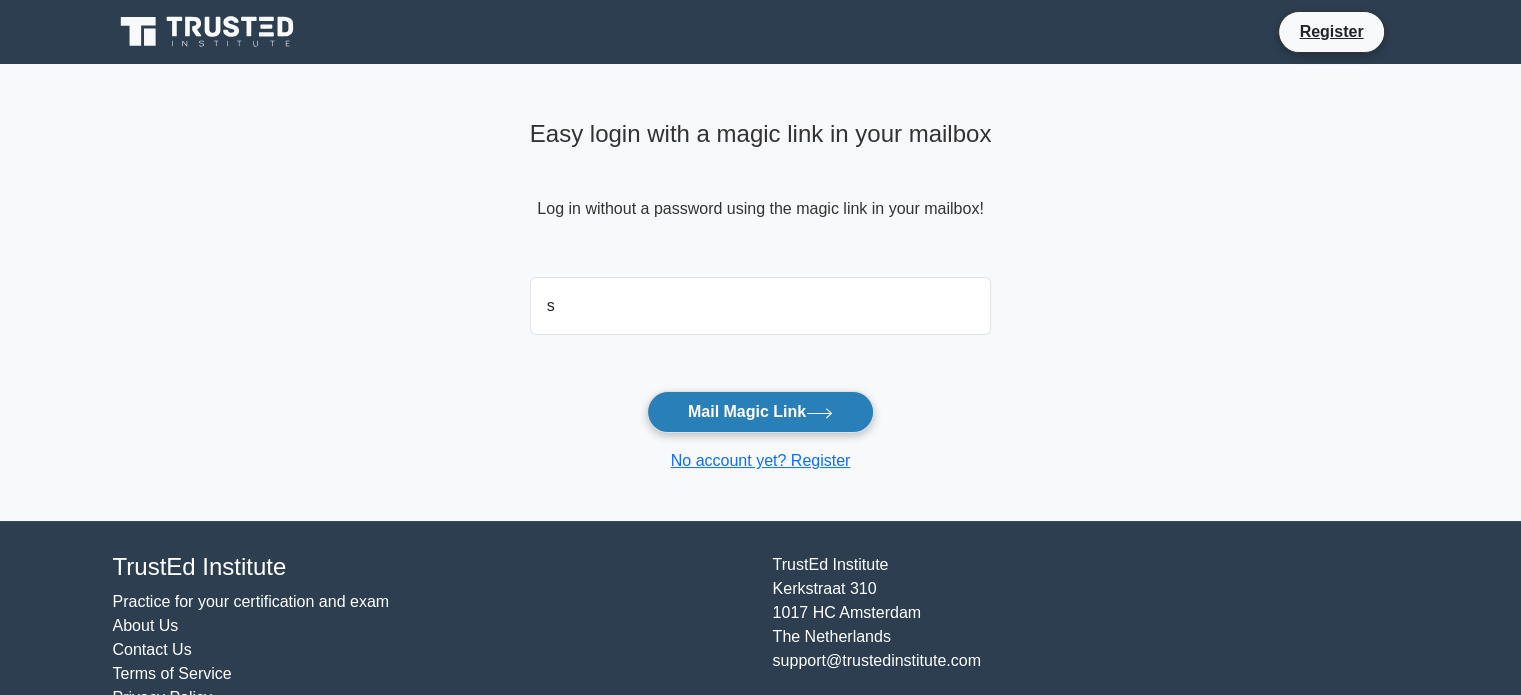 type on "[USERNAME]@[DOMAIN]" 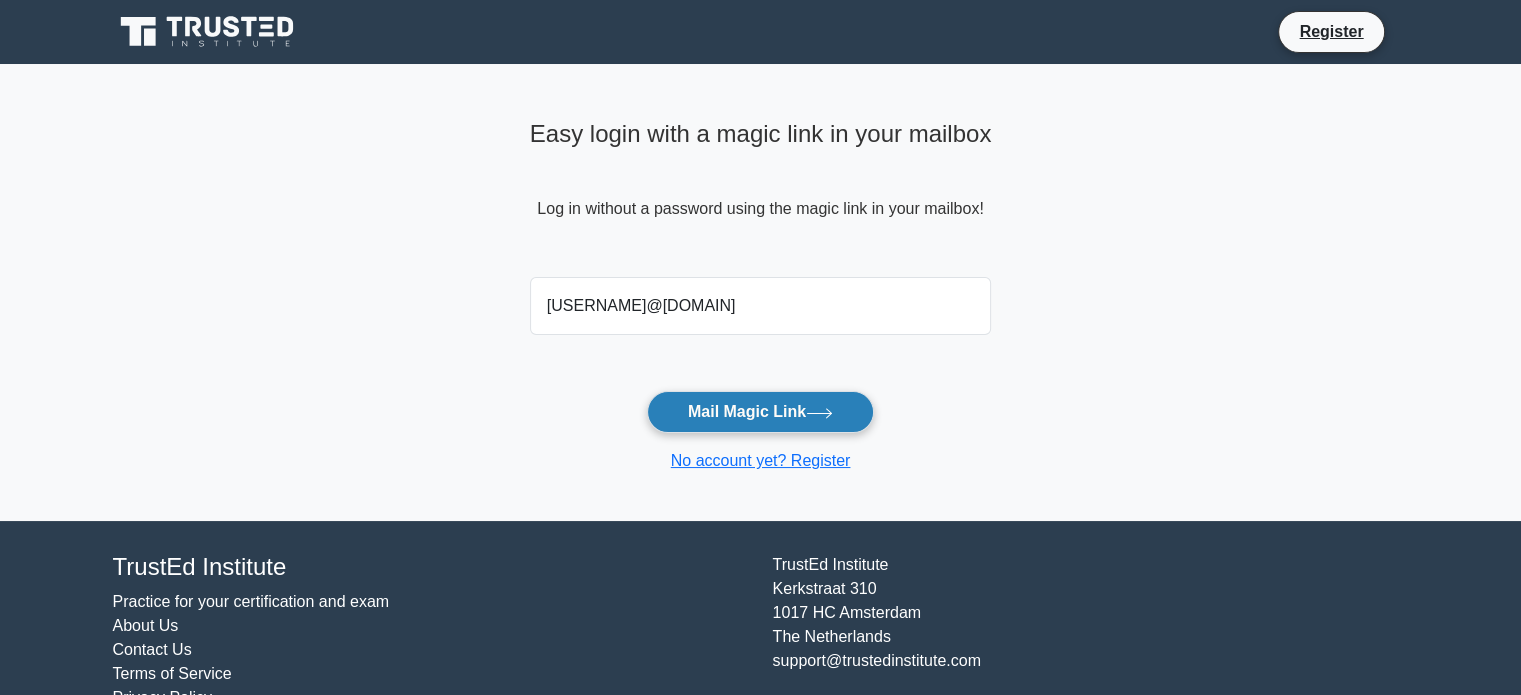 click on "Mail Magic Link" at bounding box center [760, 412] 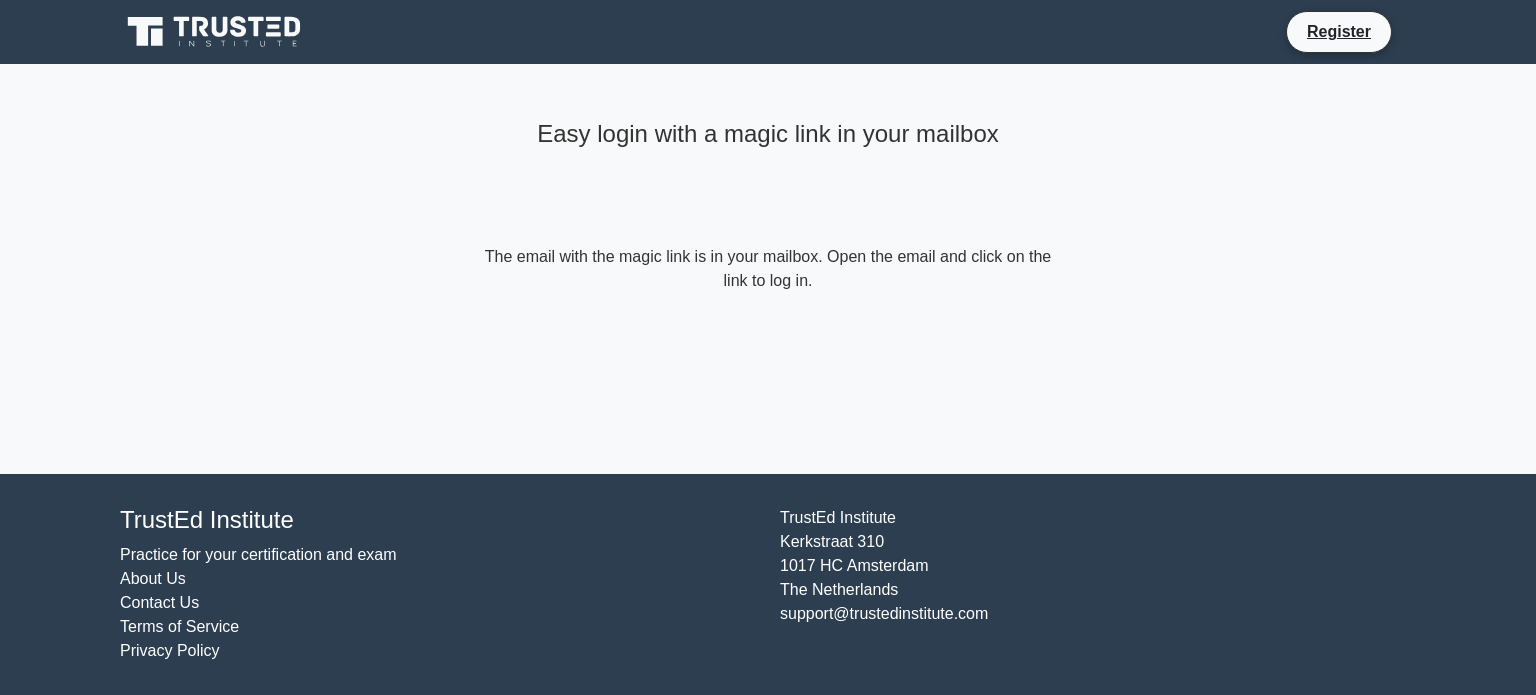 scroll, scrollTop: 0, scrollLeft: 0, axis: both 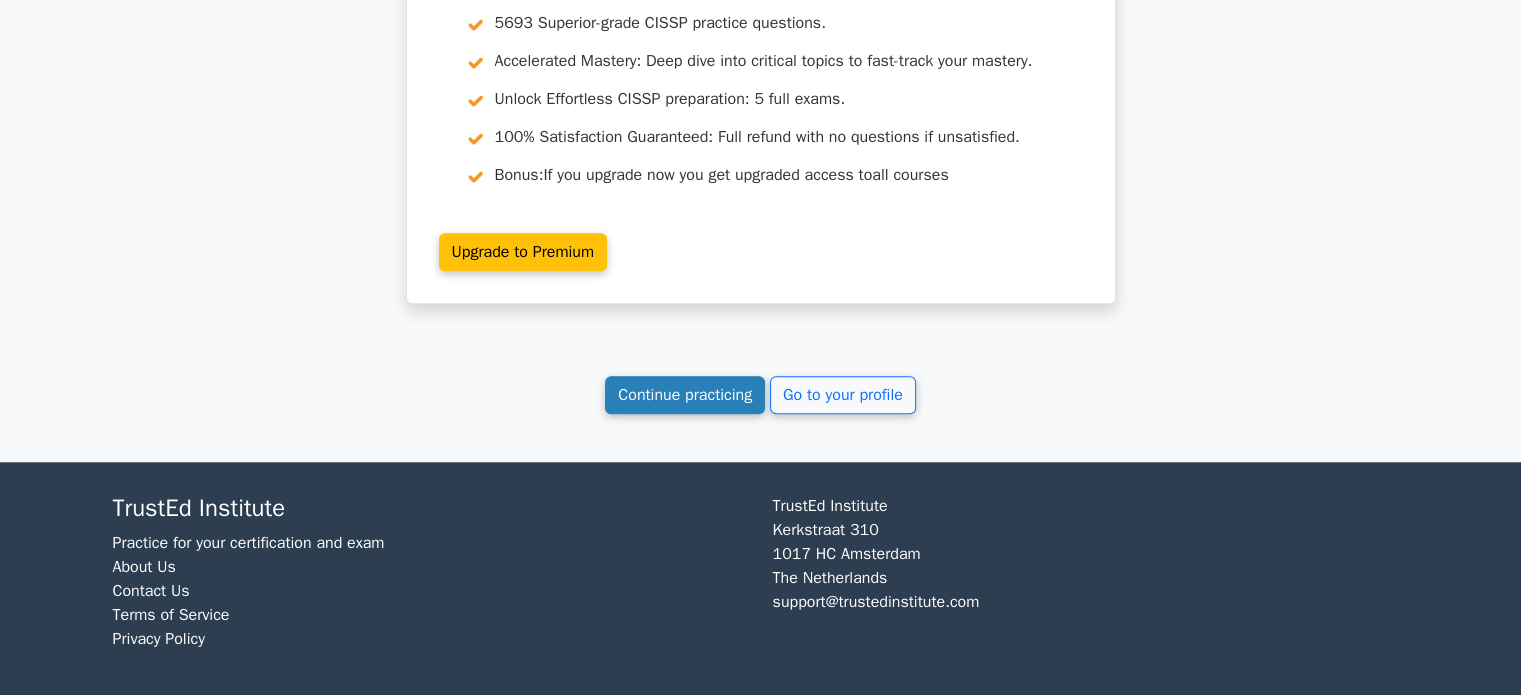 click on "Continue practicing" at bounding box center [685, 395] 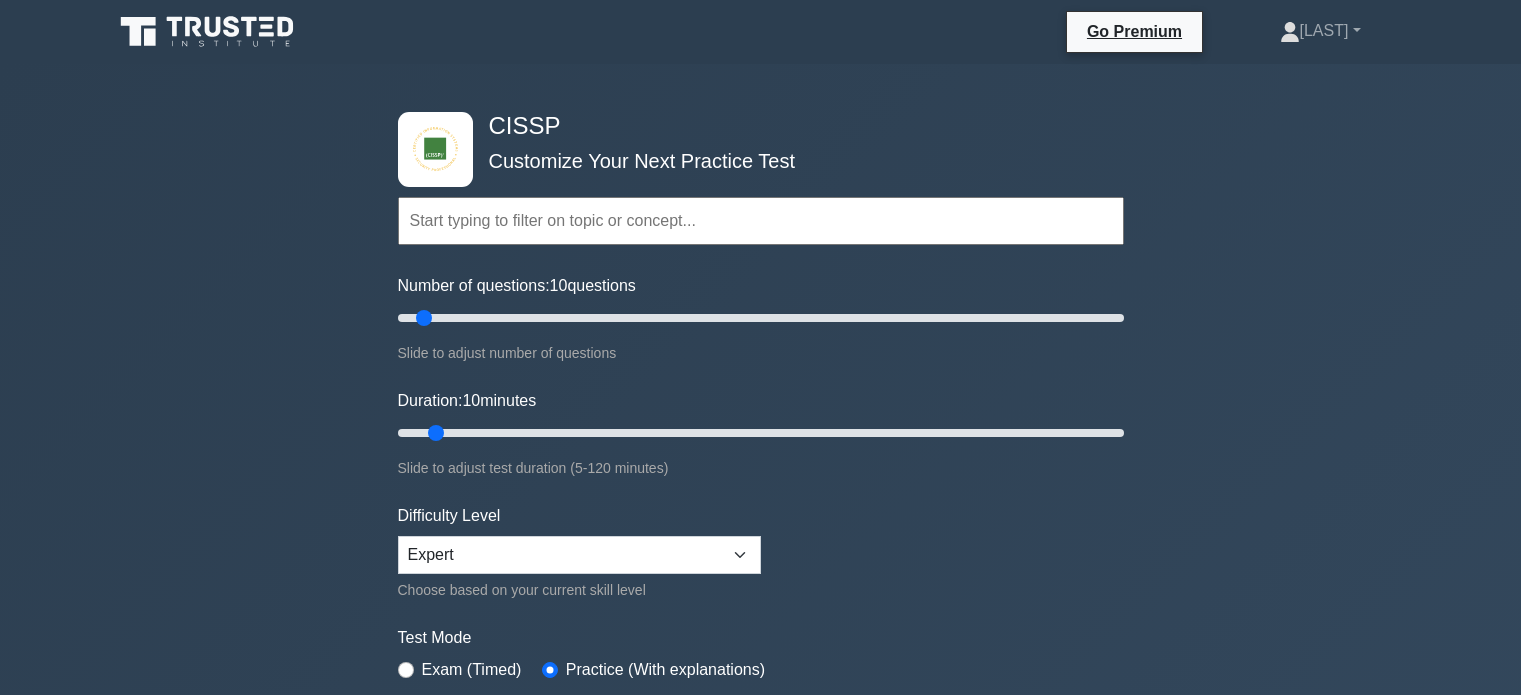 scroll, scrollTop: 0, scrollLeft: 0, axis: both 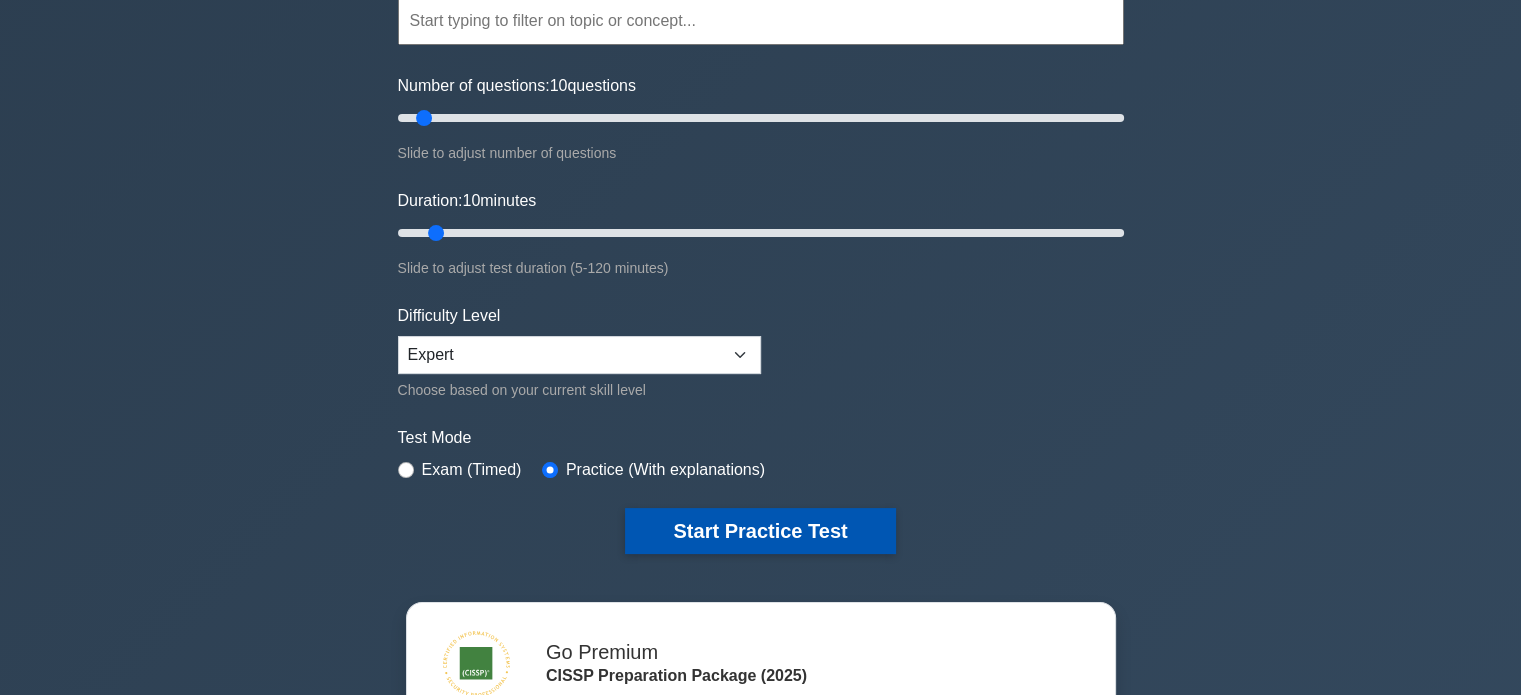click on "Start Practice Test" at bounding box center (760, 531) 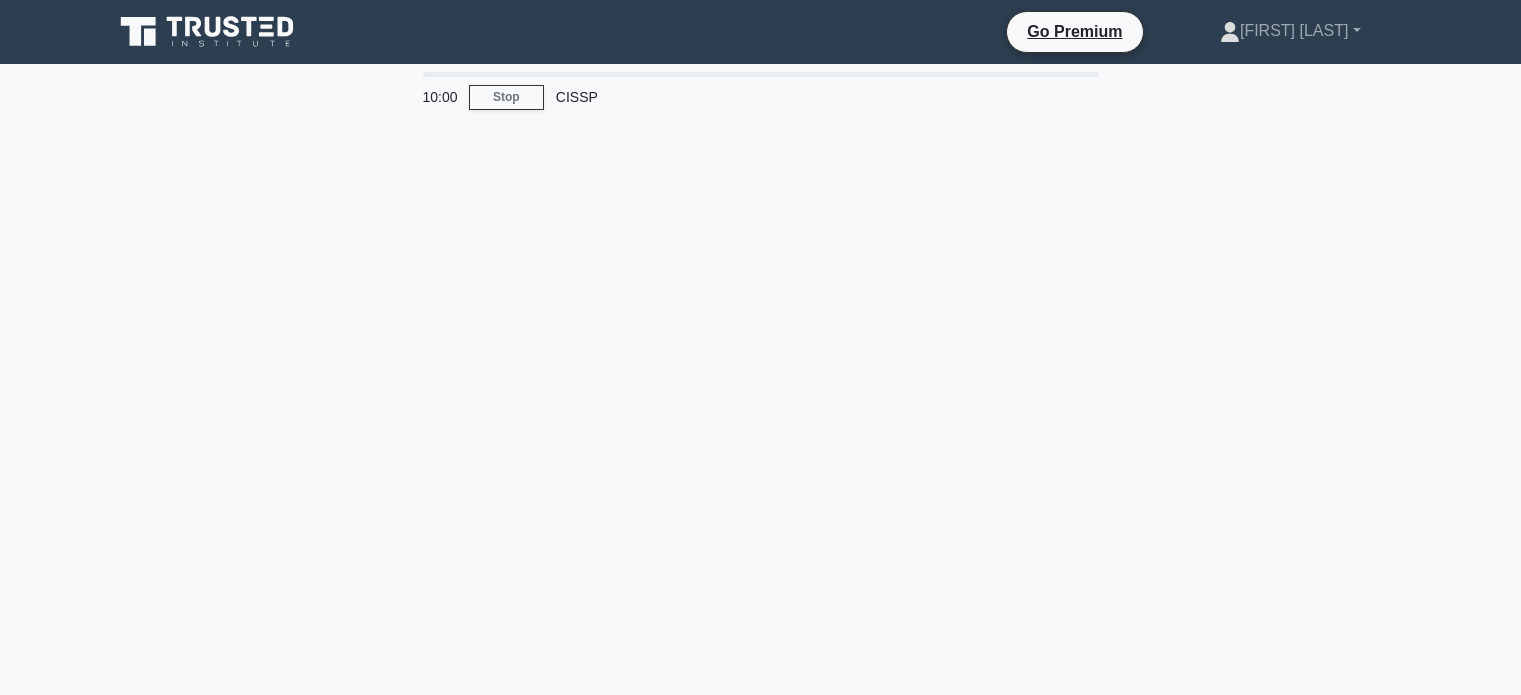 scroll, scrollTop: 0, scrollLeft: 0, axis: both 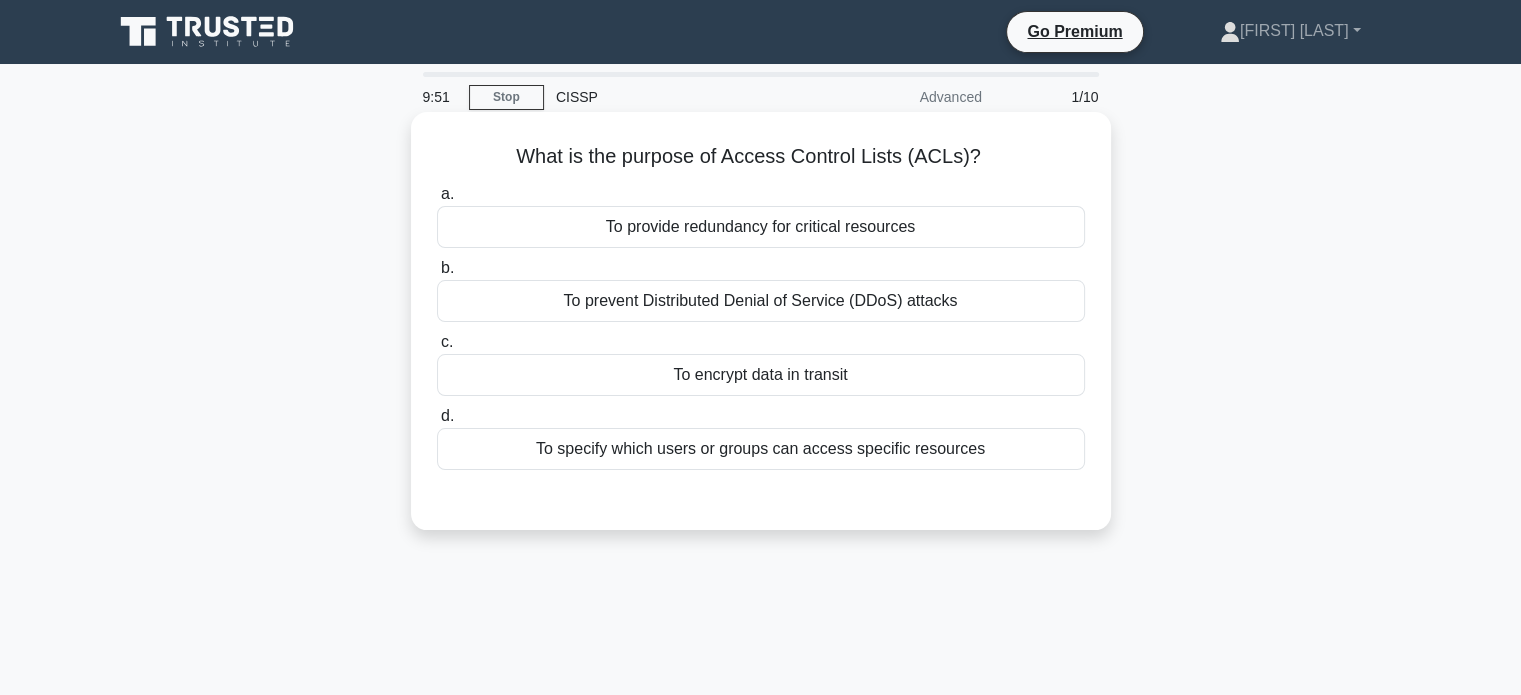 click on "To specify which users or groups can access specific resources" at bounding box center [761, 449] 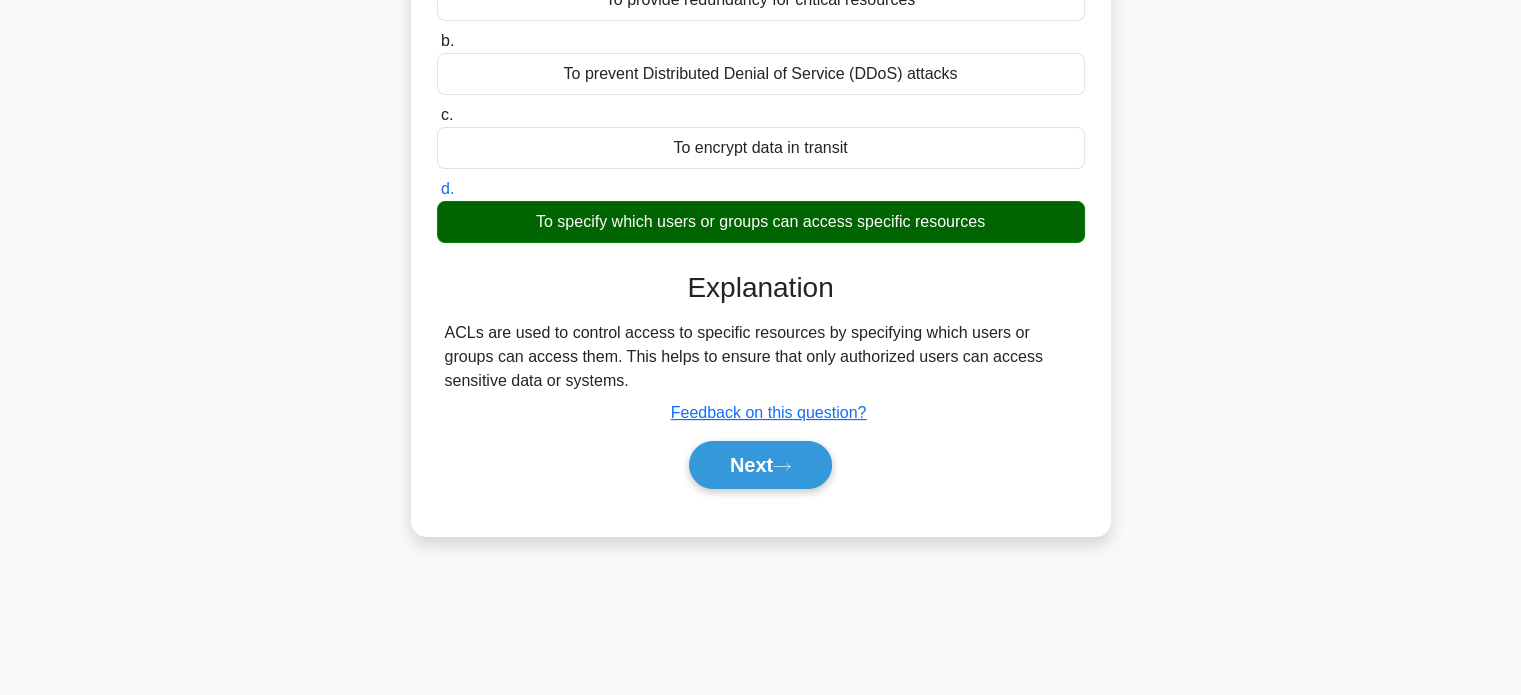 scroll, scrollTop: 385, scrollLeft: 0, axis: vertical 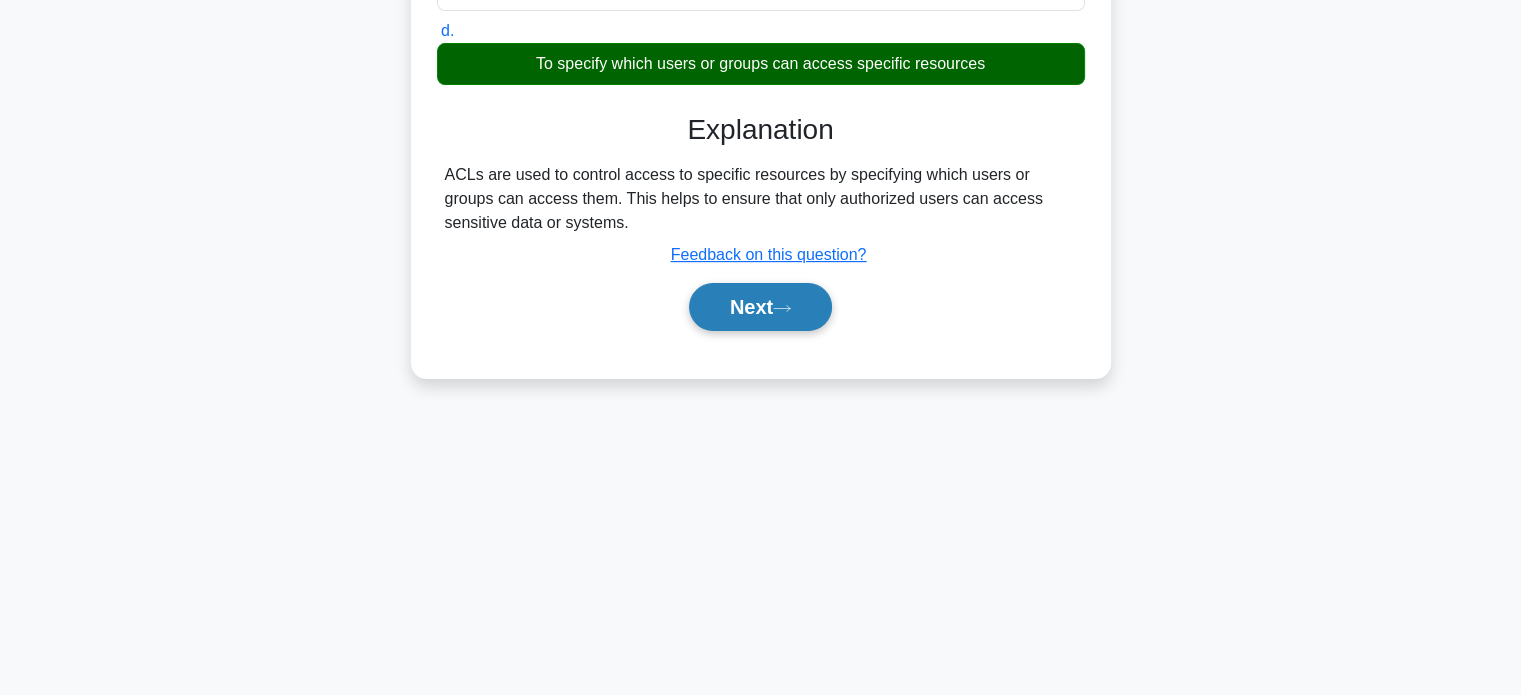 click on "Next" at bounding box center (760, 307) 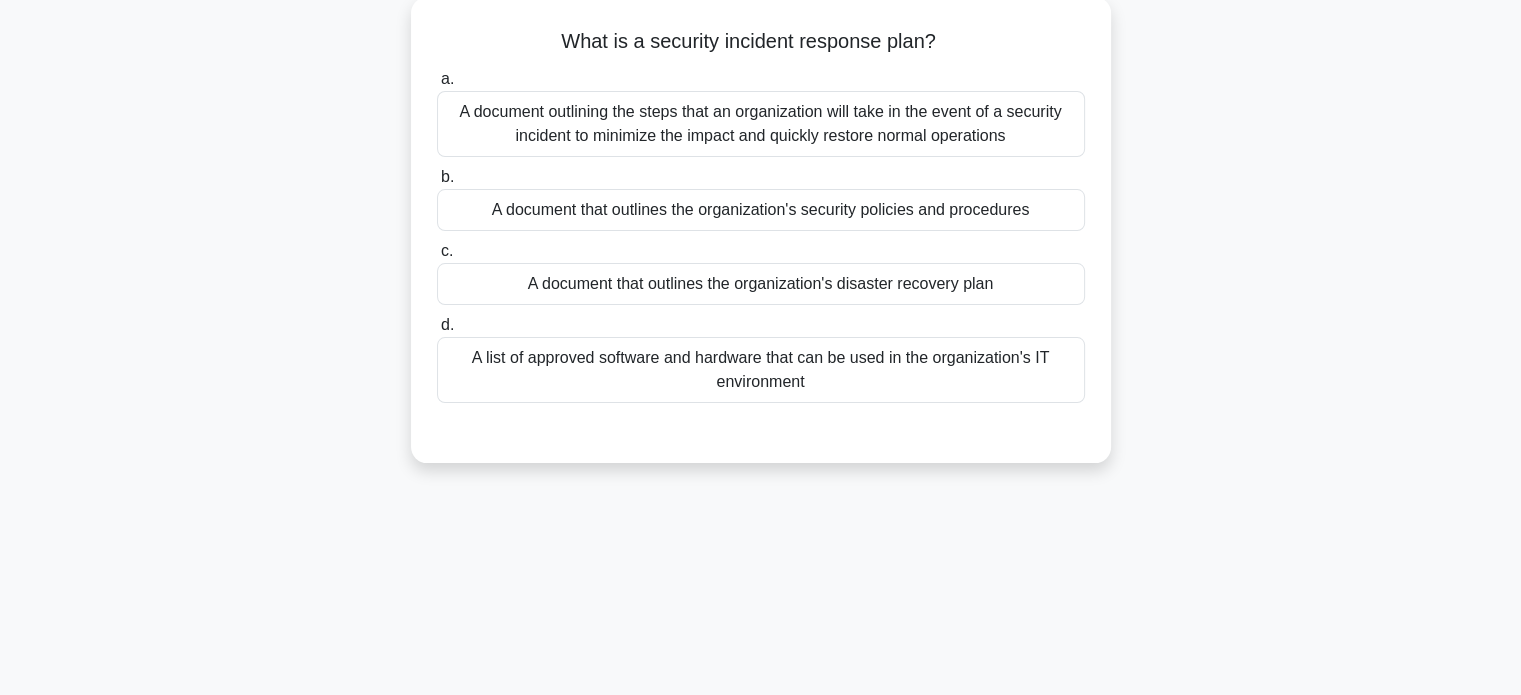 scroll, scrollTop: 85, scrollLeft: 0, axis: vertical 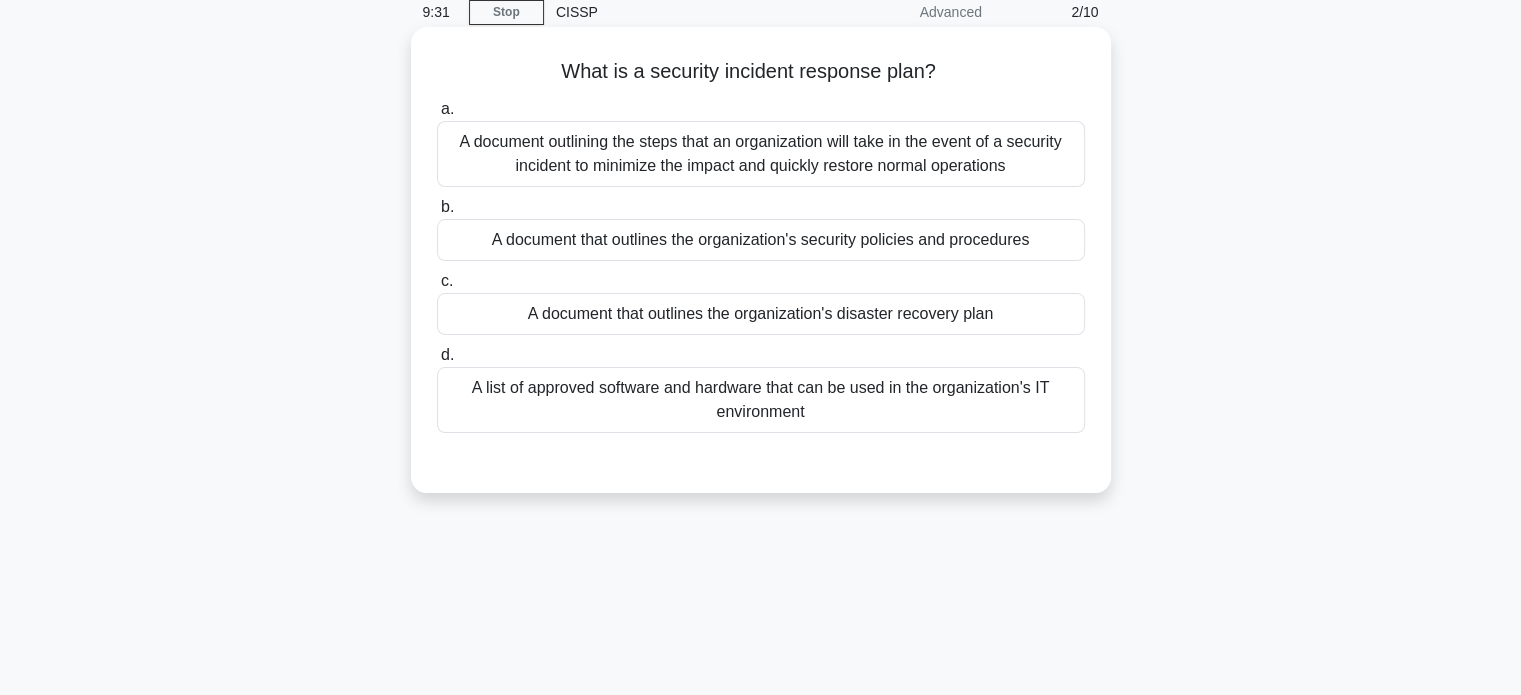 click on "A document outlining the steps that an organization will take in the event of a security incident to minimize the impact and quickly restore normal operations" at bounding box center [761, 154] 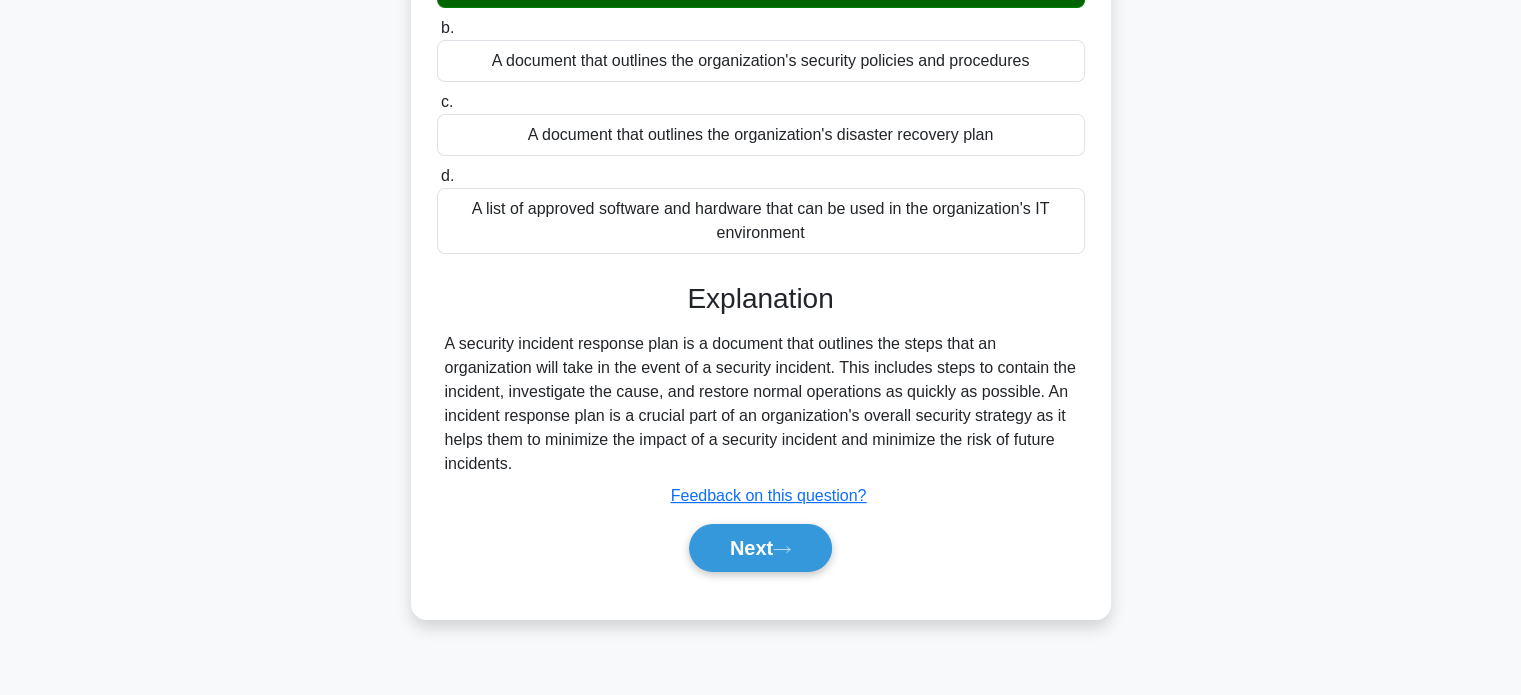 scroll, scrollTop: 385, scrollLeft: 0, axis: vertical 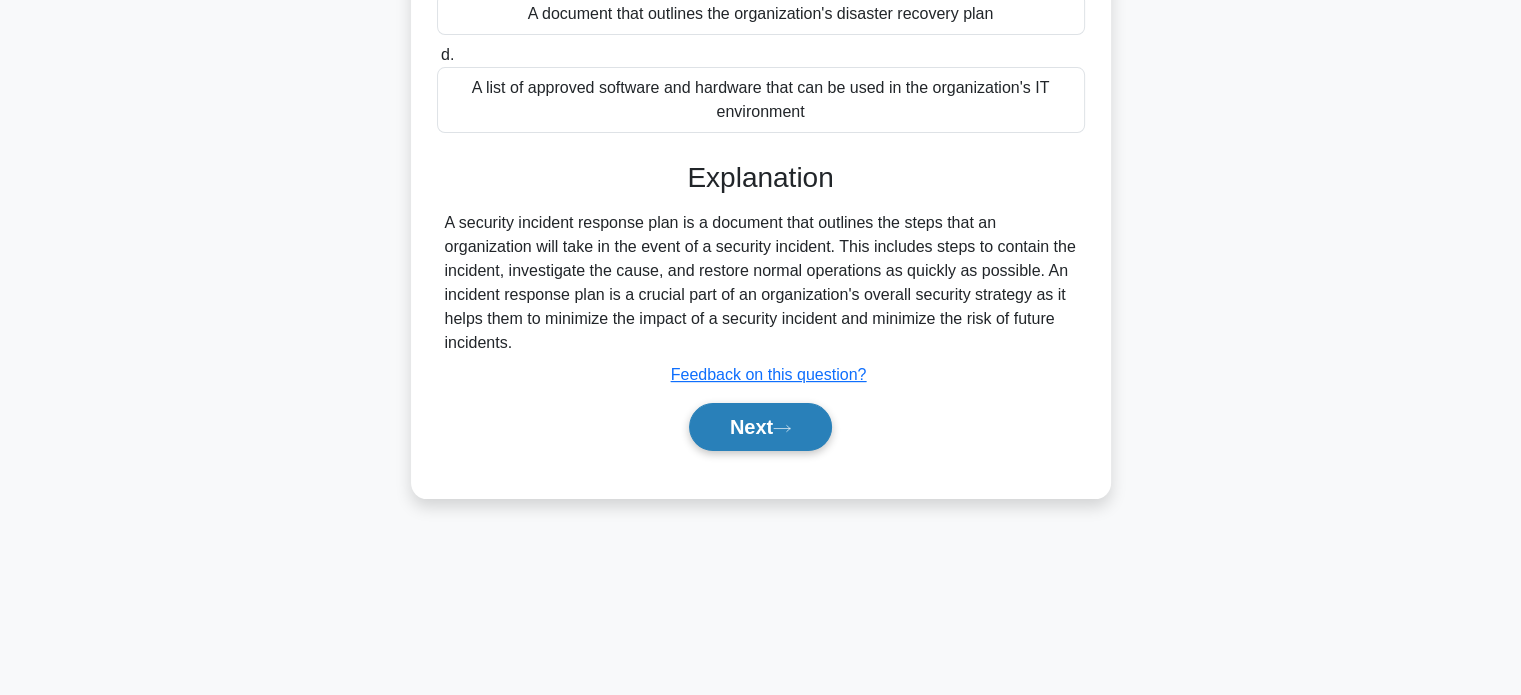 click on "Next" at bounding box center [760, 427] 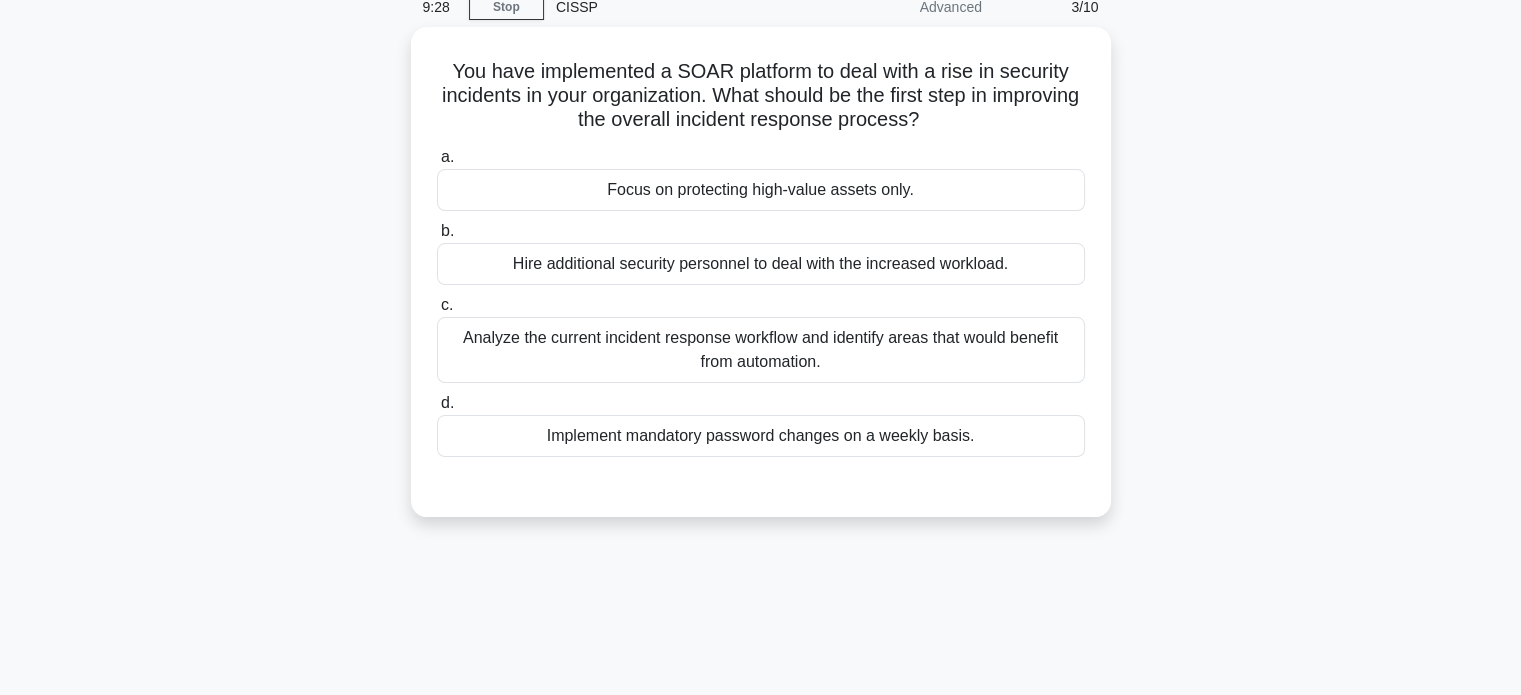 scroll, scrollTop: 85, scrollLeft: 0, axis: vertical 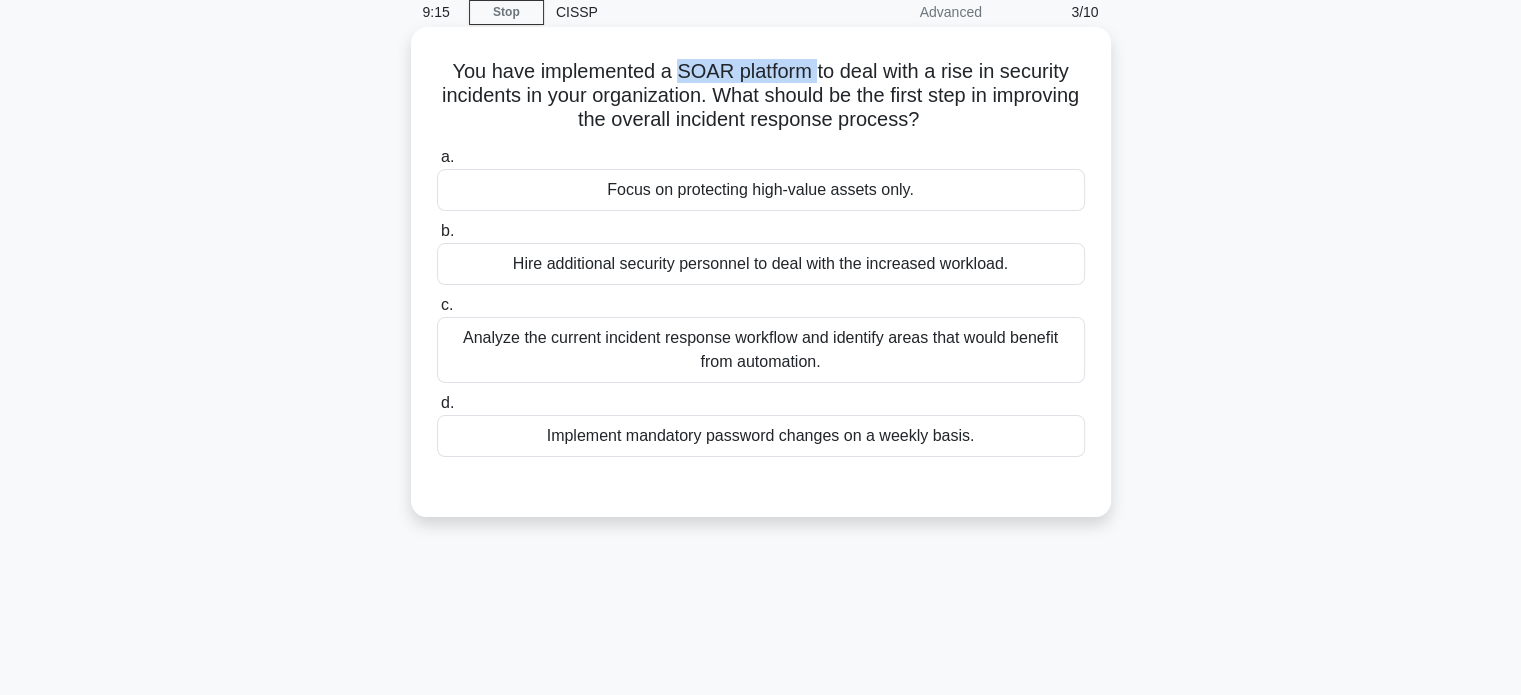 drag, startPoint x: 677, startPoint y: 71, endPoint x: 815, endPoint y: 69, distance: 138.0145 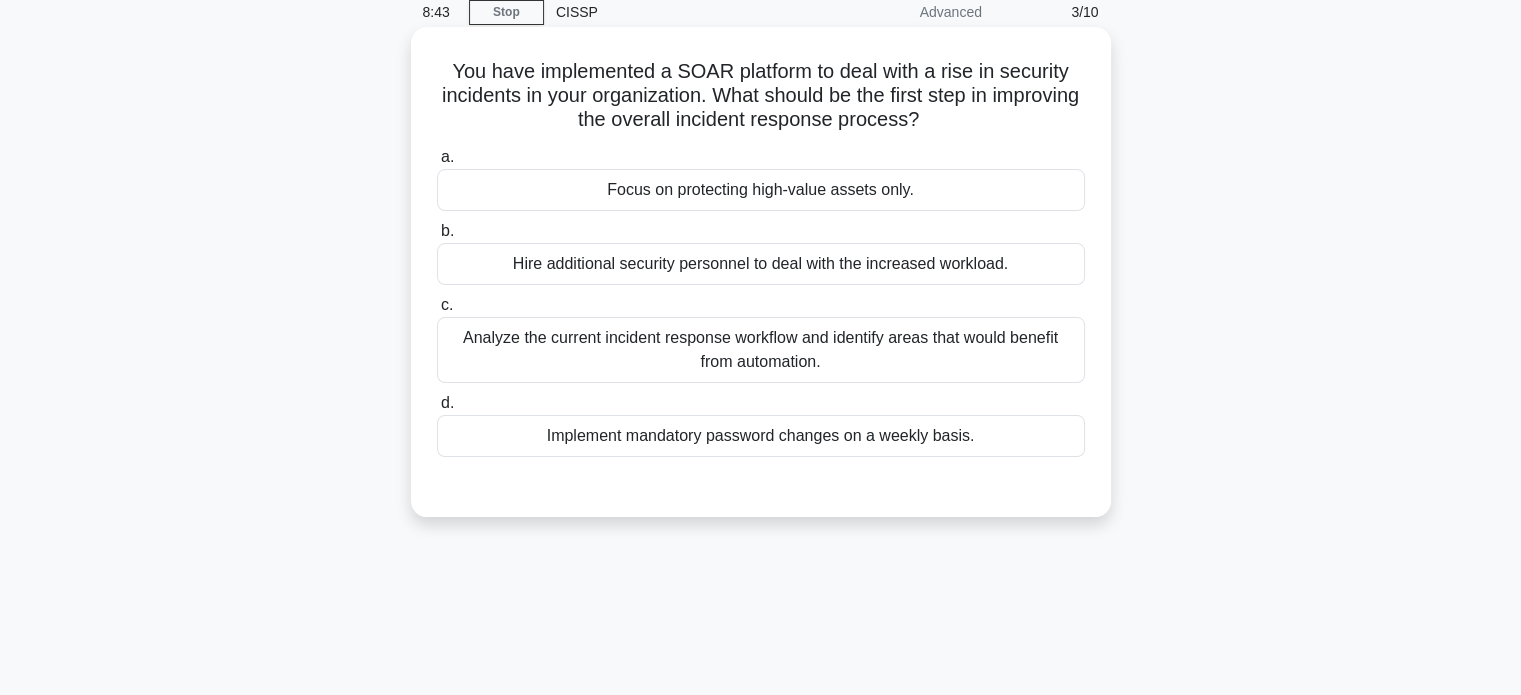 click on "Analyze the current incident response workflow and identify areas that would benefit from automation." at bounding box center (761, 350) 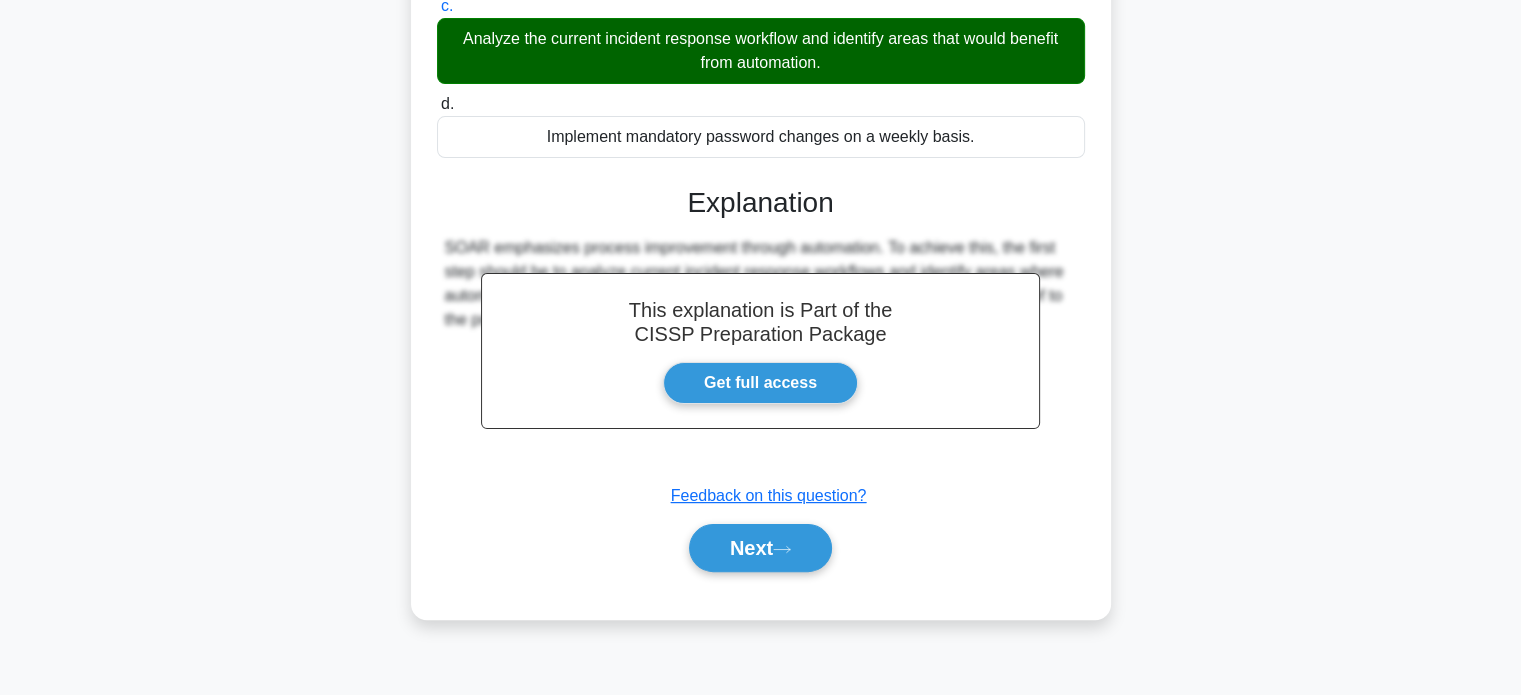 scroll, scrollTop: 385, scrollLeft: 0, axis: vertical 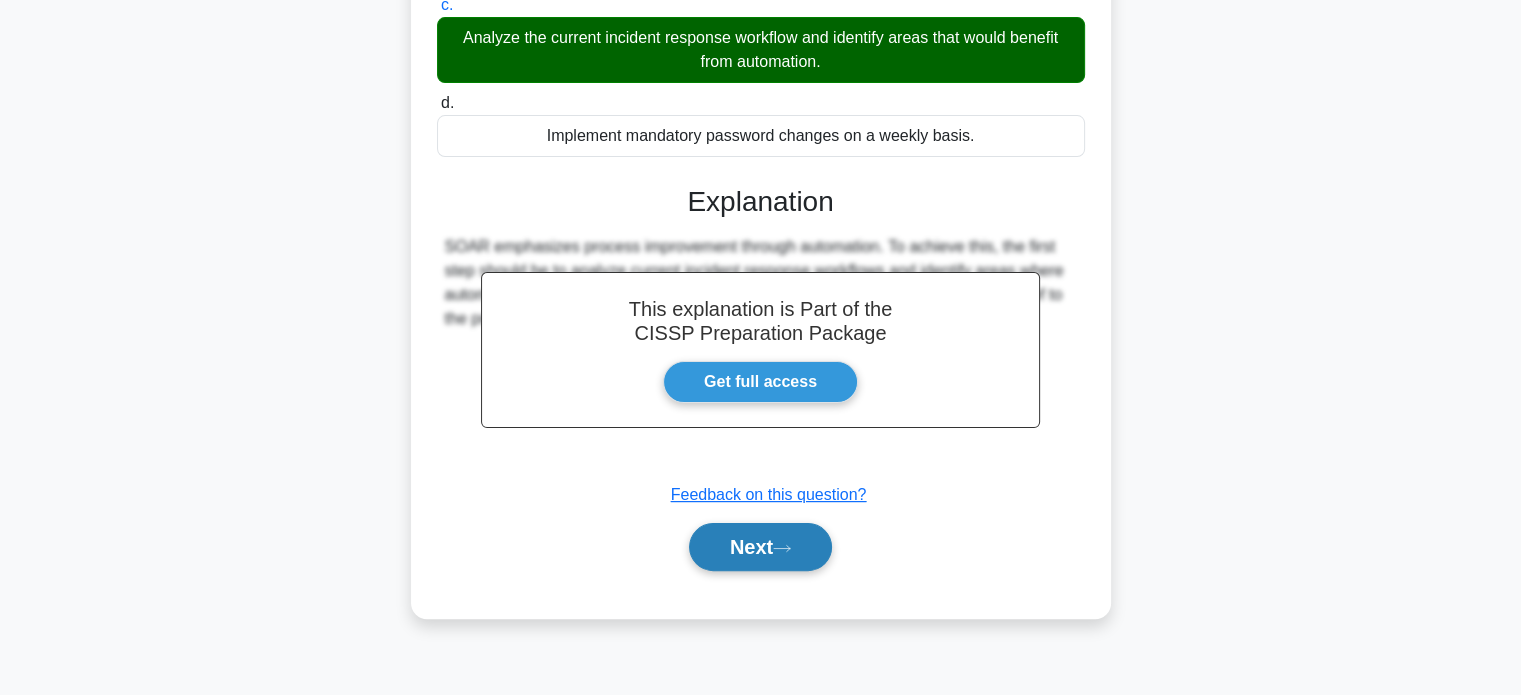 click on "Next" at bounding box center (760, 547) 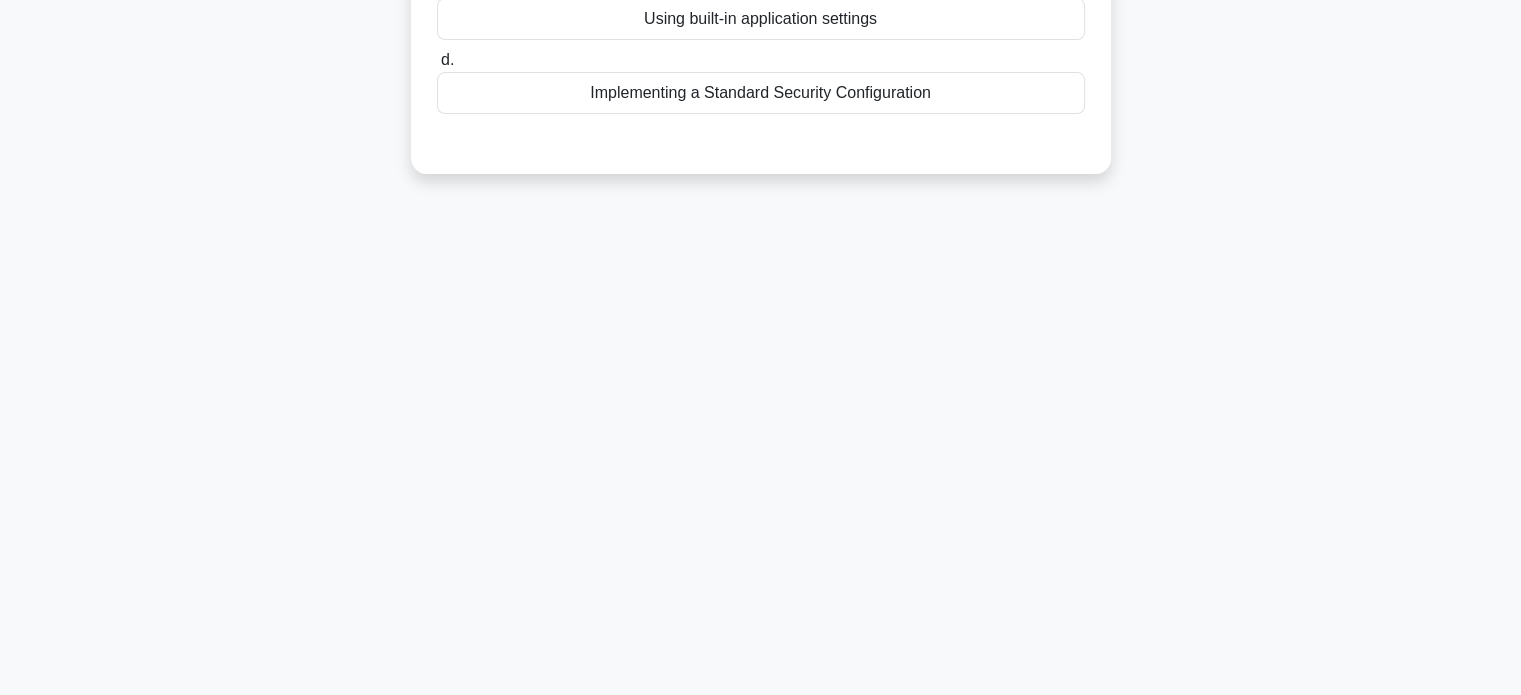 scroll, scrollTop: 85, scrollLeft: 0, axis: vertical 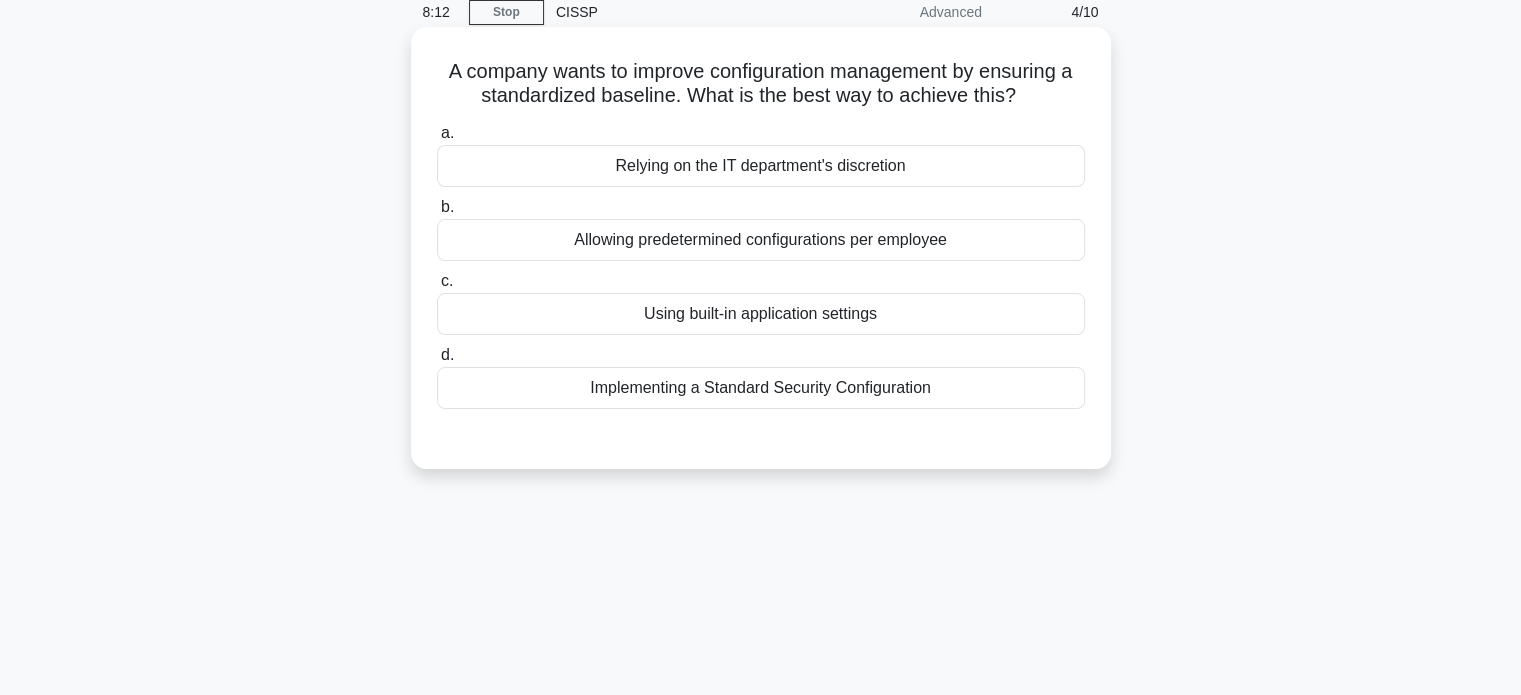 click on "Implementing a Standard Security Configuration" at bounding box center (761, 388) 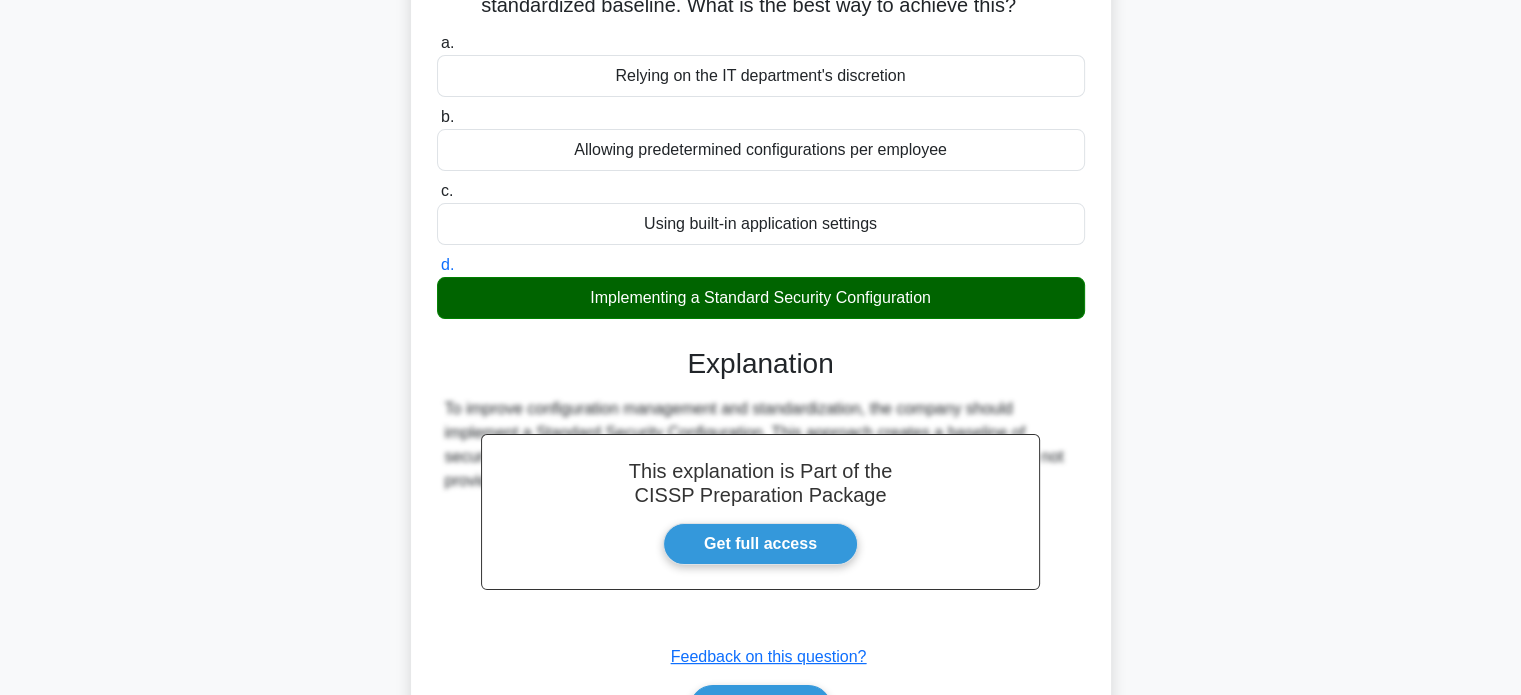 scroll, scrollTop: 285, scrollLeft: 0, axis: vertical 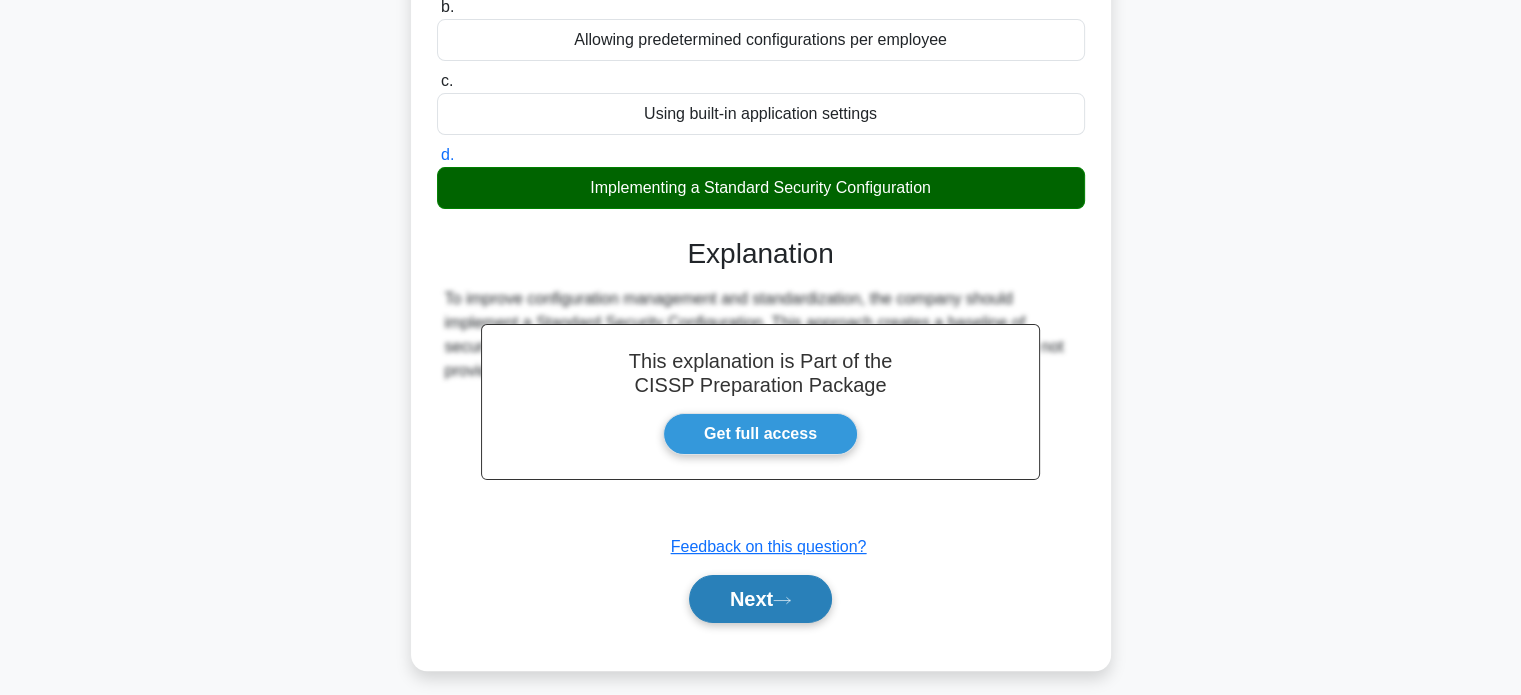 click 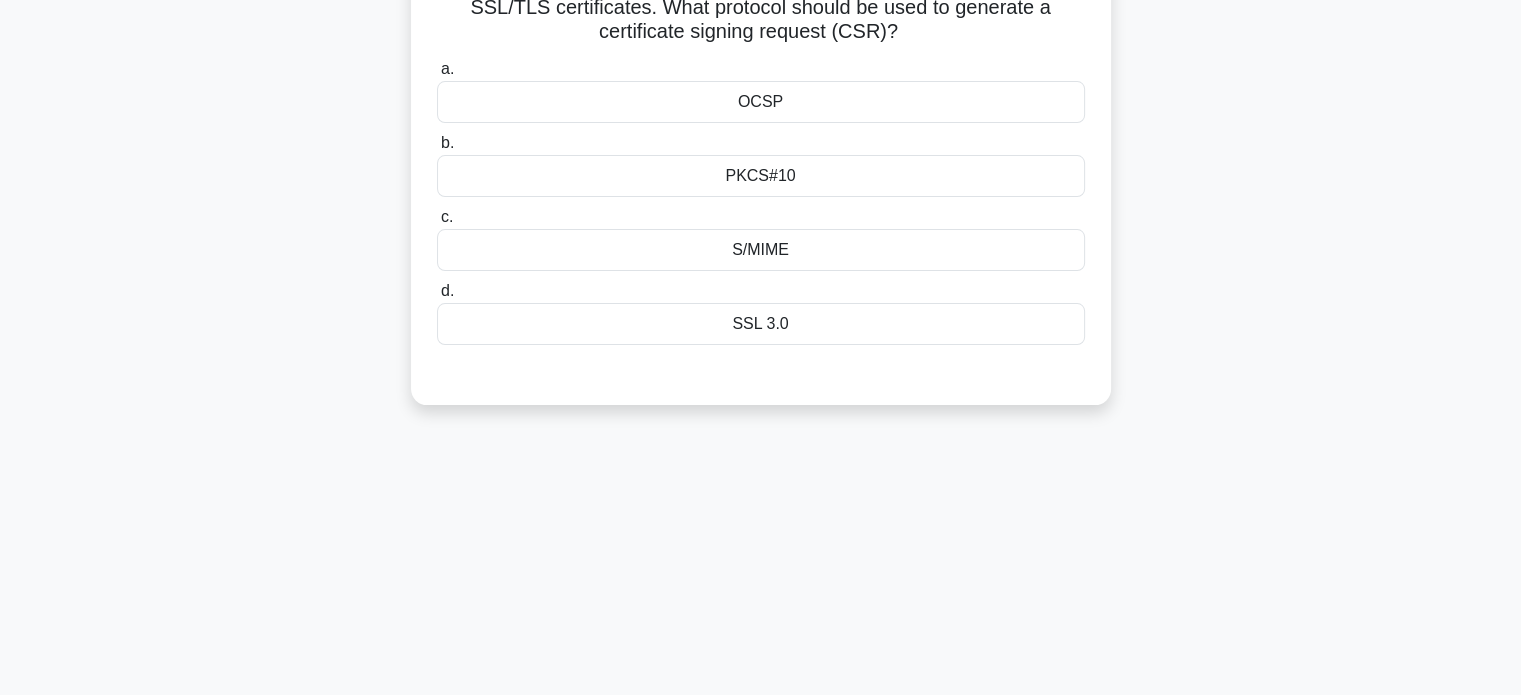 scroll, scrollTop: 0, scrollLeft: 0, axis: both 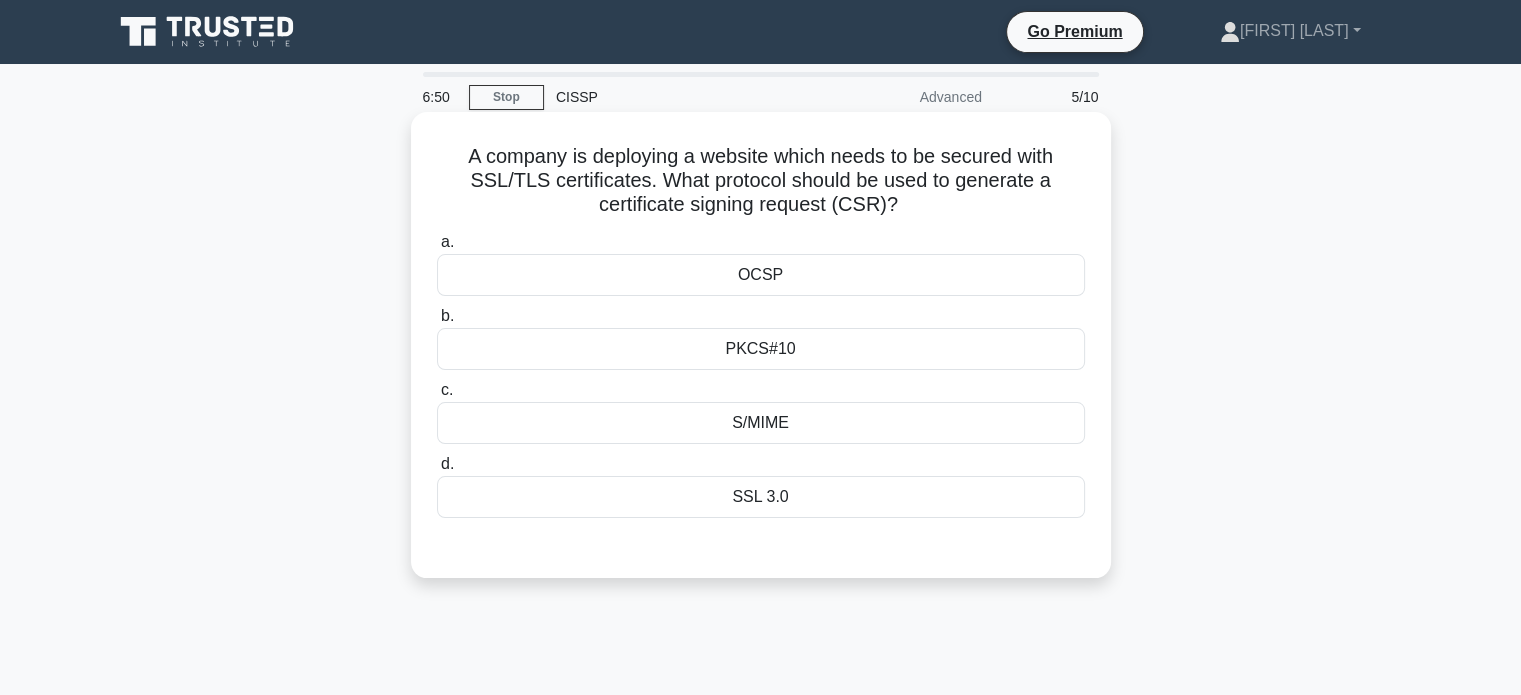 click on "A company is deploying a website which needs to be secured with SSL/TLS certificates. What protocol should be used to generate a certificate signing request (CSR)?
.spinner_0XTQ{transform-origin:center;animation:spinner_y6GP .75s linear infinite}@keyframes spinner_y6GP{100%{transform:rotate(360deg)}}" at bounding box center (761, 181) 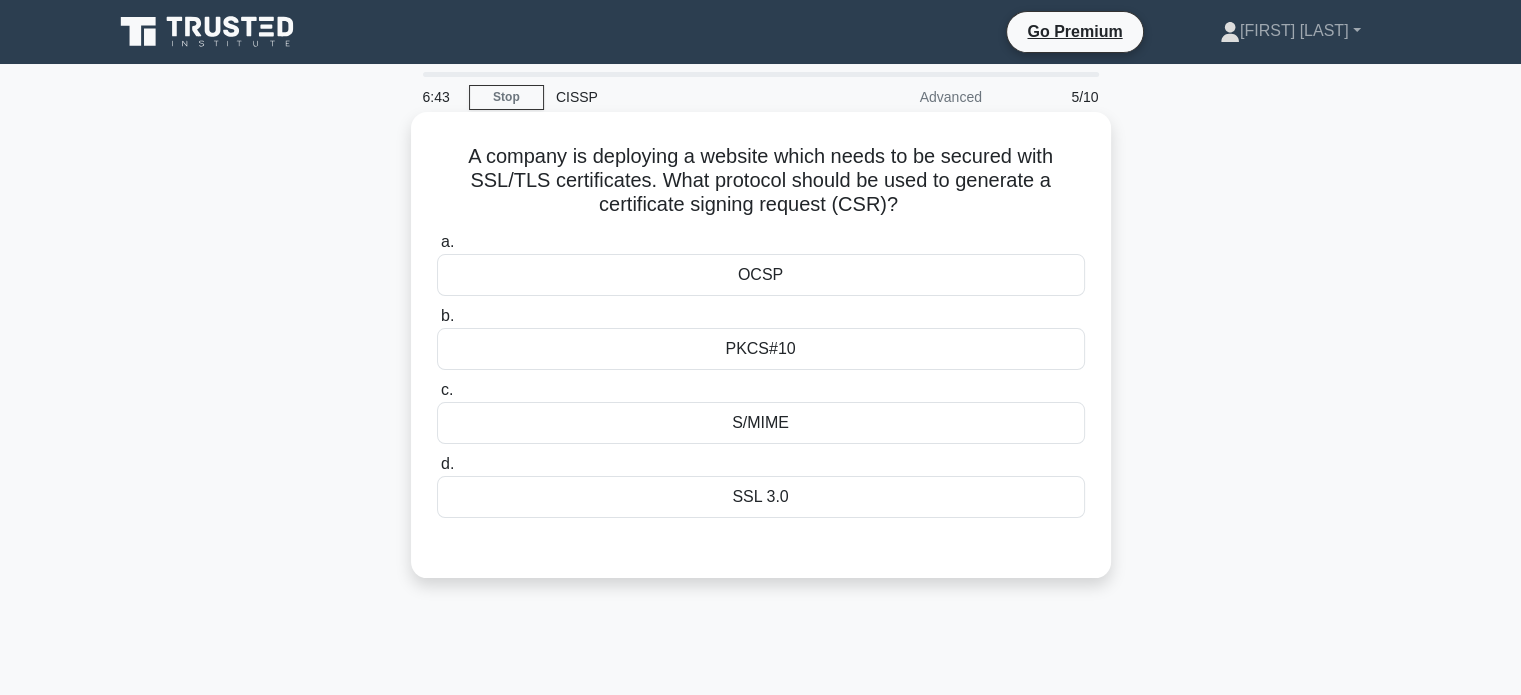 click on "SSL 3.0" at bounding box center (761, 497) 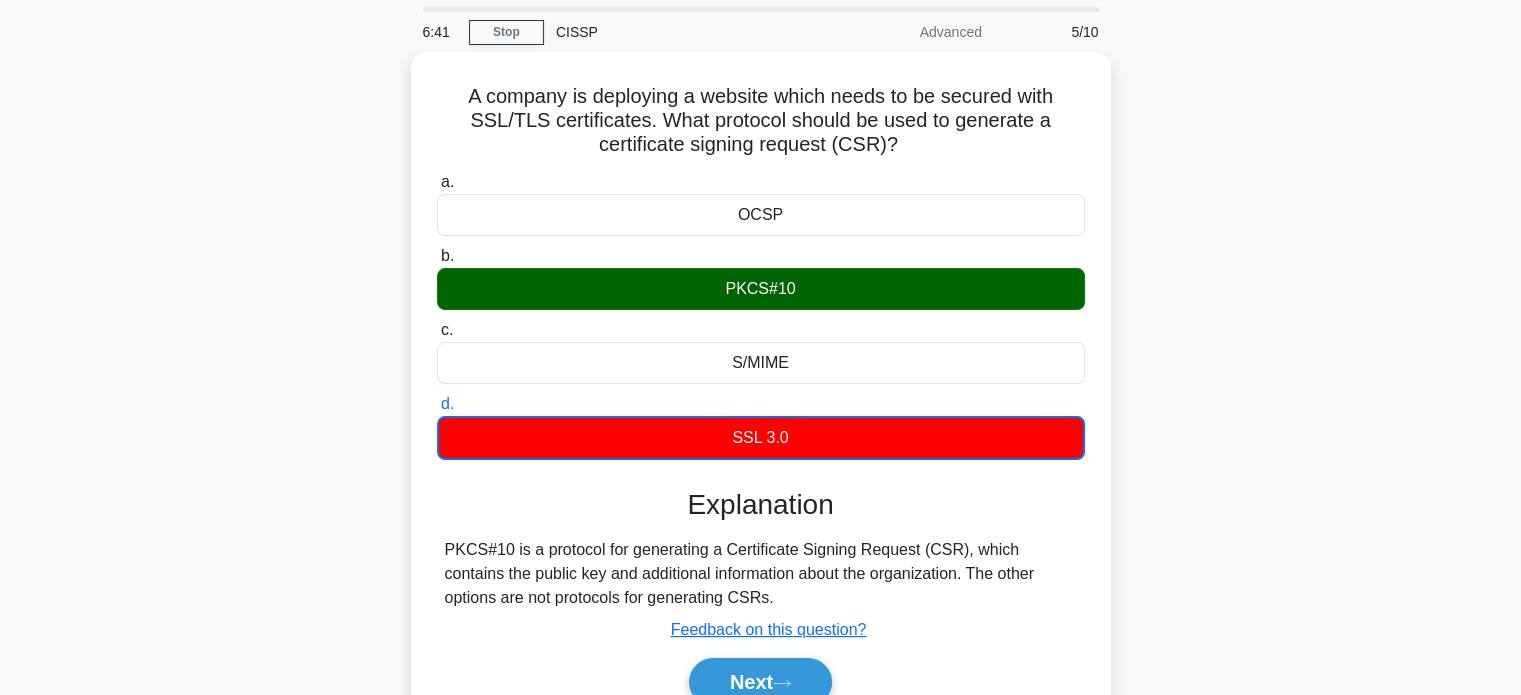 scroll, scrollTop: 100, scrollLeft: 0, axis: vertical 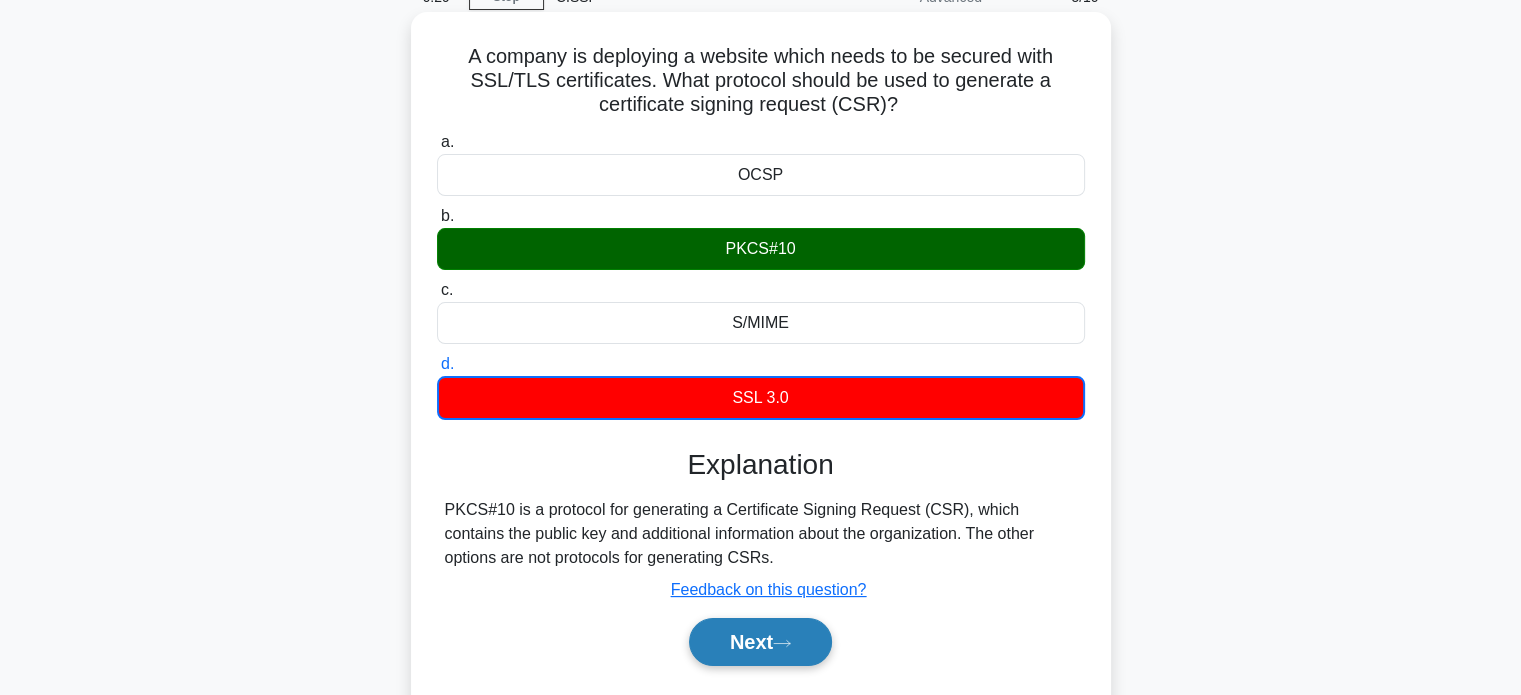 click on "Next" at bounding box center (760, 642) 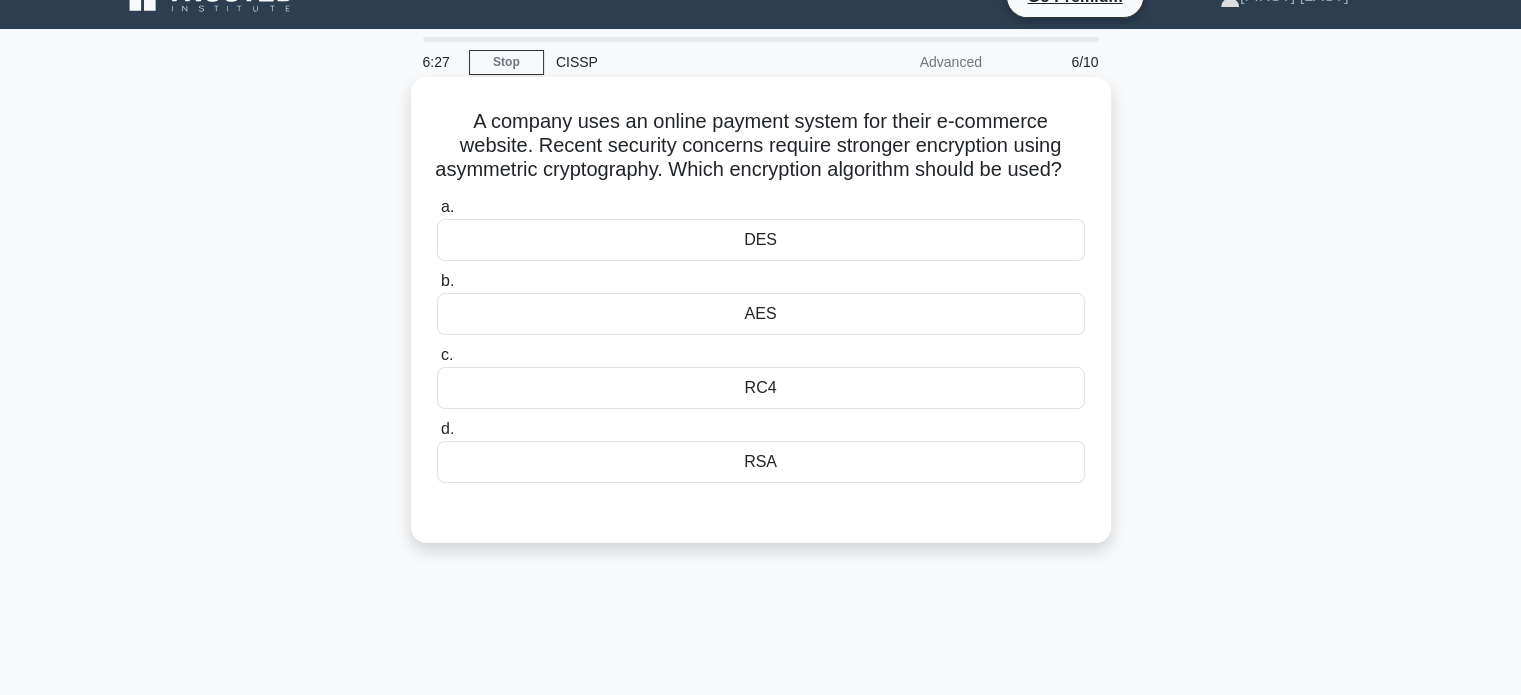 scroll, scrollTop: 0, scrollLeft: 0, axis: both 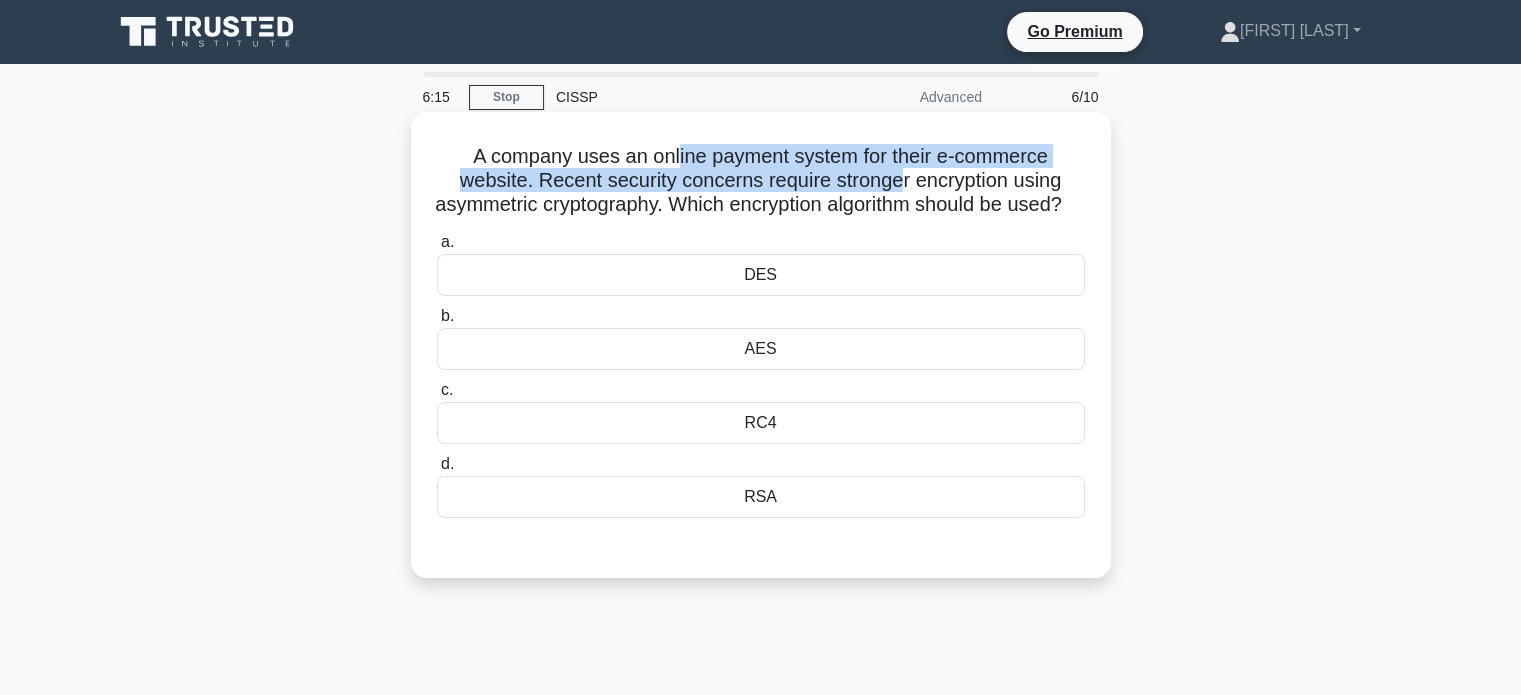 drag, startPoint x: 672, startPoint y: 160, endPoint x: 899, endPoint y: 183, distance: 228.16222 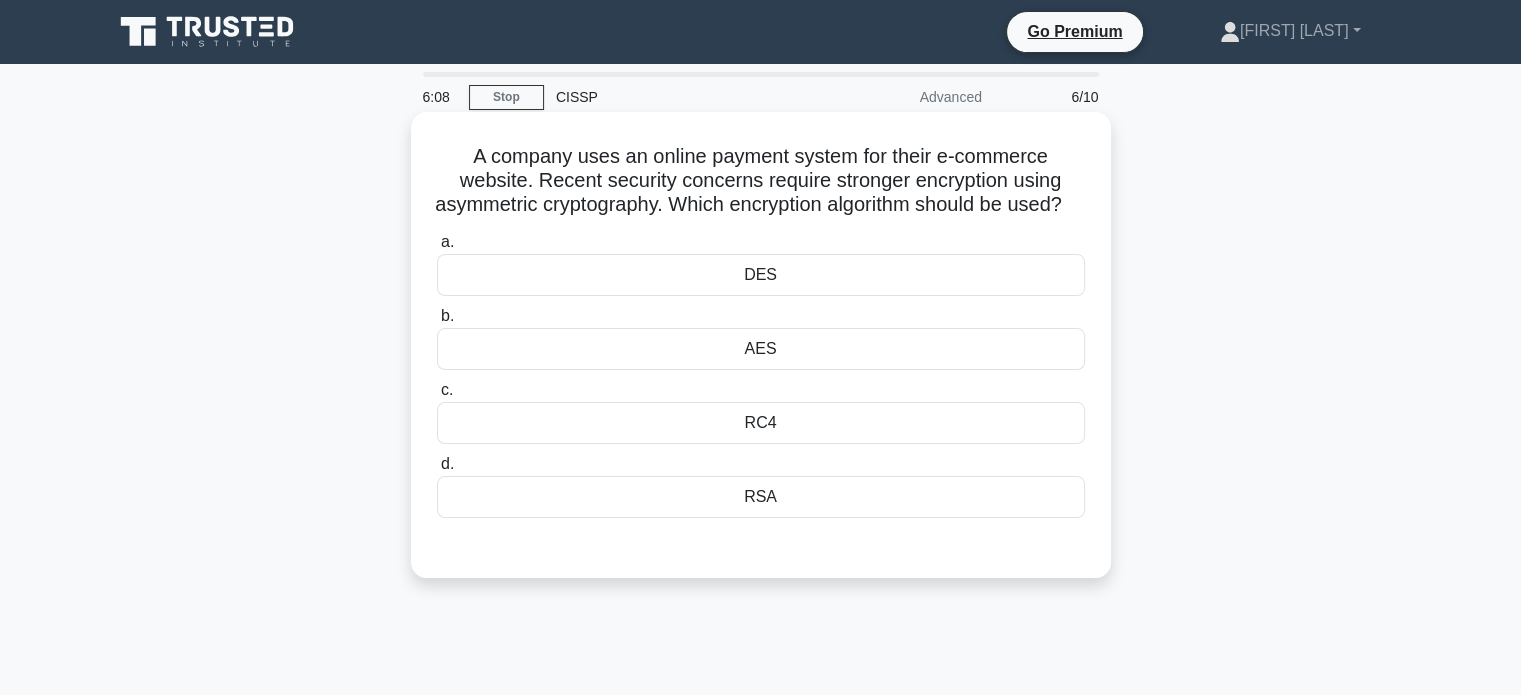click on "AES" at bounding box center (761, 349) 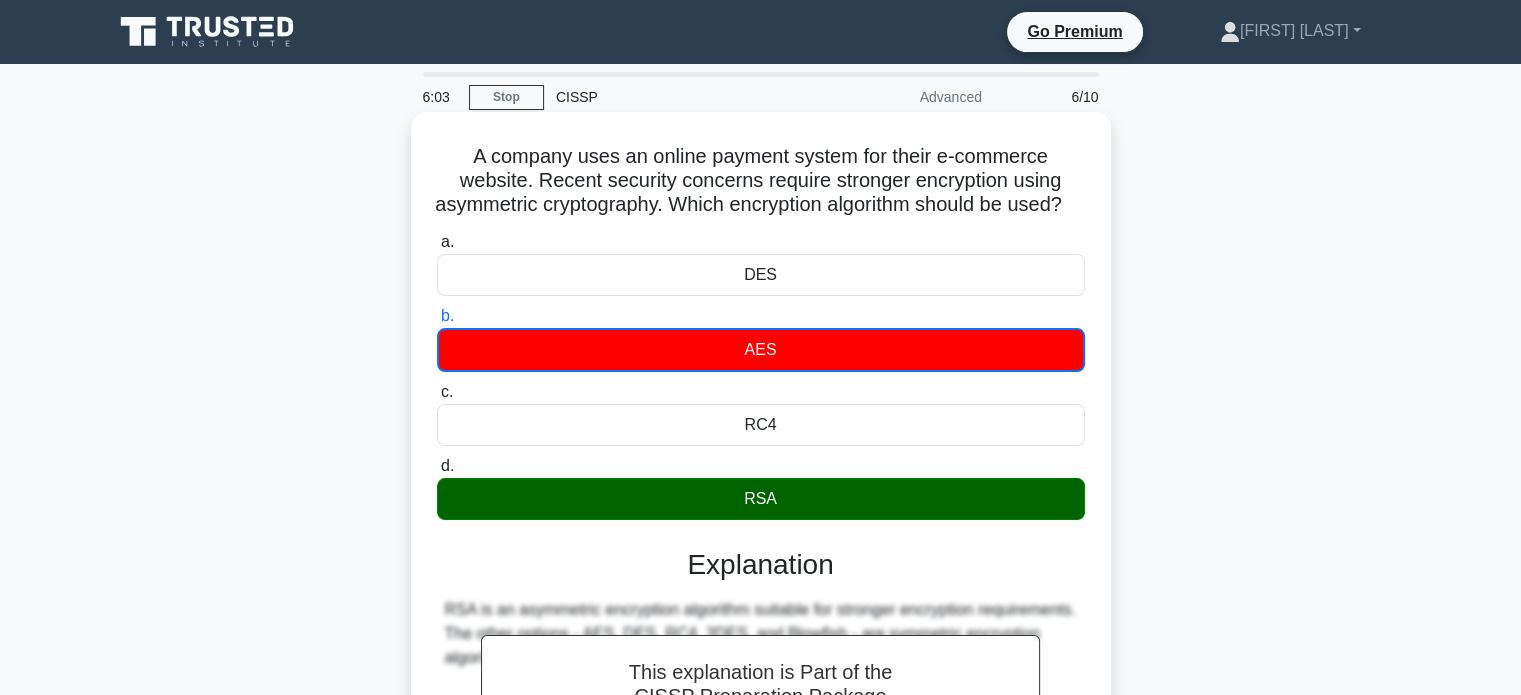 scroll, scrollTop: 300, scrollLeft: 0, axis: vertical 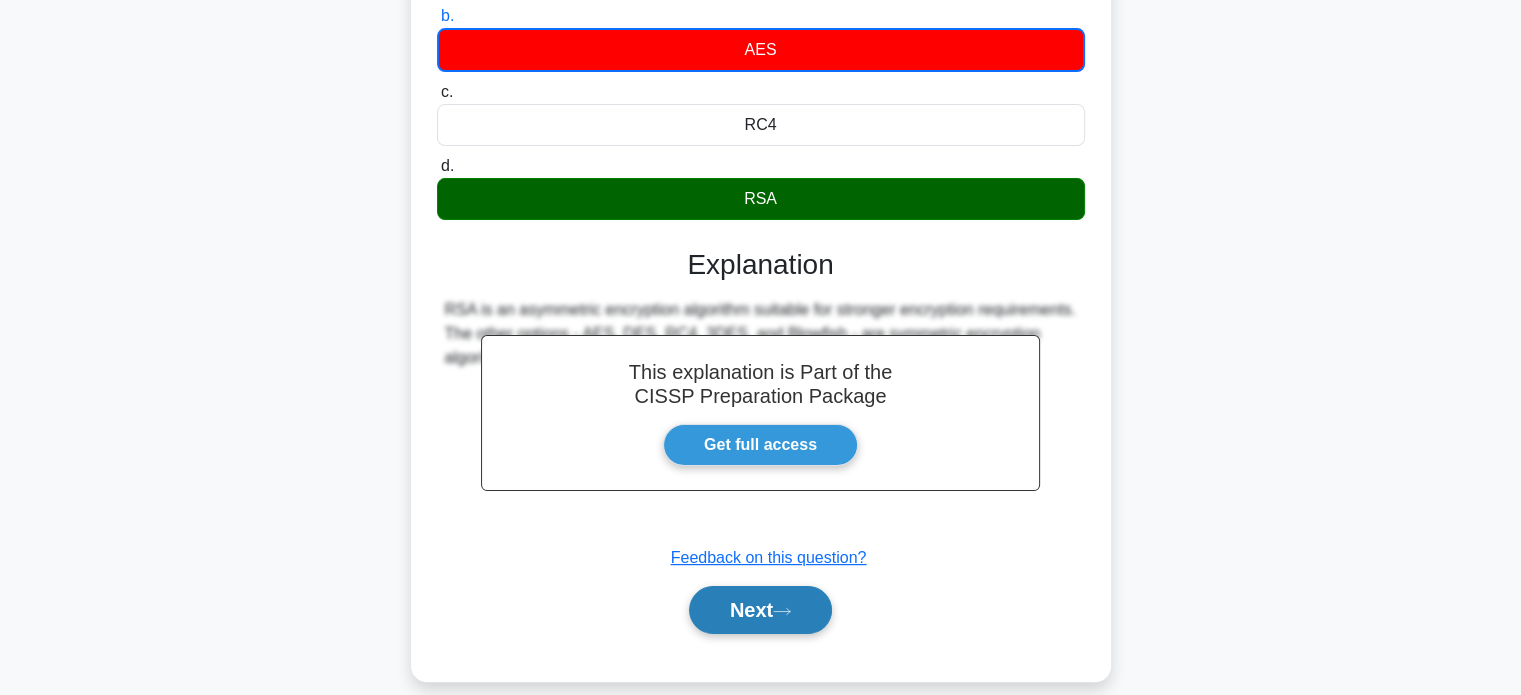 click on "Next" at bounding box center [760, 610] 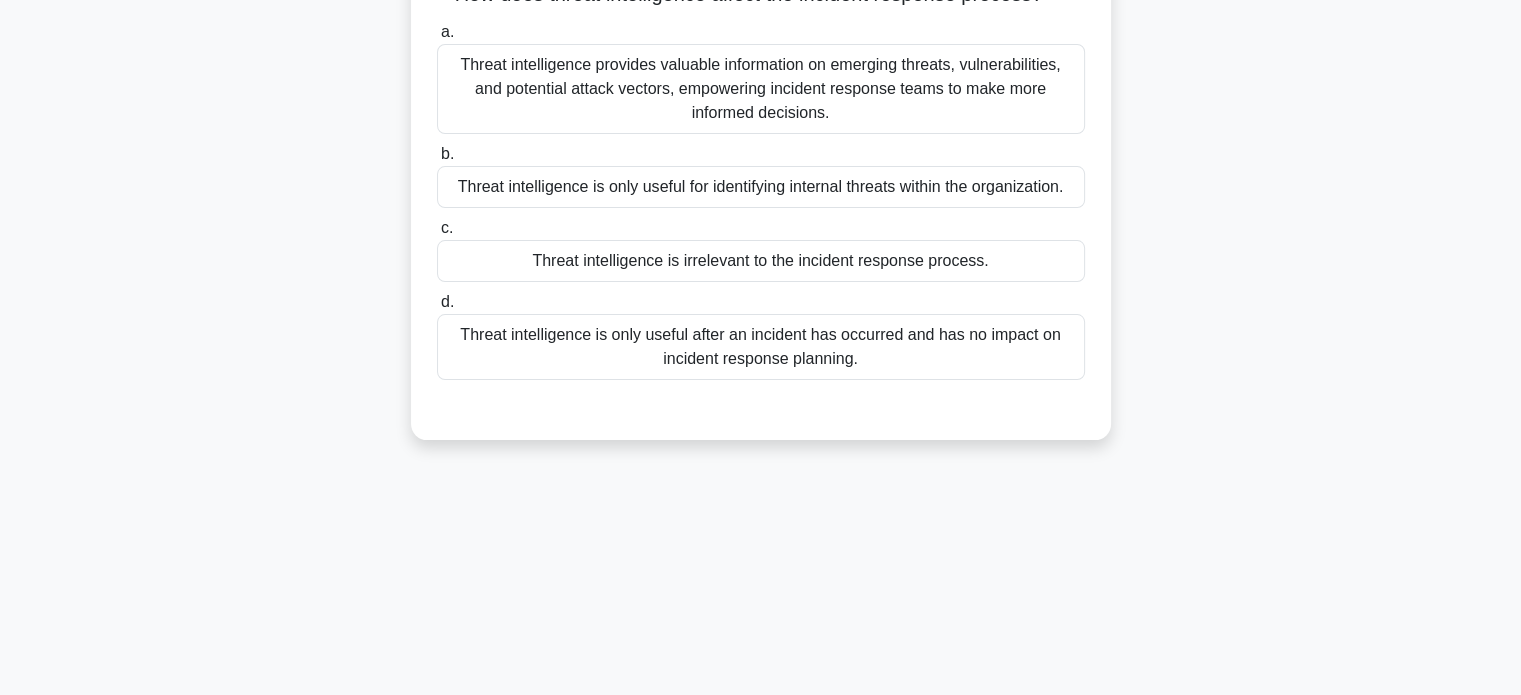 scroll, scrollTop: 0, scrollLeft: 0, axis: both 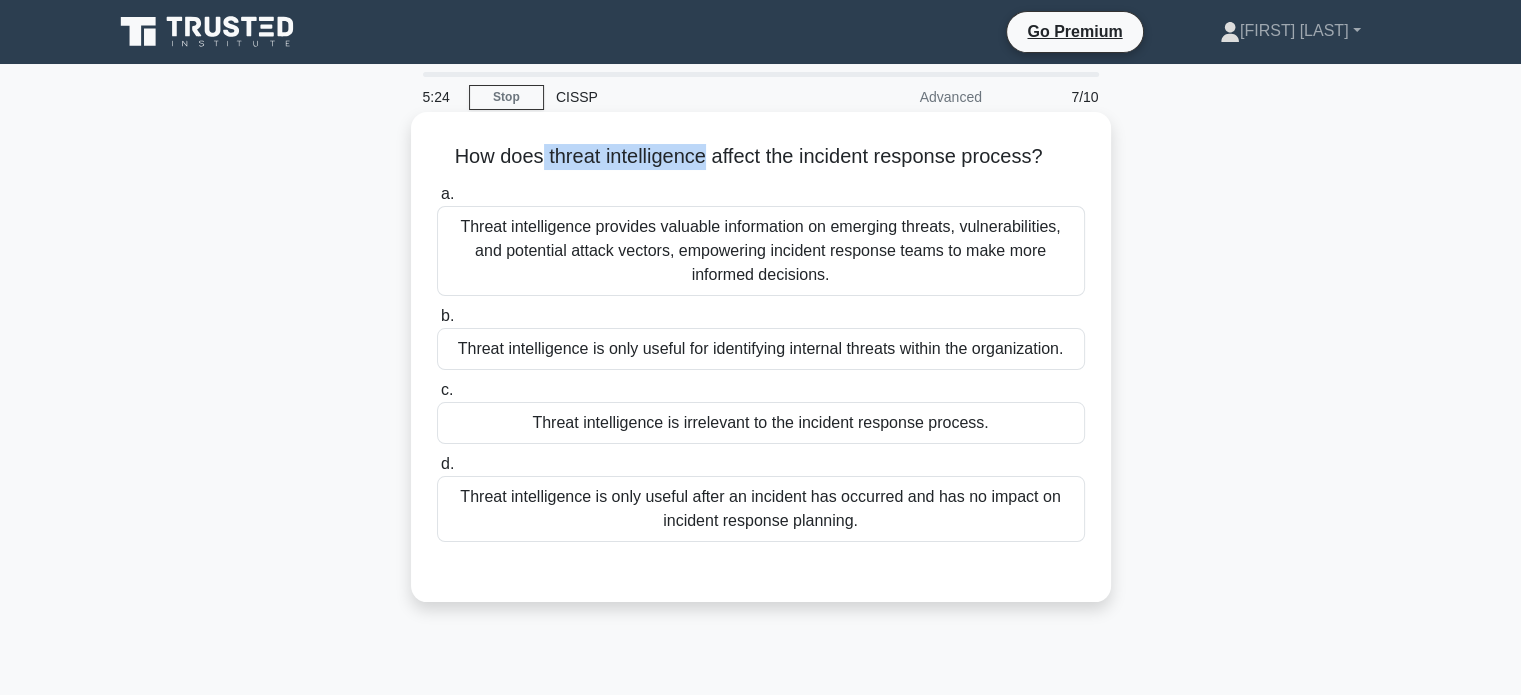 drag, startPoint x: 536, startPoint y: 155, endPoint x: 705, endPoint y: 168, distance: 169.49927 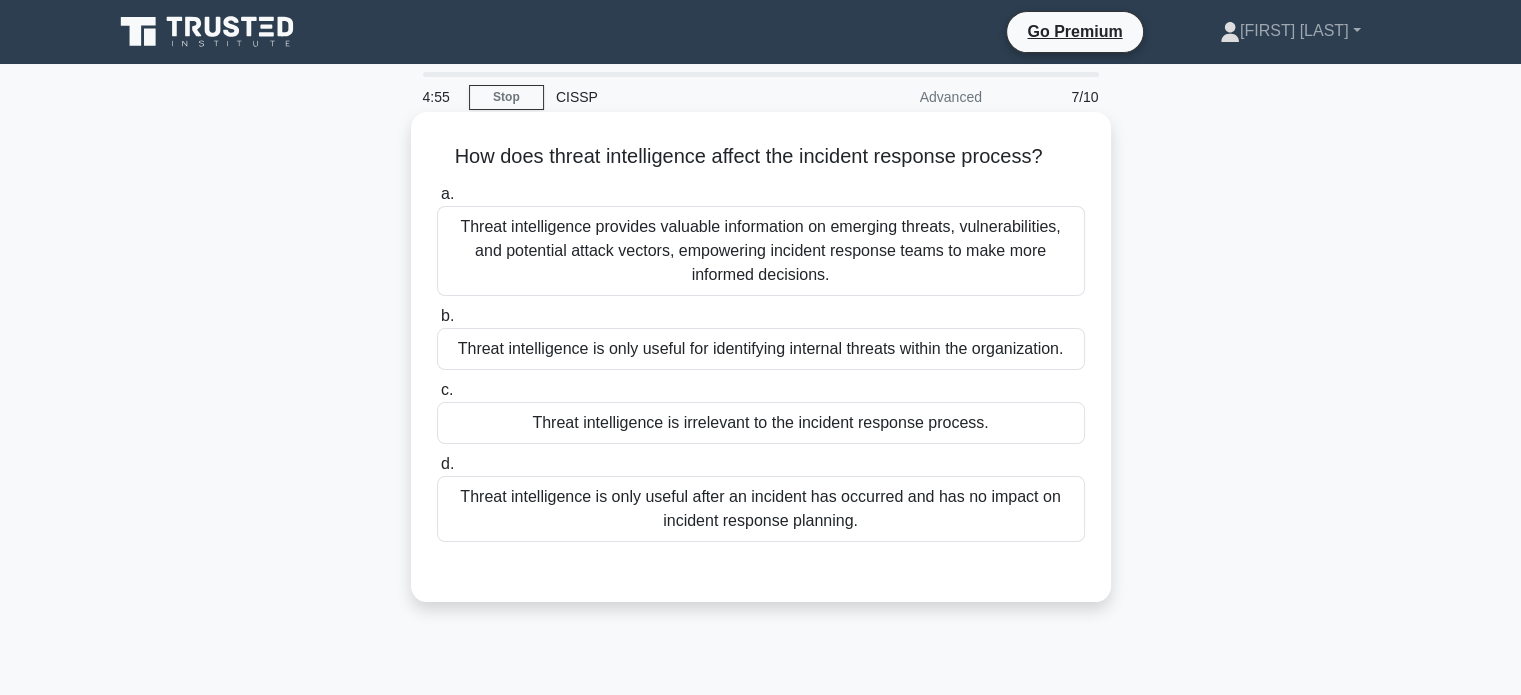 click on "Threat intelligence provides valuable information on emerging threats, vulnerabilities, and potential attack vectors, empowering incident response teams to make more informed decisions." at bounding box center (761, 251) 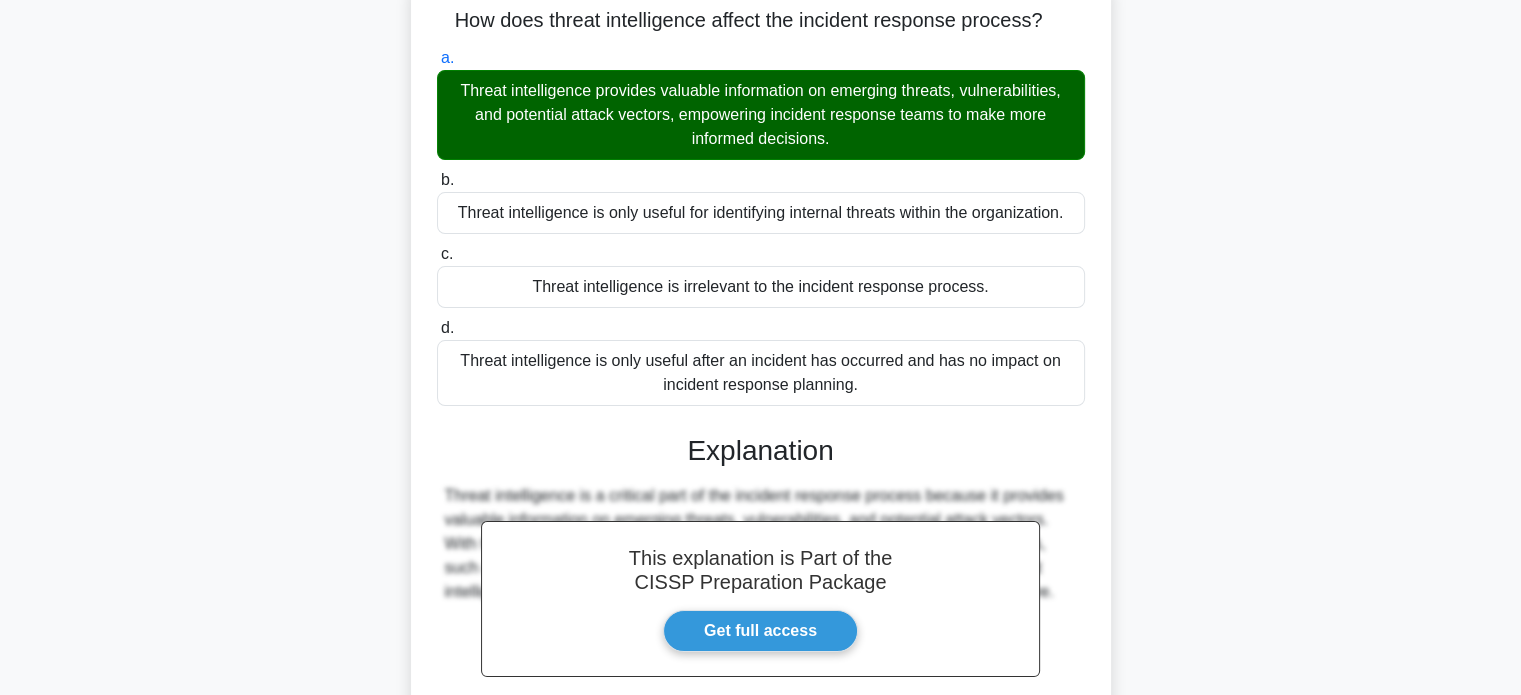 scroll, scrollTop: 385, scrollLeft: 0, axis: vertical 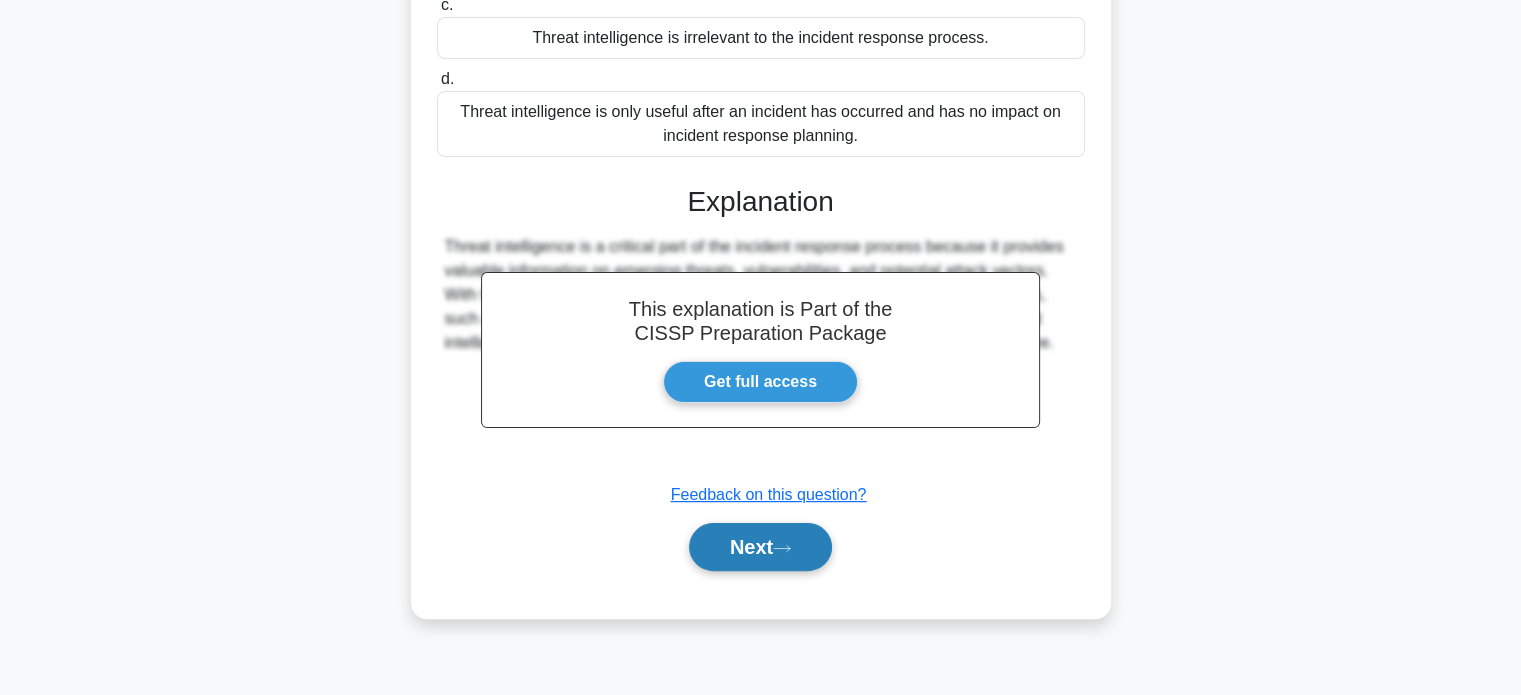 click on "Next" at bounding box center [760, 547] 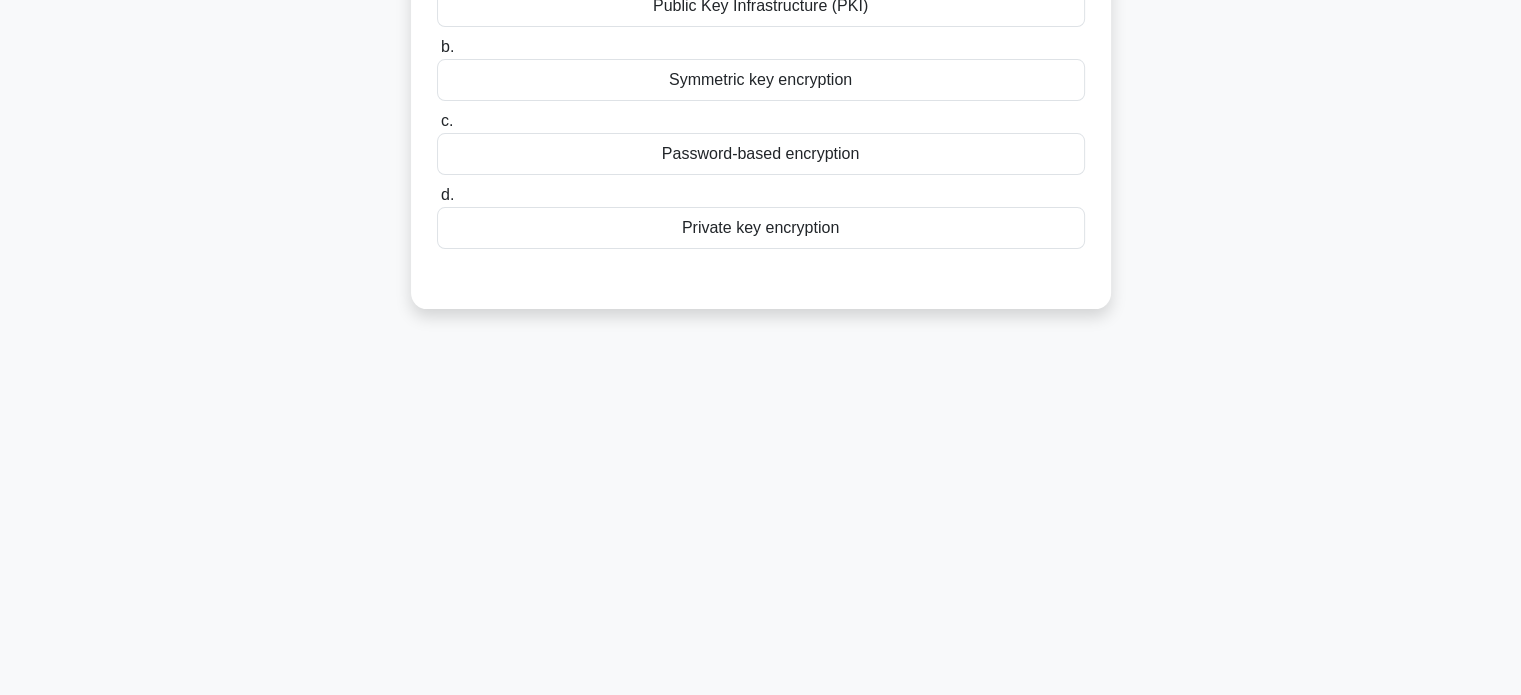 scroll, scrollTop: 85, scrollLeft: 0, axis: vertical 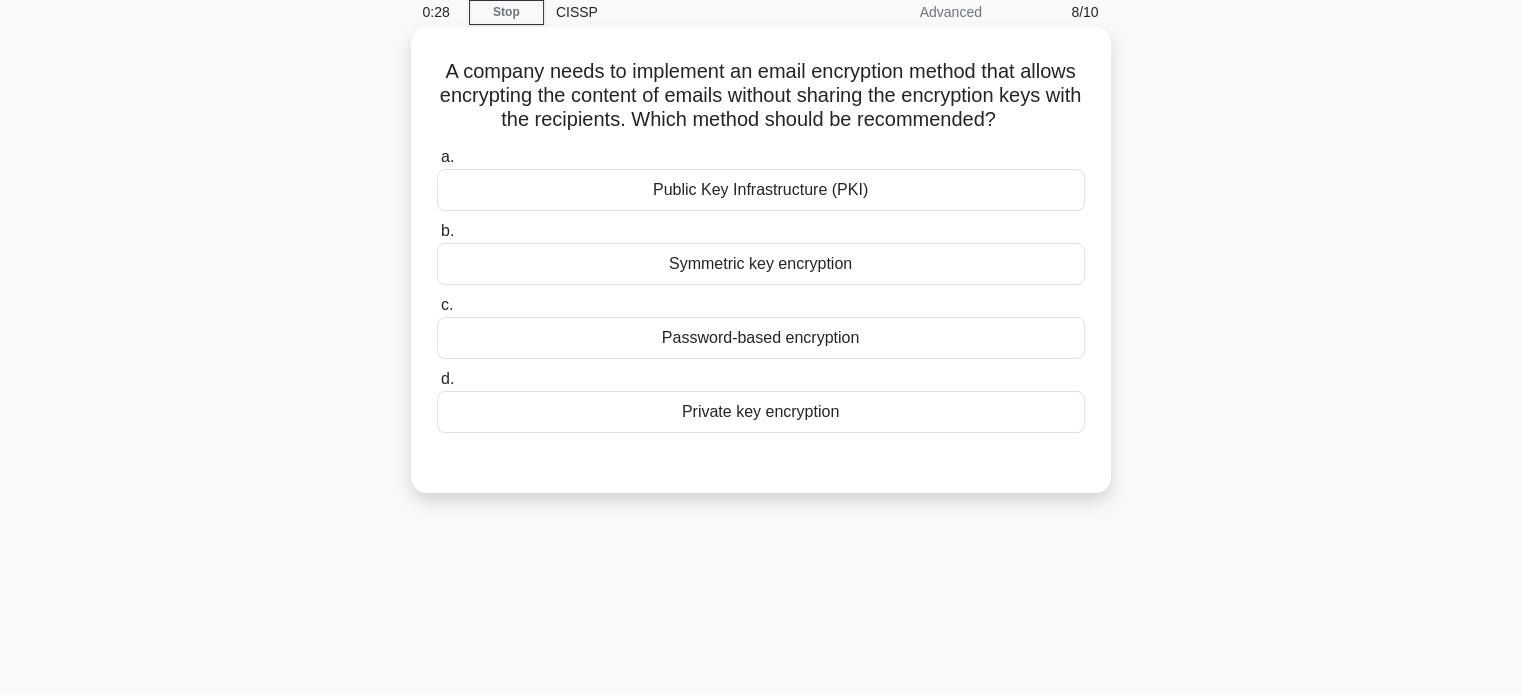 click on "Public Key Infrastructure (PKI)" at bounding box center [761, 190] 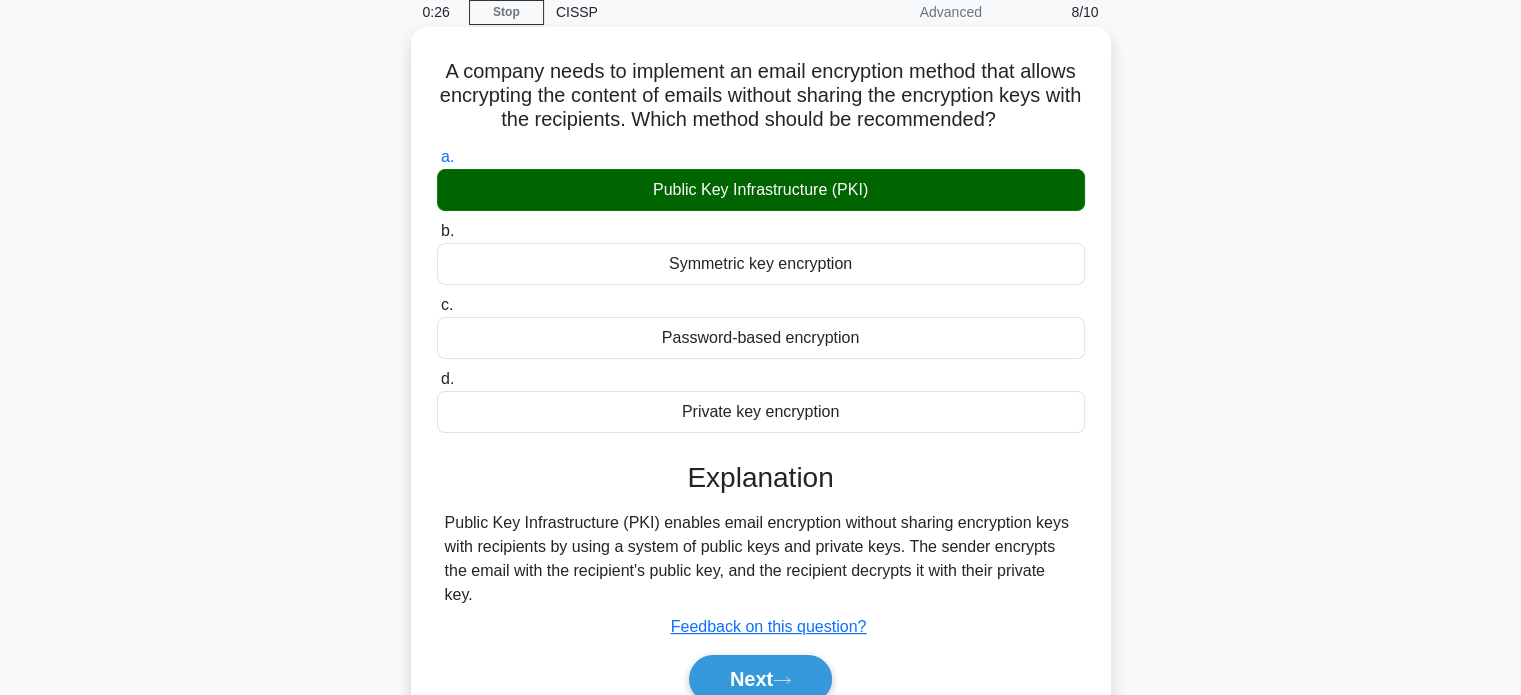 scroll, scrollTop: 285, scrollLeft: 0, axis: vertical 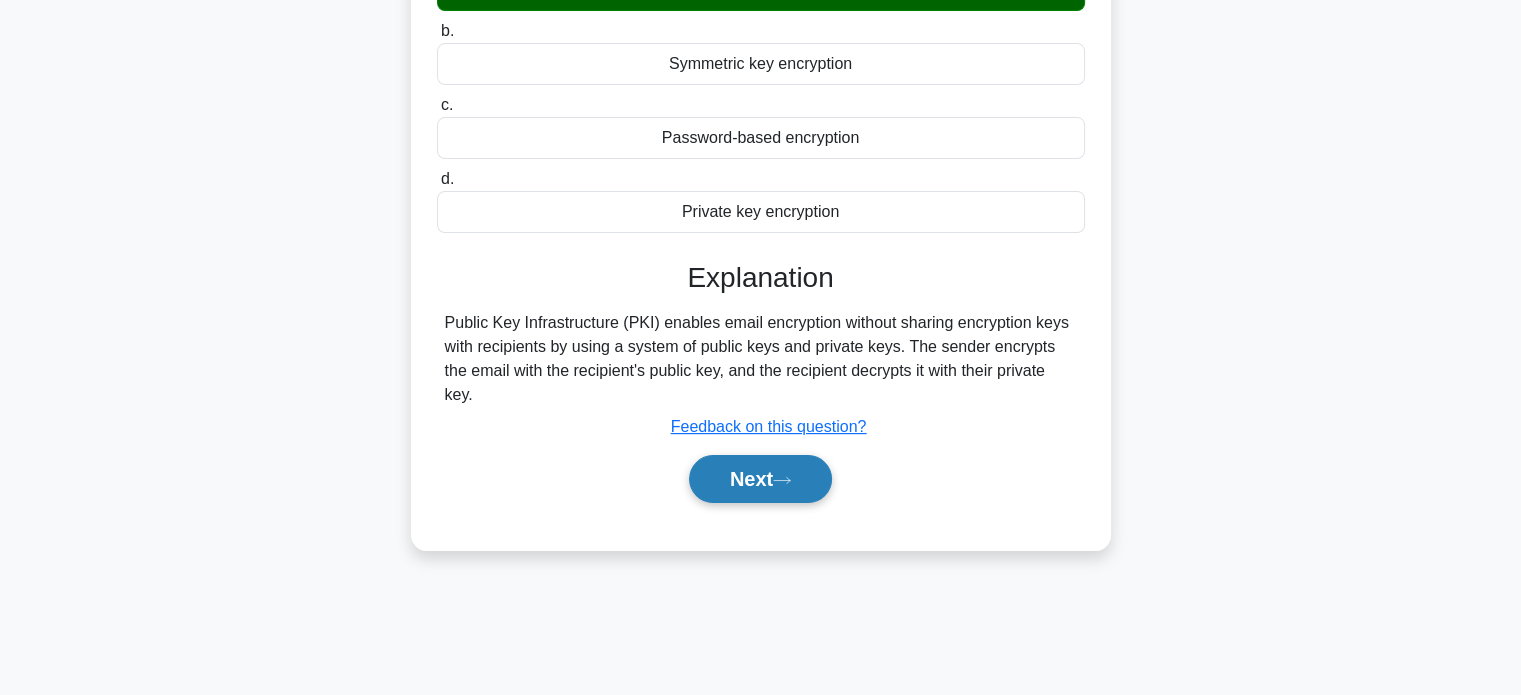click on "Next" at bounding box center (760, 479) 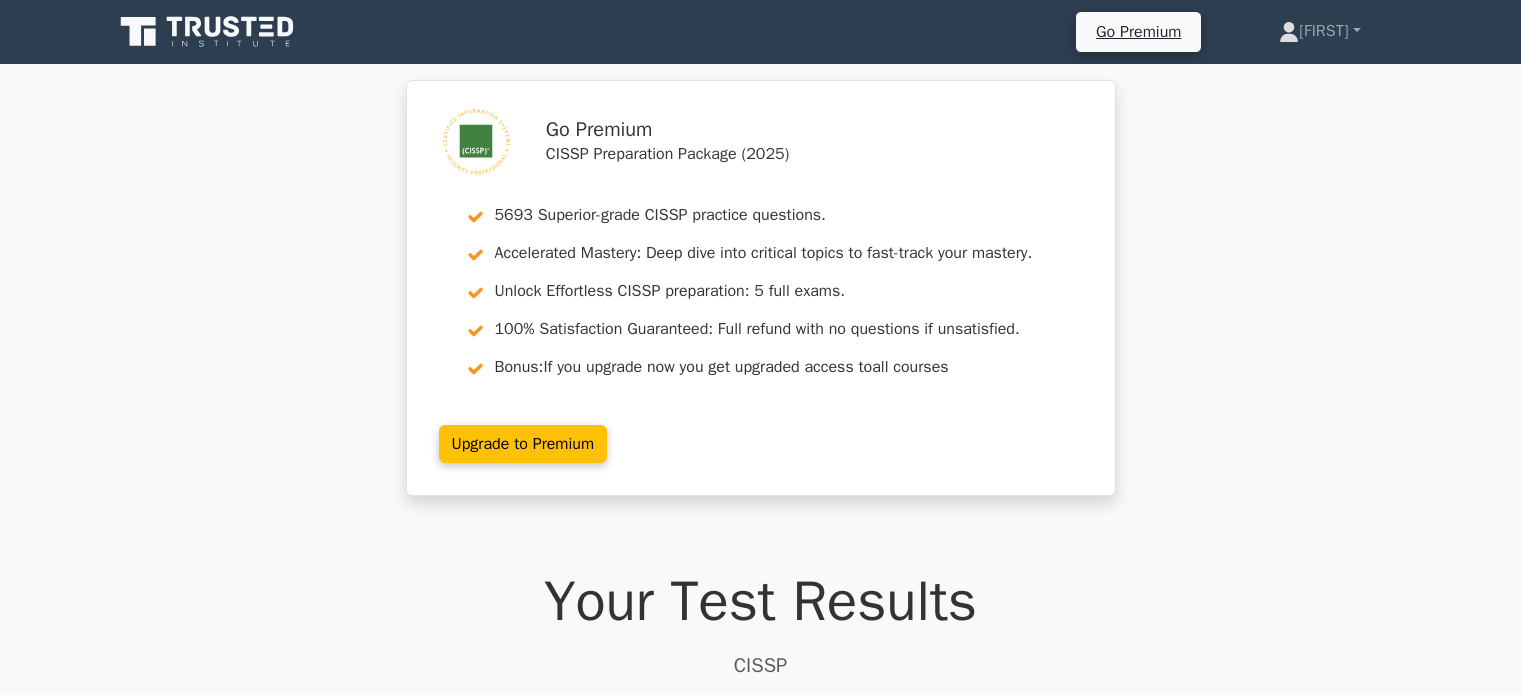 scroll, scrollTop: 388, scrollLeft: 0, axis: vertical 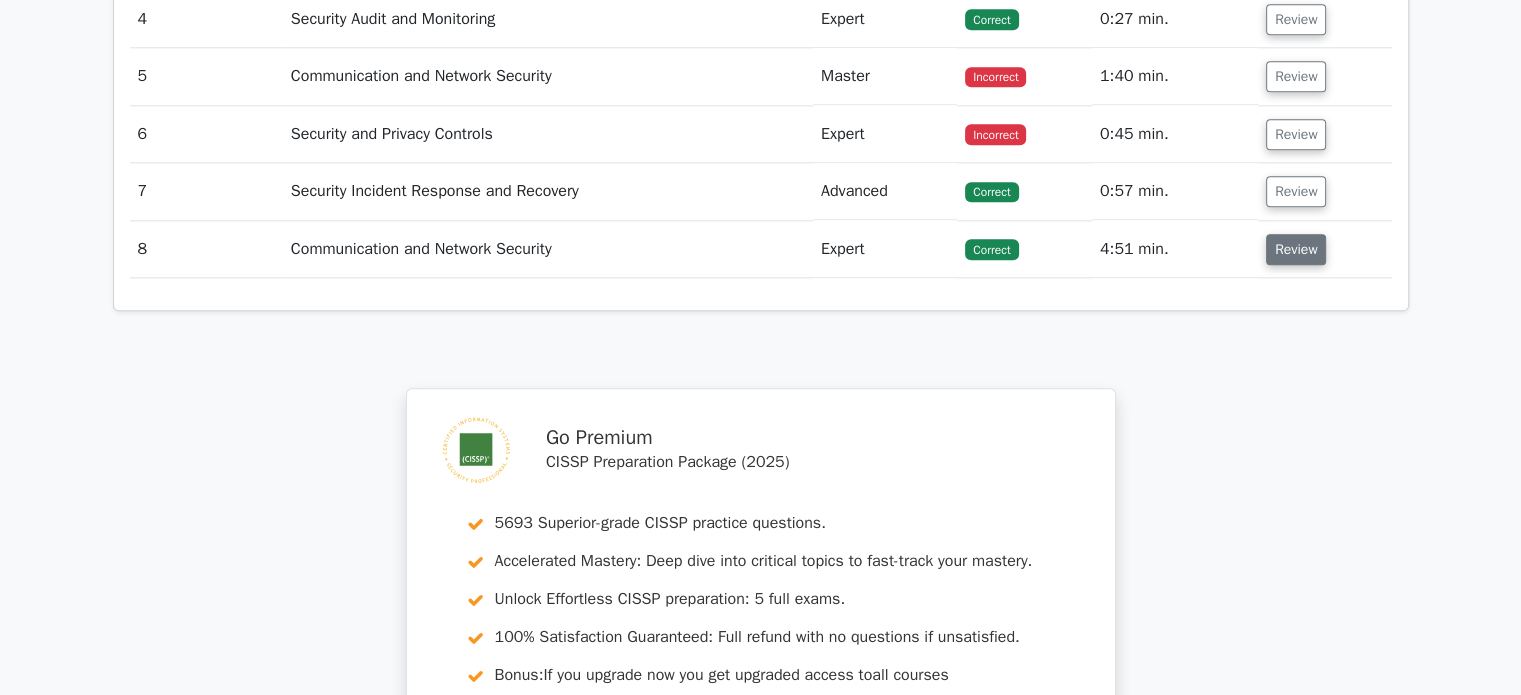 click on "Review" at bounding box center [1296, 249] 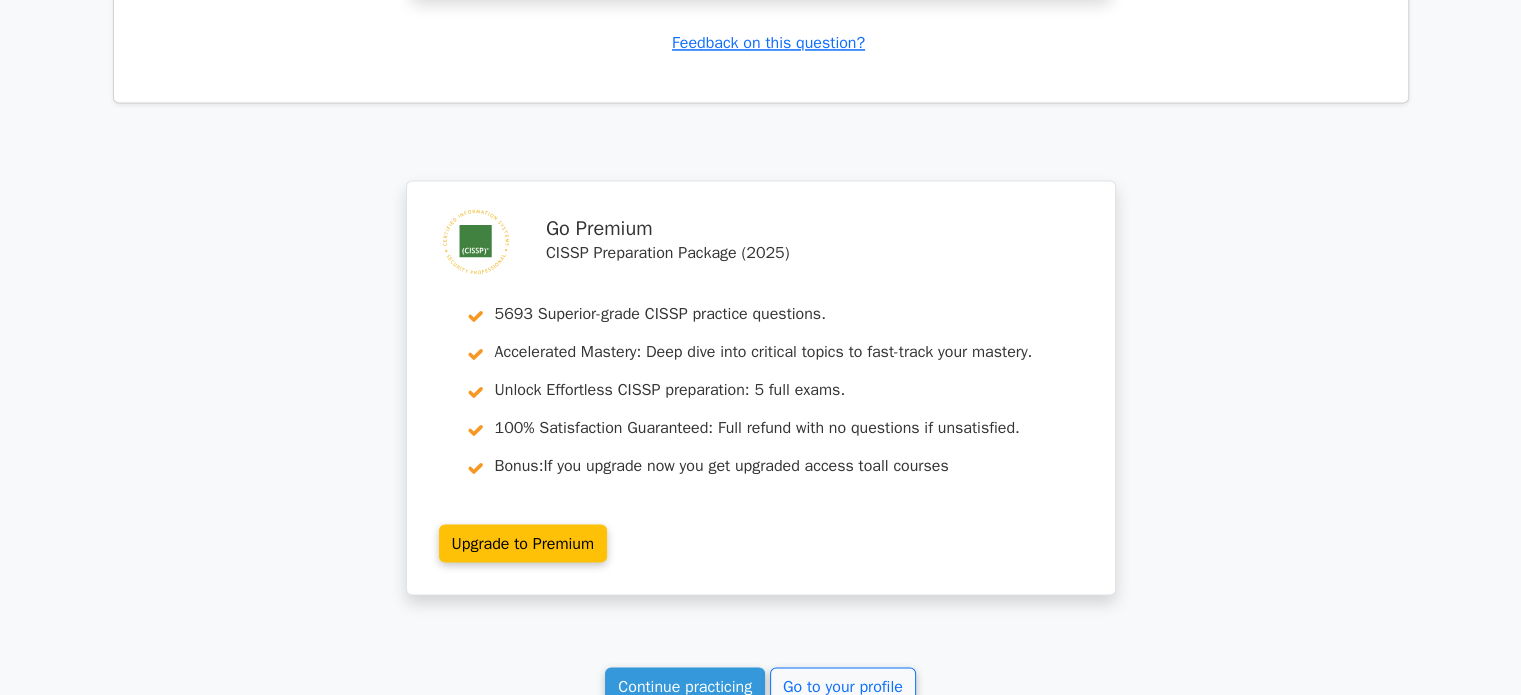 scroll, scrollTop: 3600, scrollLeft: 0, axis: vertical 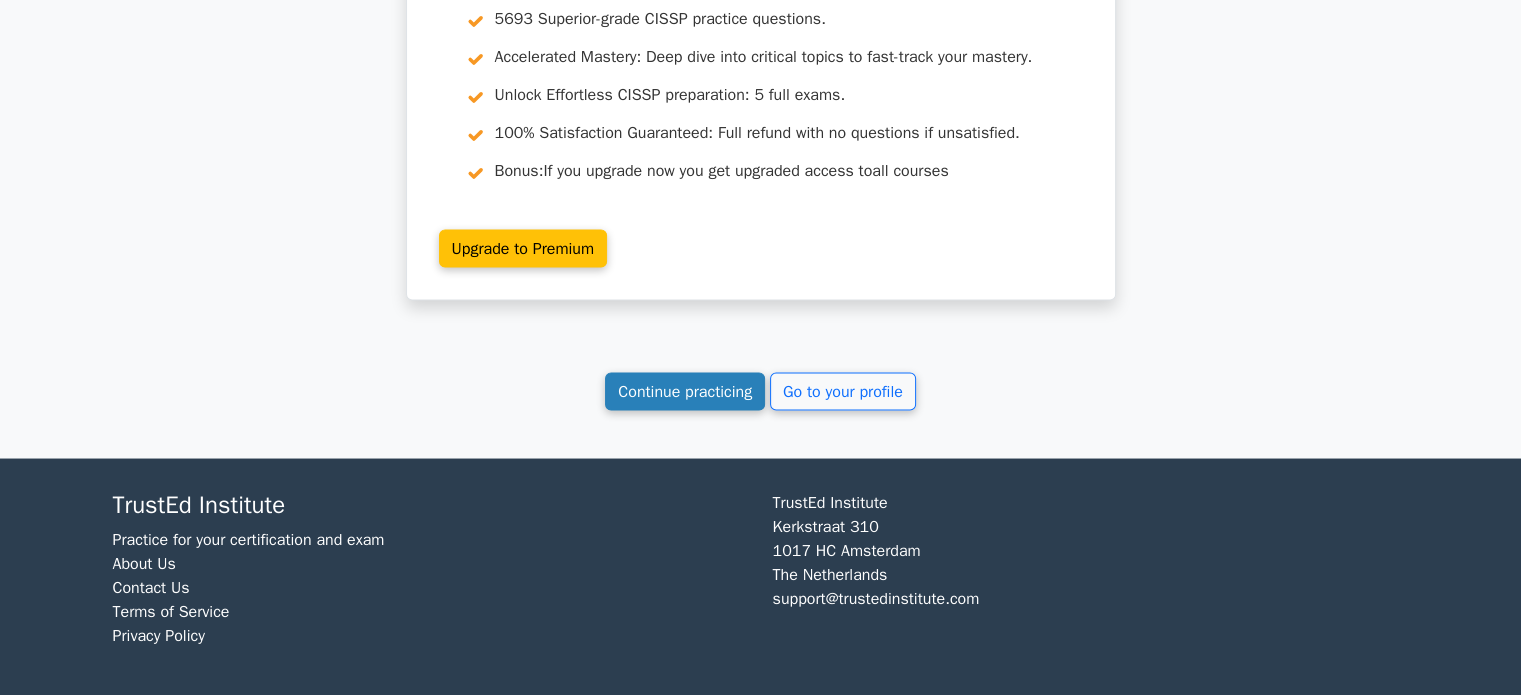 click on "Continue practicing" at bounding box center [685, 391] 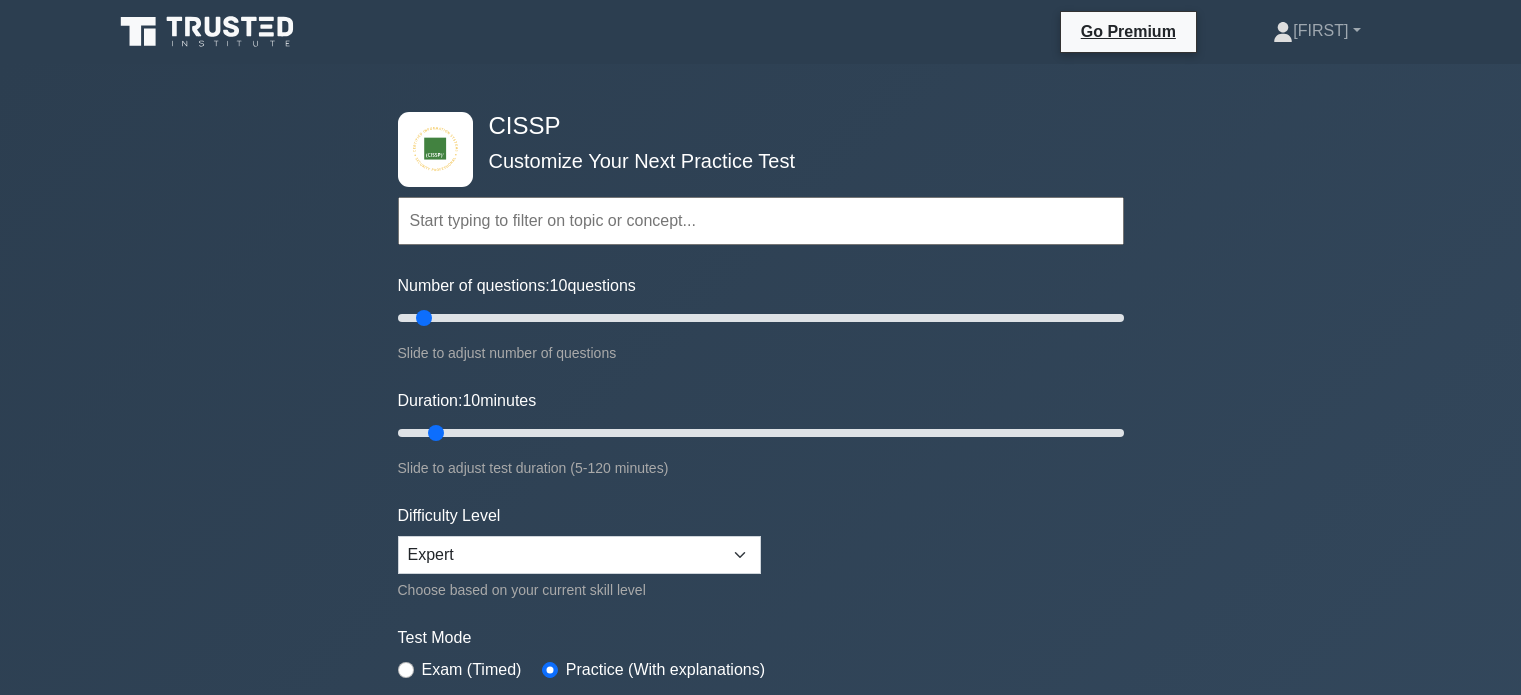 scroll, scrollTop: 0, scrollLeft: 0, axis: both 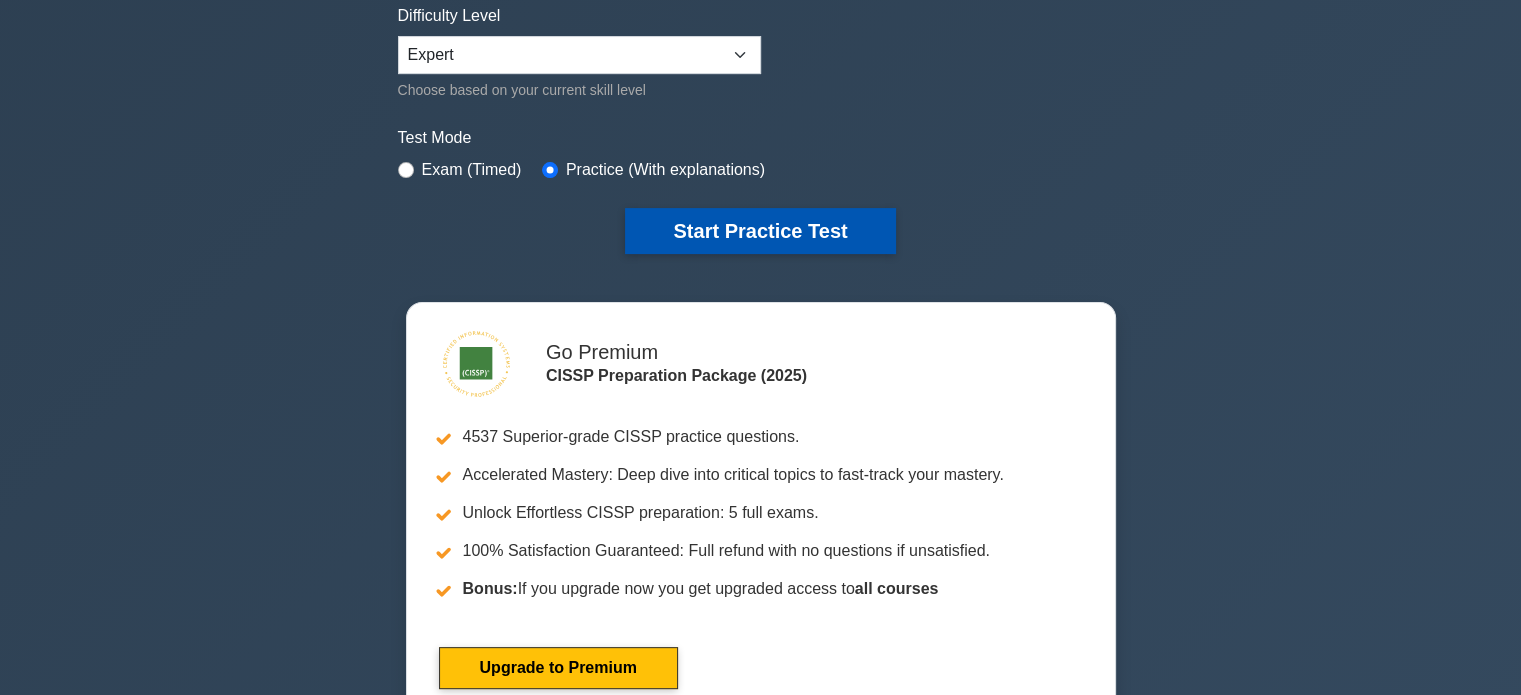 click on "Start Practice Test" at bounding box center (760, 231) 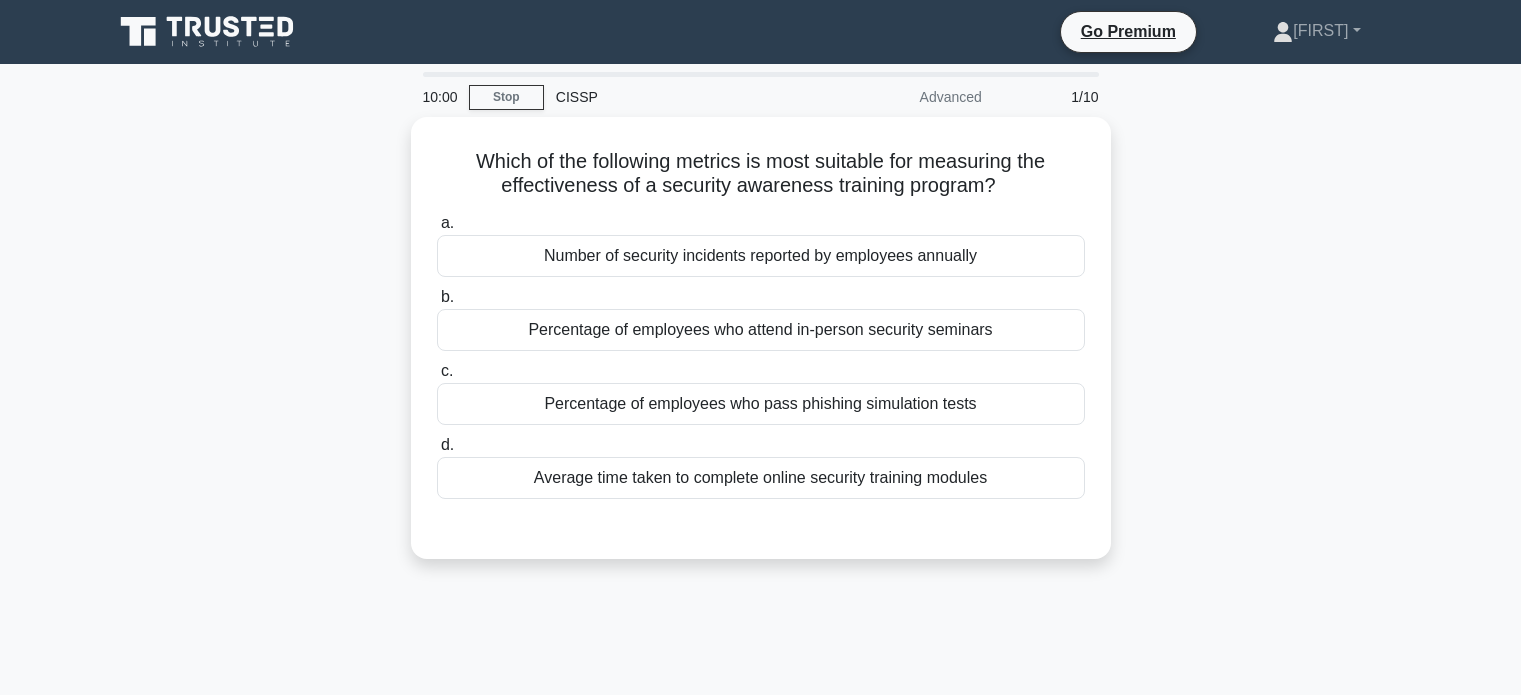 scroll, scrollTop: 0, scrollLeft: 0, axis: both 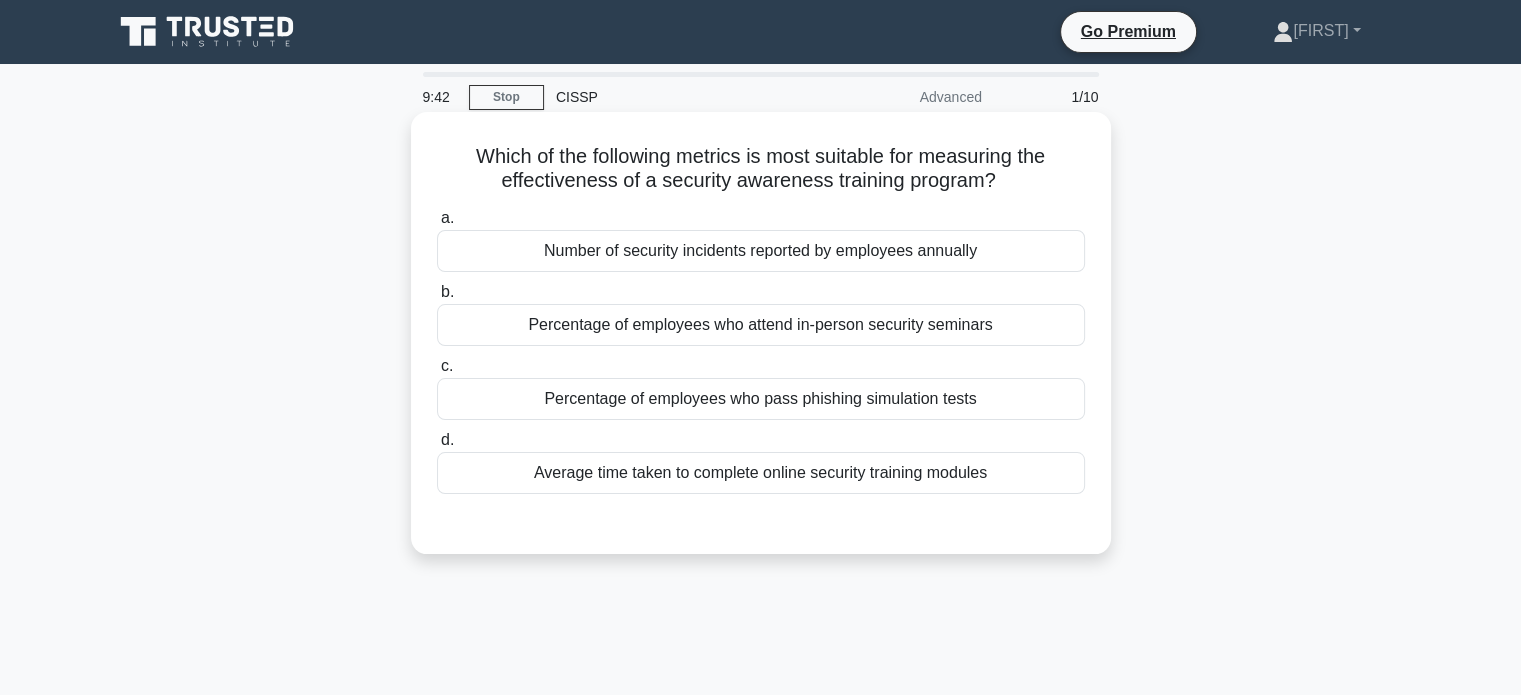 click on "Number of security incidents reported by employees annually" at bounding box center (761, 251) 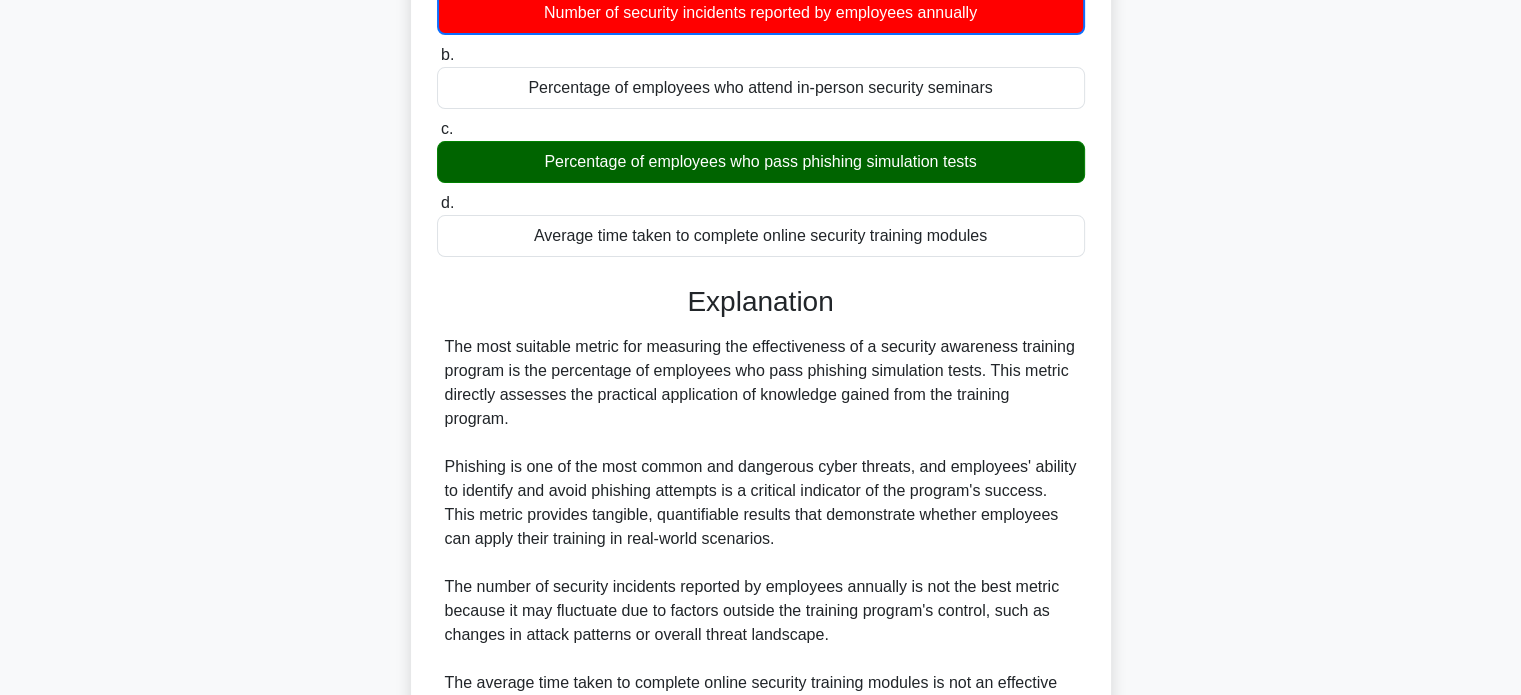 scroll, scrollTop: 586, scrollLeft: 0, axis: vertical 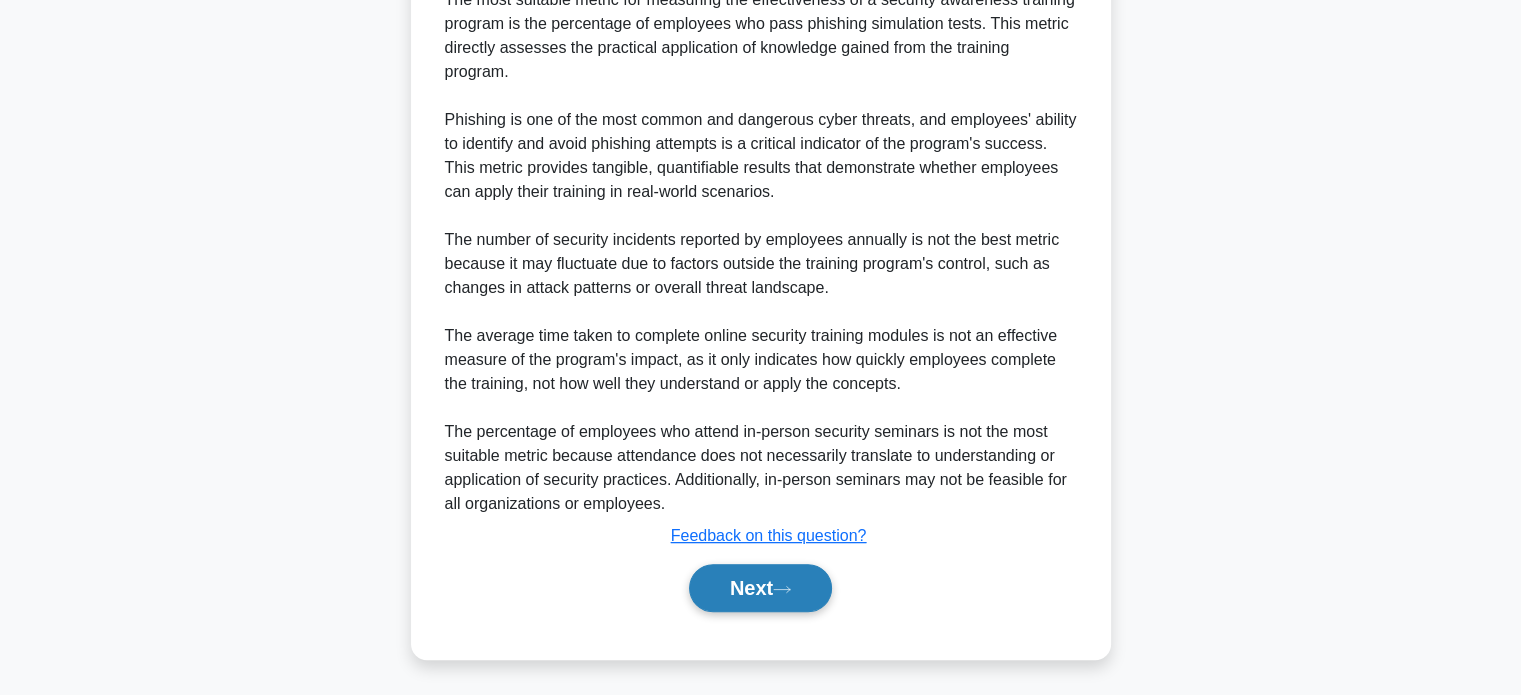 click on "Next" at bounding box center (760, 588) 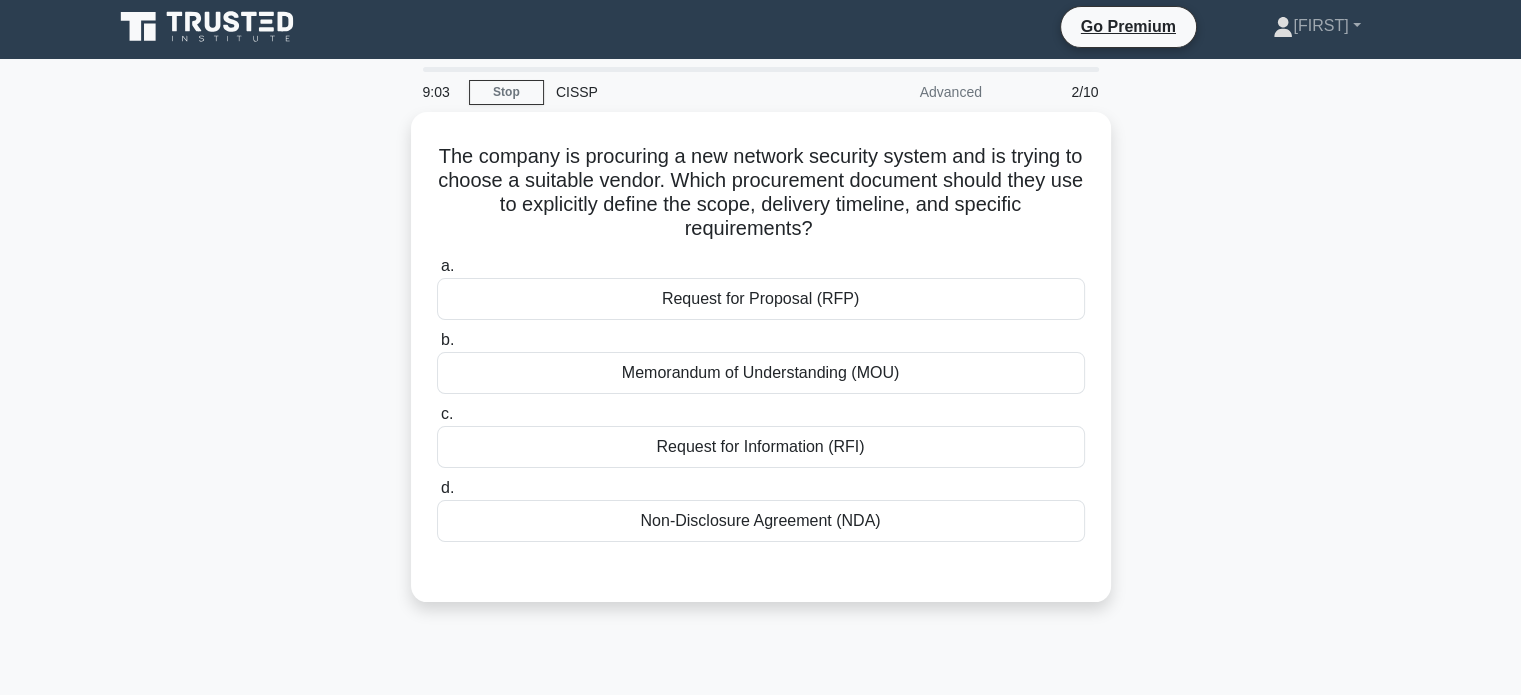 scroll, scrollTop: 0, scrollLeft: 0, axis: both 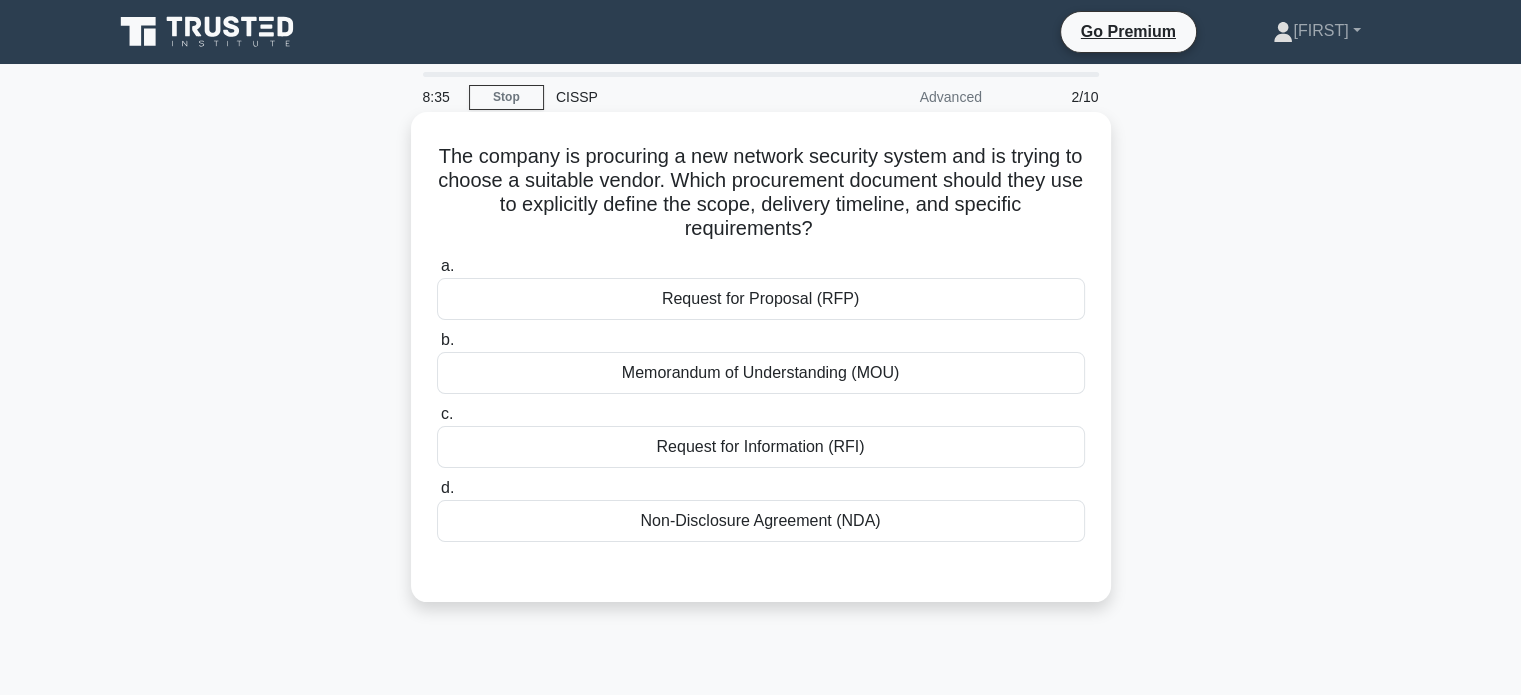 click on "Request for Proposal (RFP)" at bounding box center (761, 299) 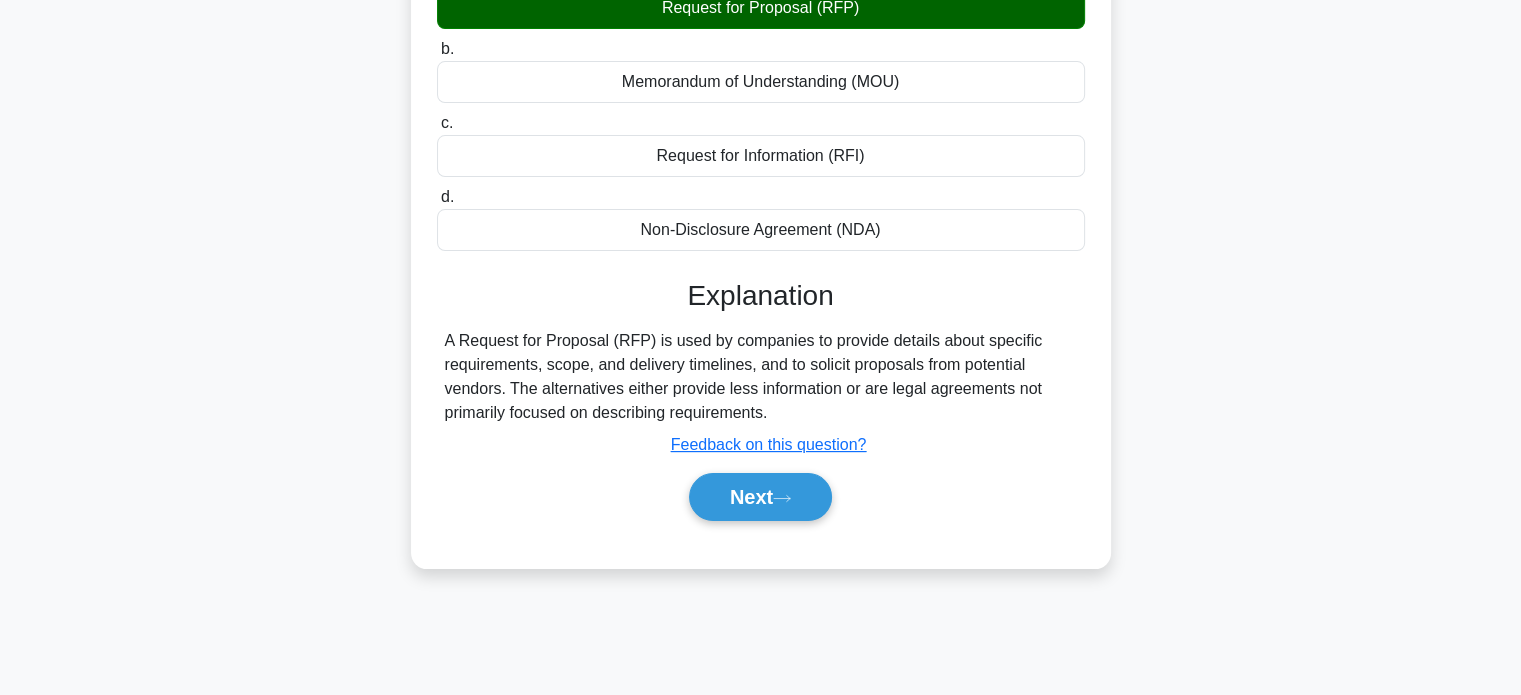 scroll, scrollTop: 300, scrollLeft: 0, axis: vertical 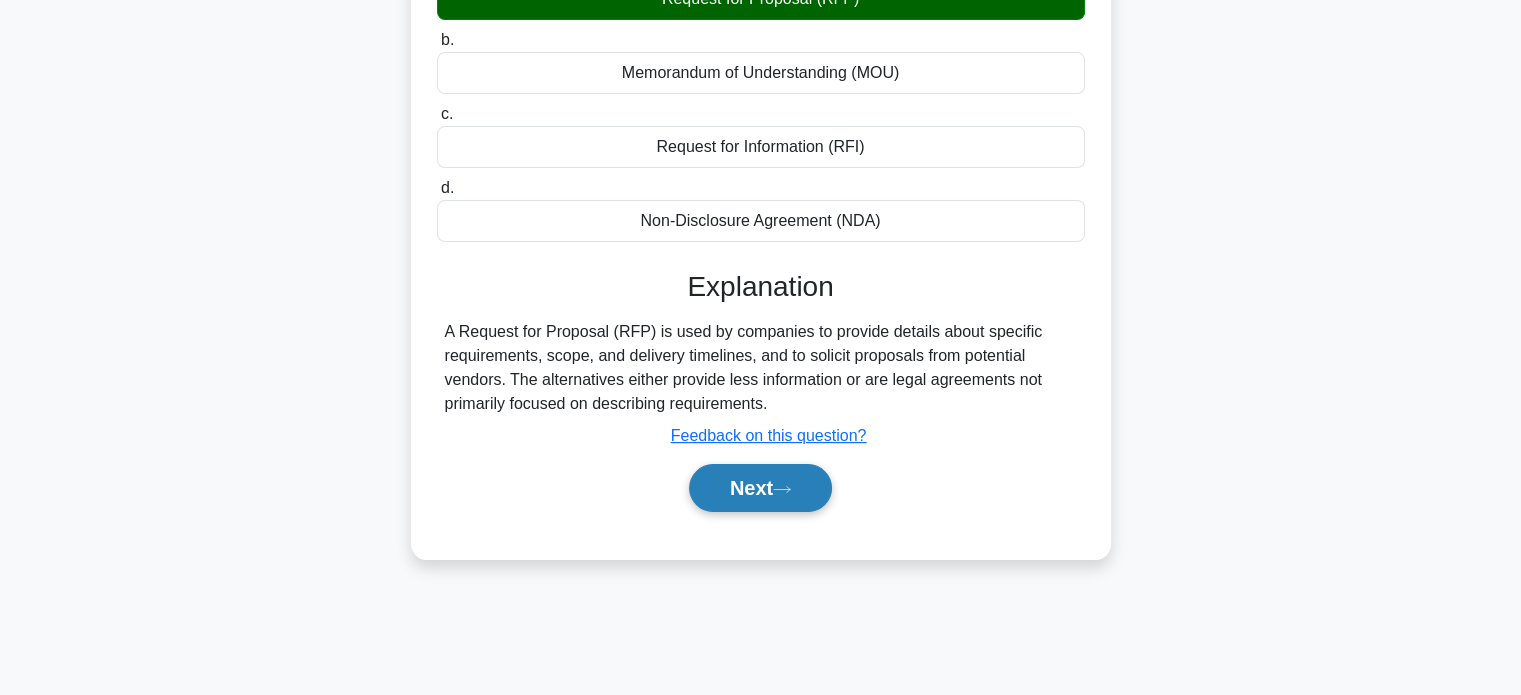 click on "Next" at bounding box center (760, 488) 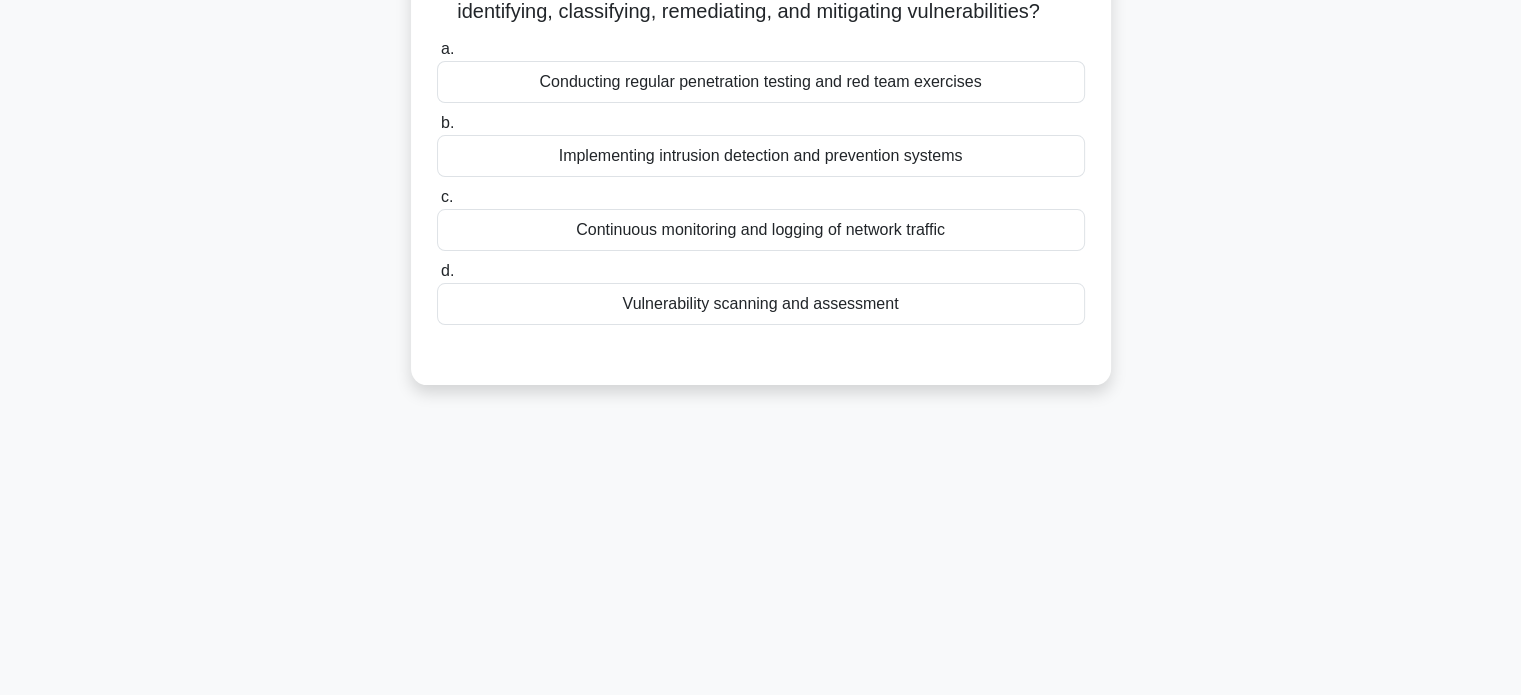 scroll, scrollTop: 0, scrollLeft: 0, axis: both 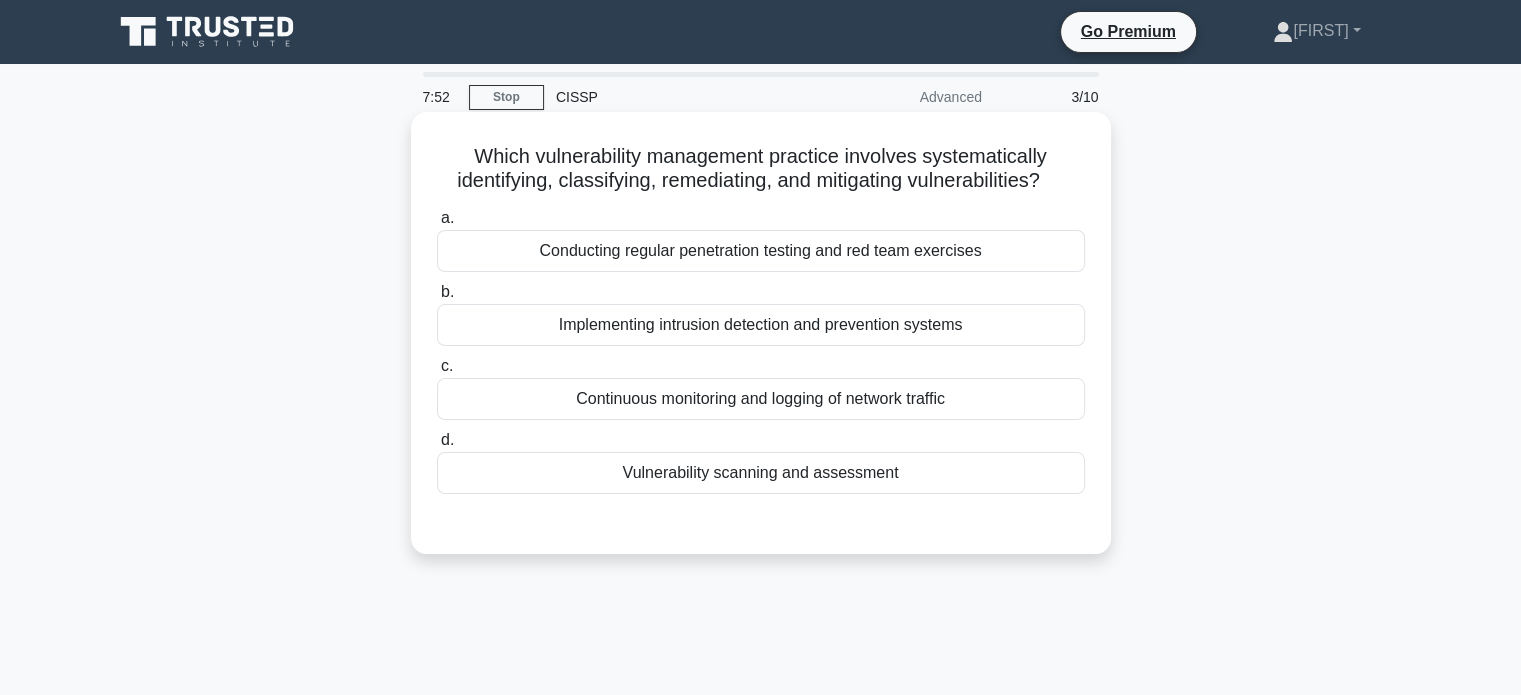 click on "Implementing intrusion detection and prevention systems" at bounding box center (761, 325) 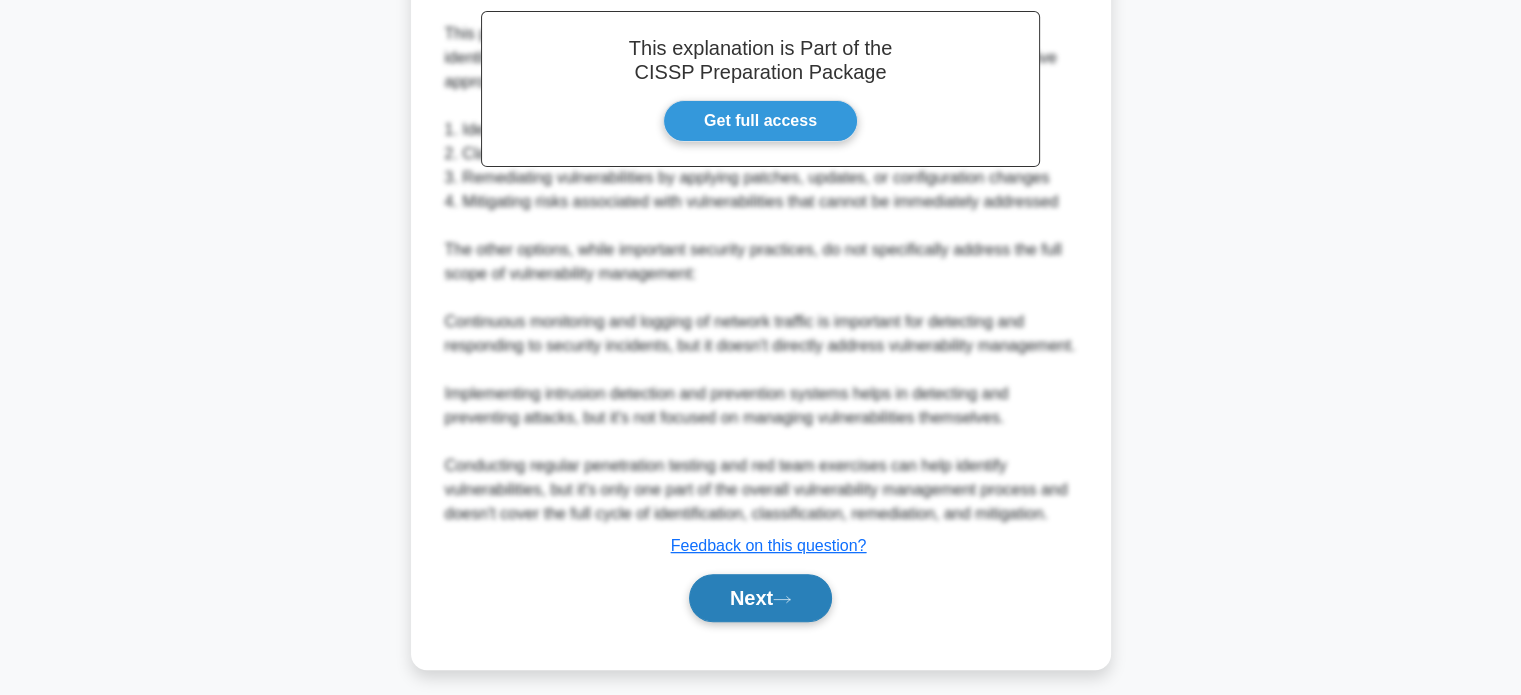 click on "Next" at bounding box center [760, 598] 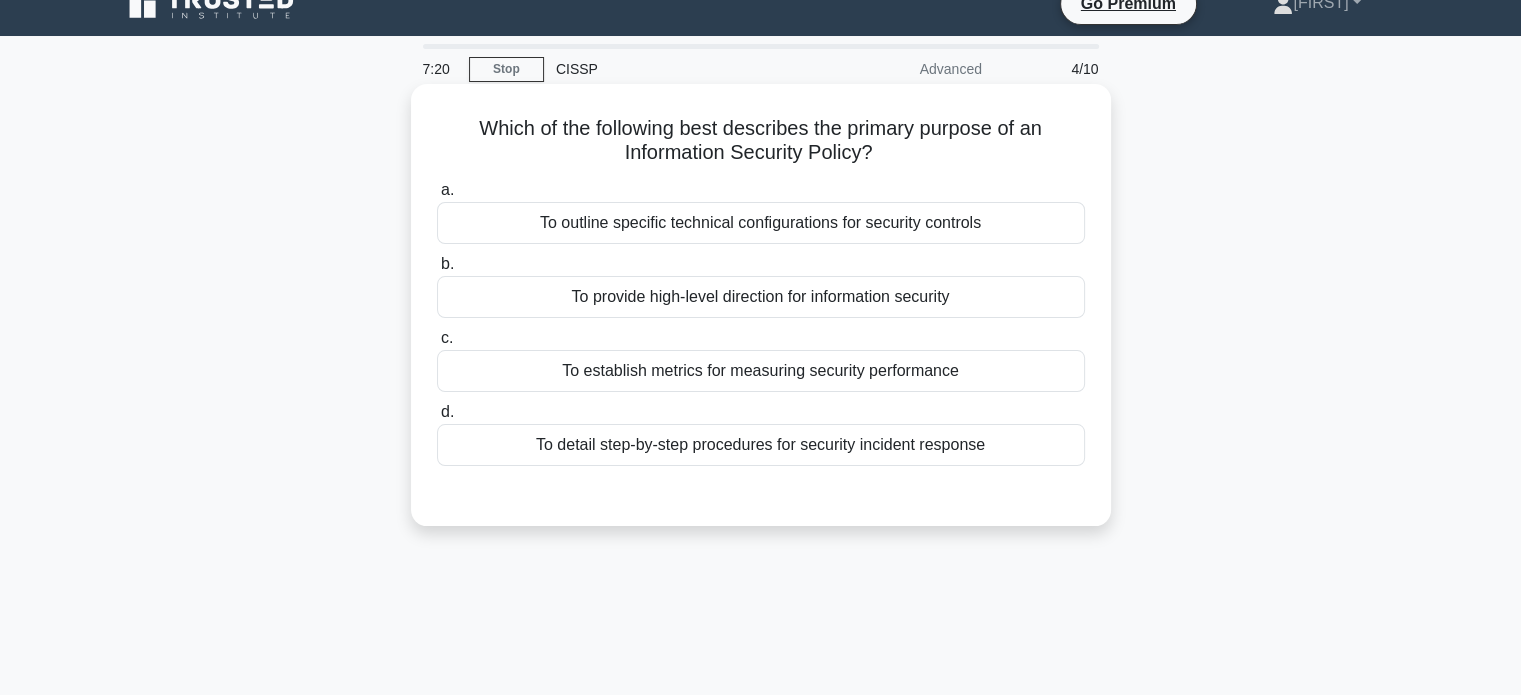 scroll, scrollTop: 0, scrollLeft: 0, axis: both 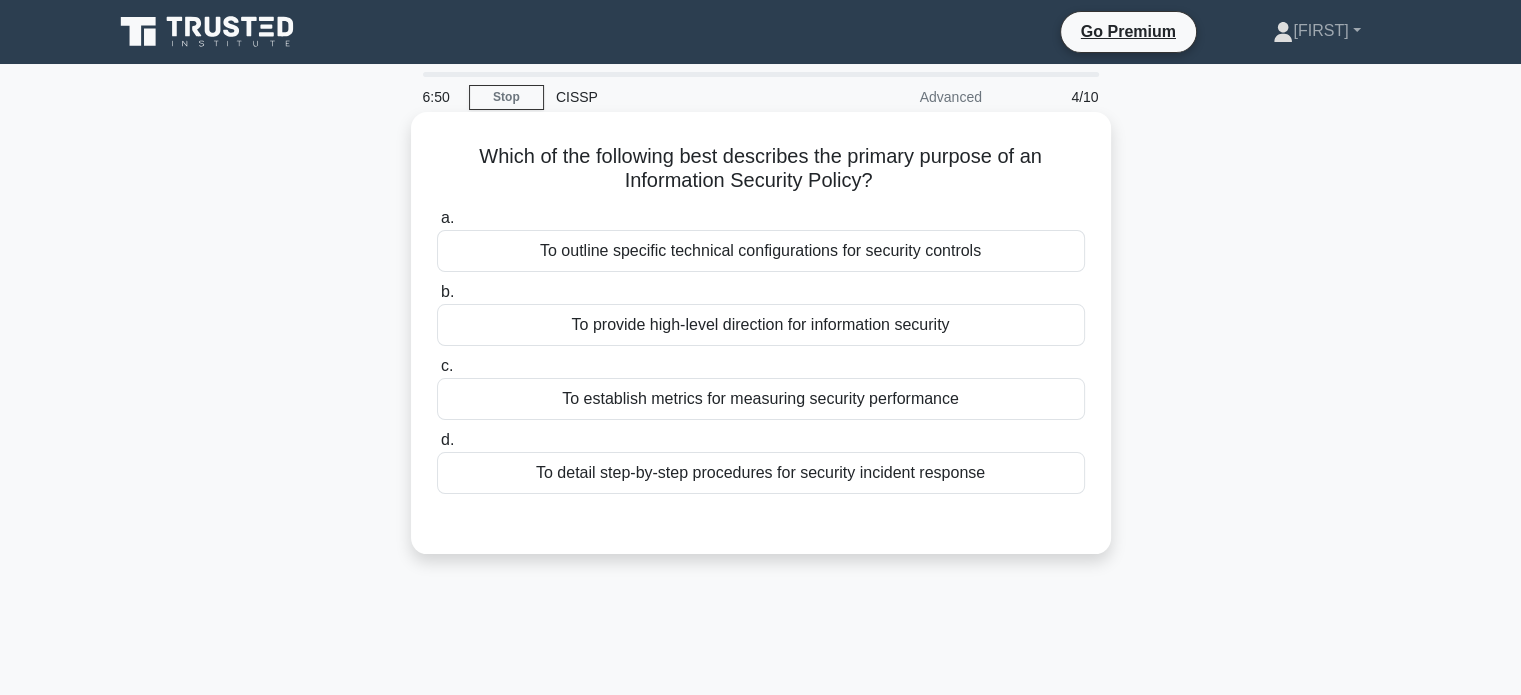 click on "To provide high-level direction for information security" at bounding box center (761, 325) 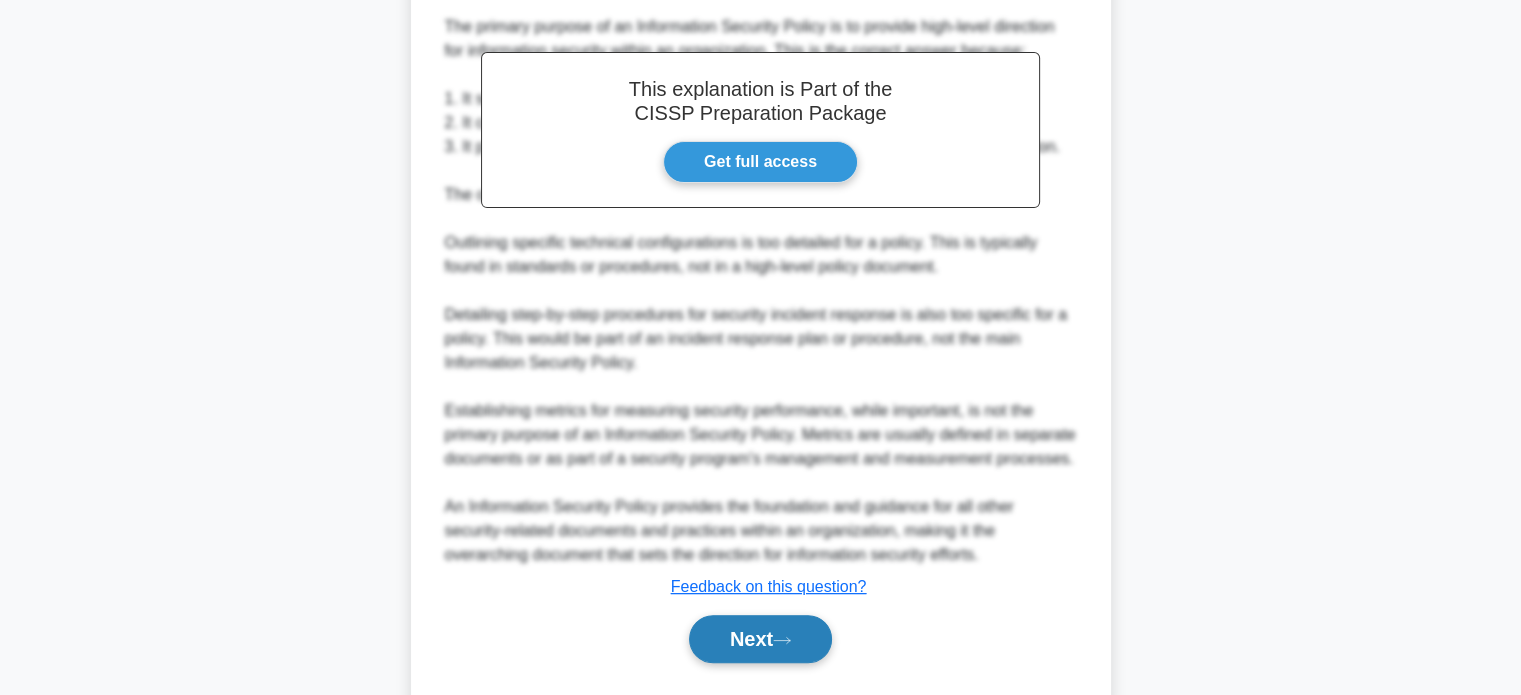 scroll, scrollTop: 608, scrollLeft: 0, axis: vertical 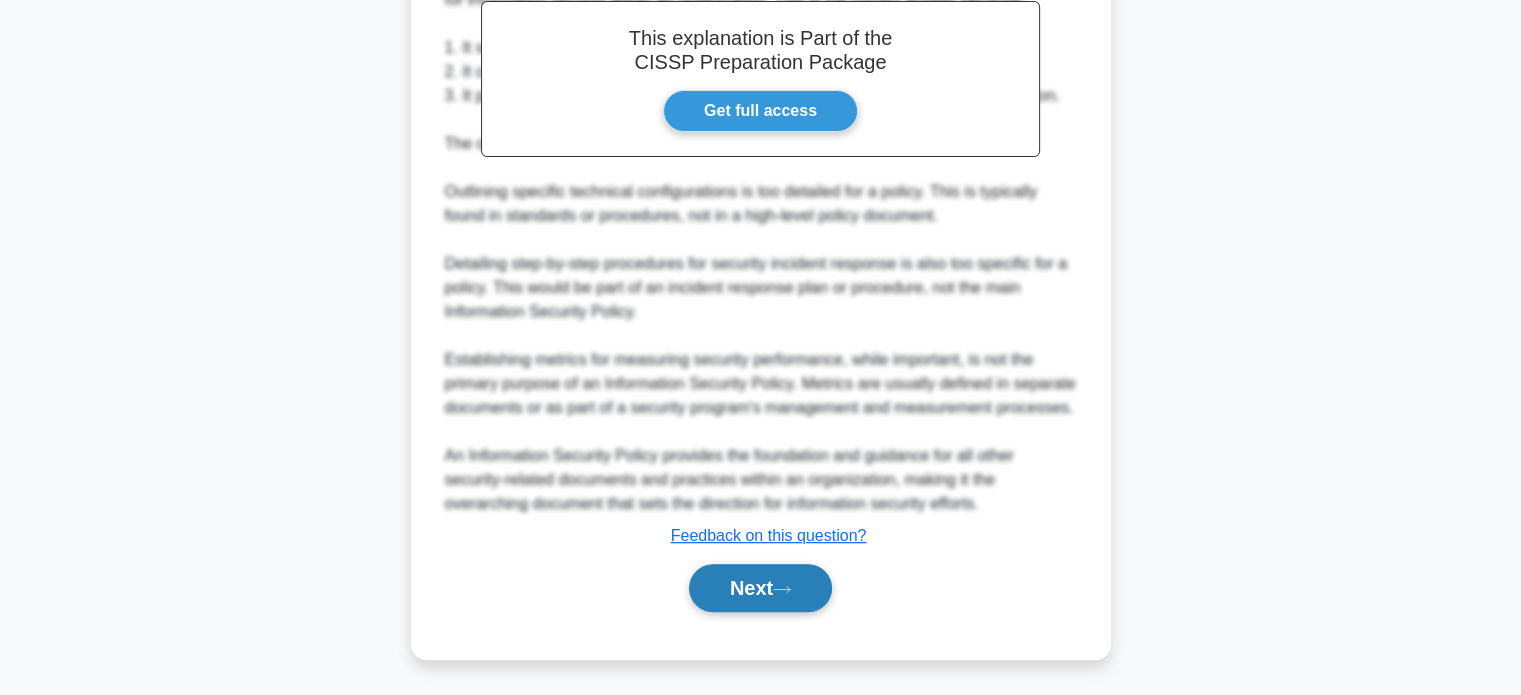 click 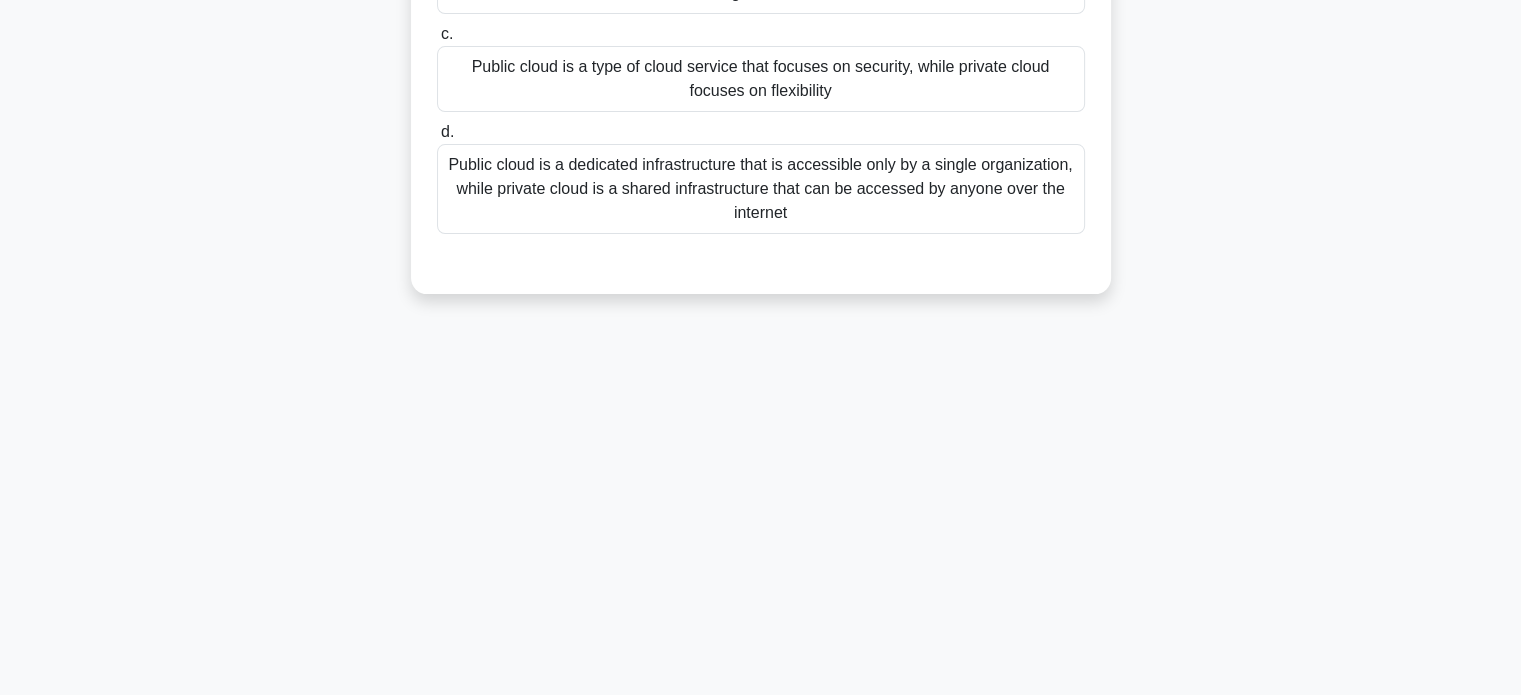 scroll, scrollTop: 0, scrollLeft: 0, axis: both 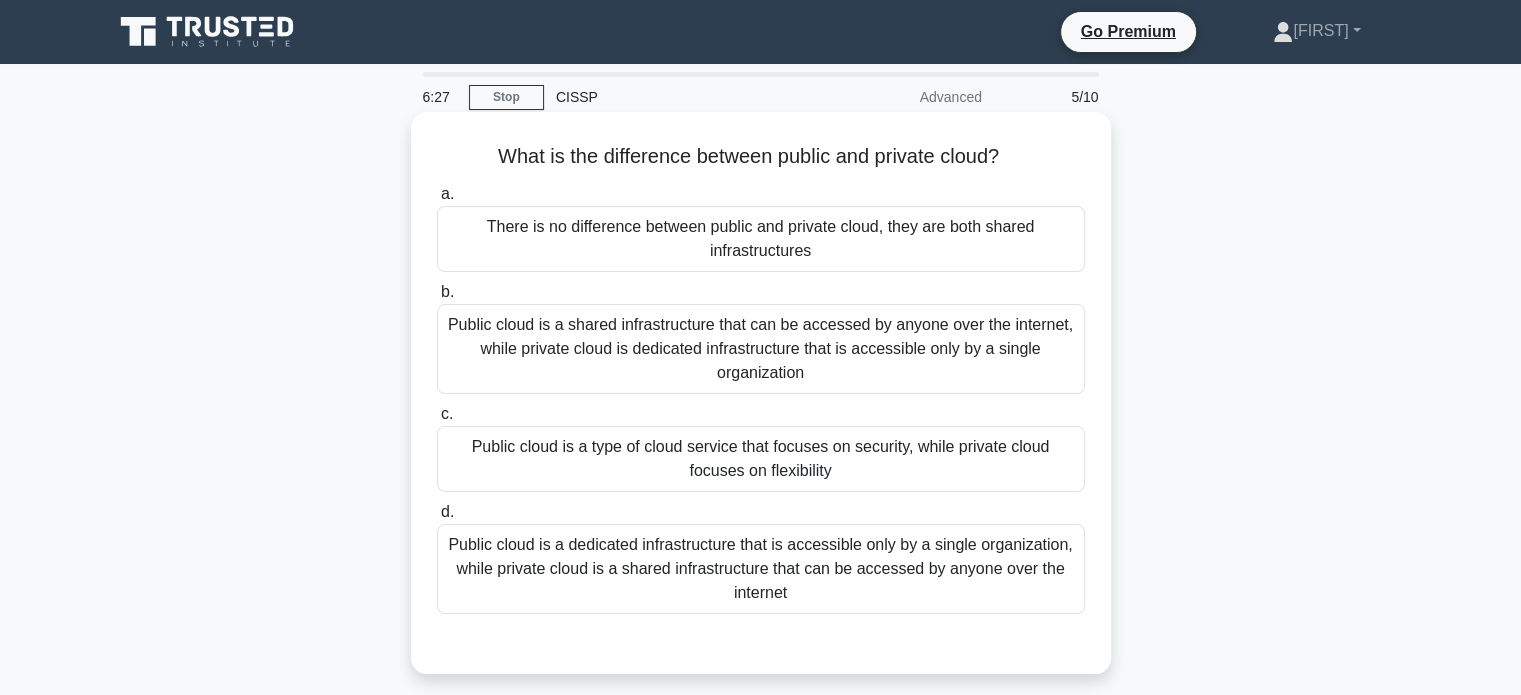 click on "Public cloud is a shared infrastructure that can be accessed by anyone over the internet, while private cloud is dedicated infrastructure that is accessible only by a single organization" at bounding box center [761, 349] 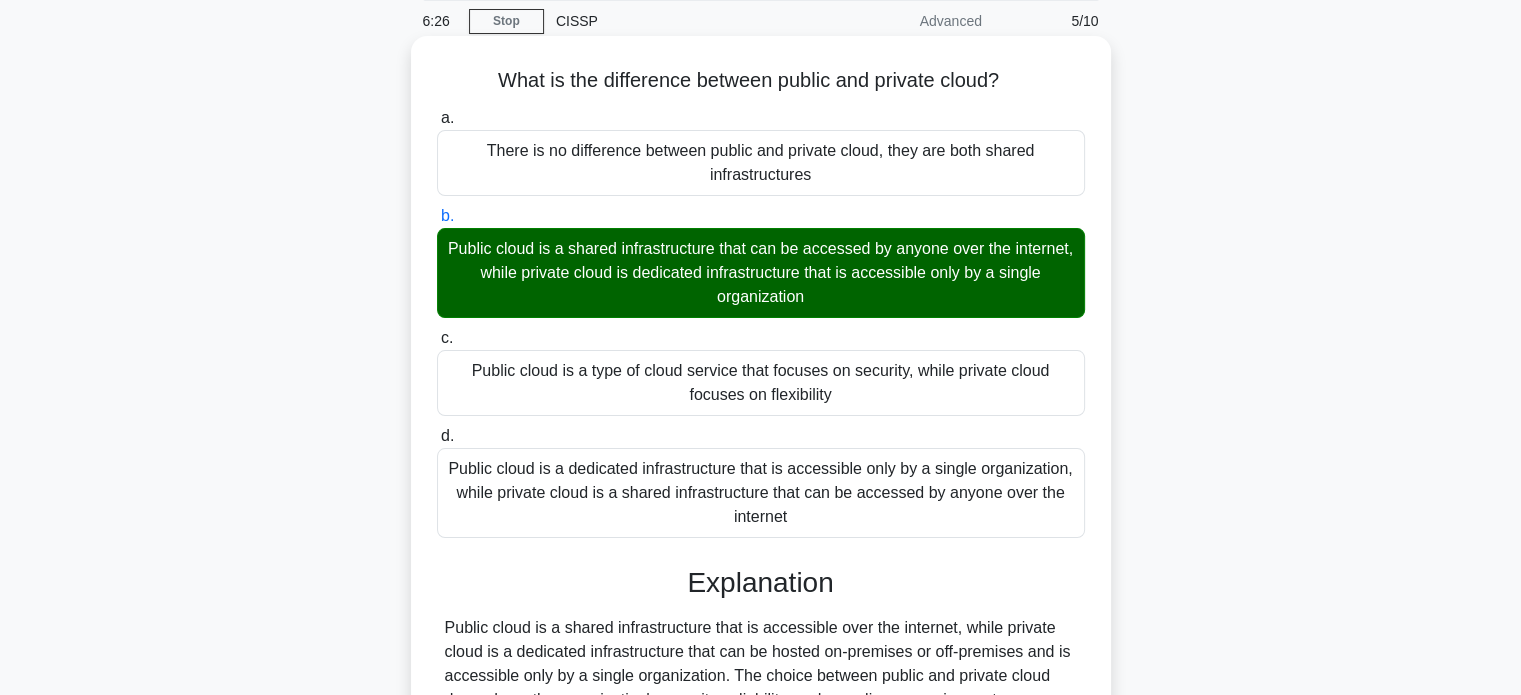 scroll, scrollTop: 300, scrollLeft: 0, axis: vertical 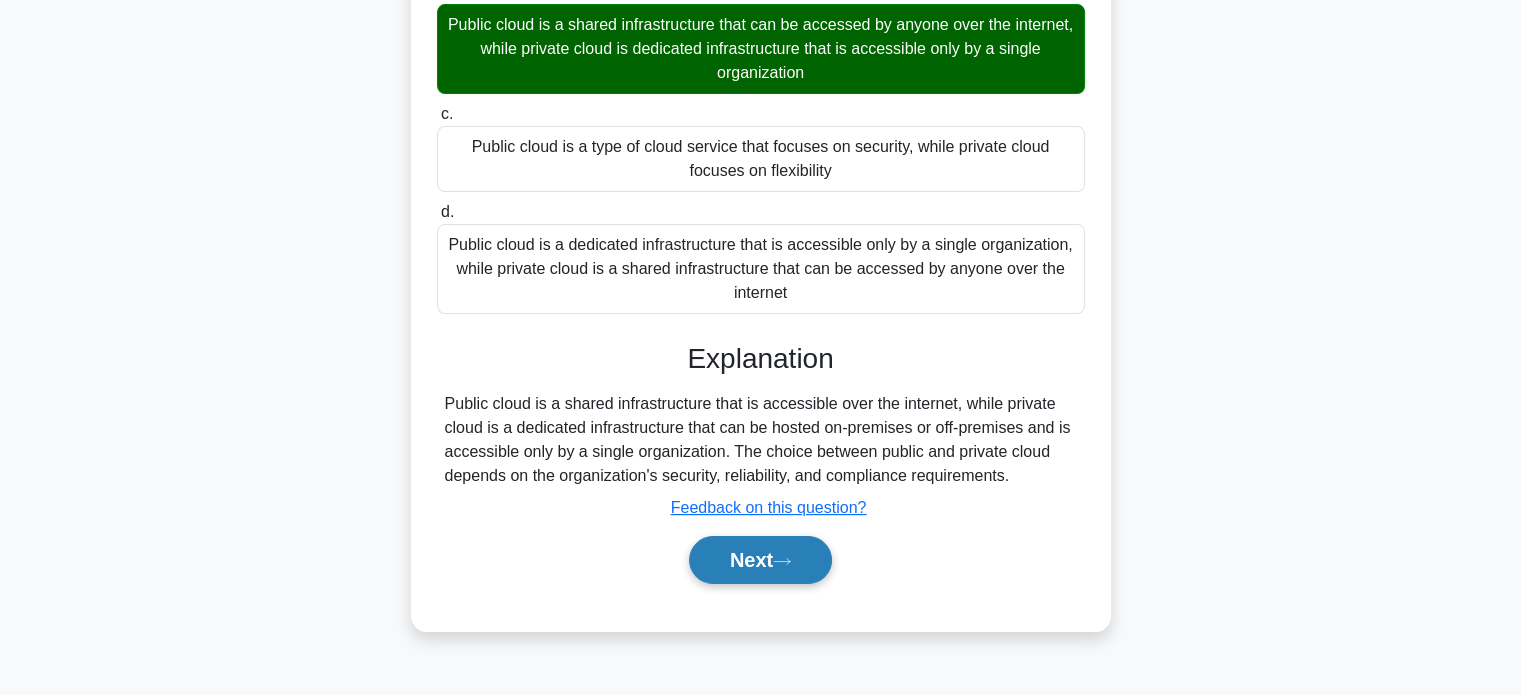 click on "Next" at bounding box center [760, 560] 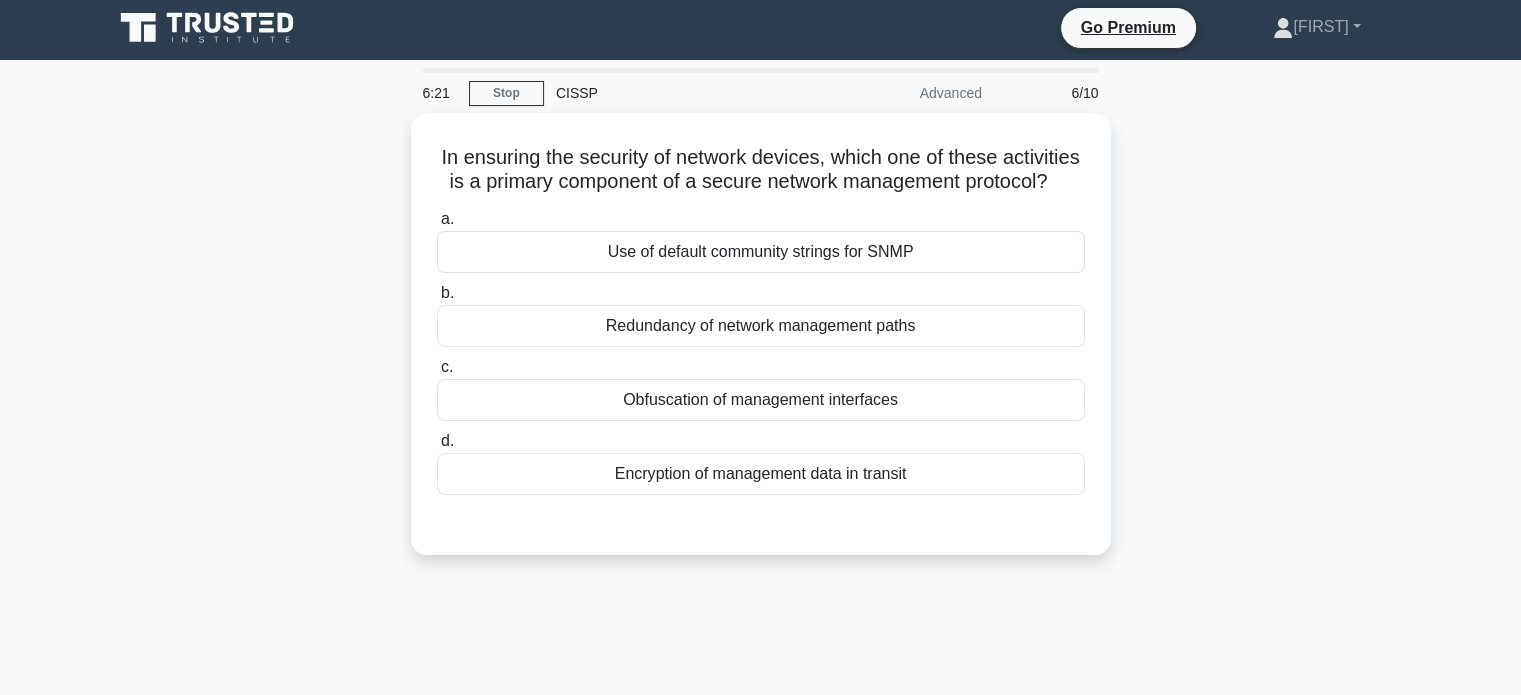 scroll, scrollTop: 0, scrollLeft: 0, axis: both 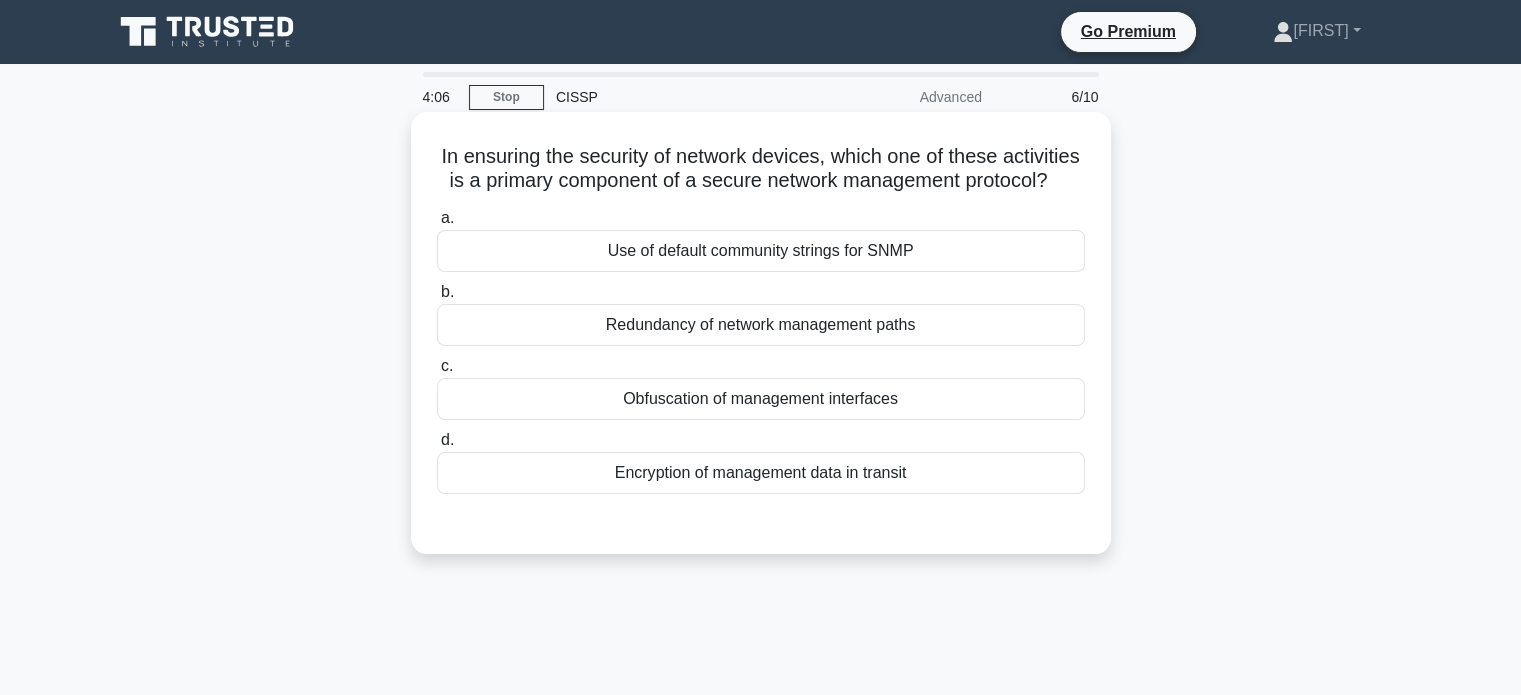 click on "Encryption of management data in transit" at bounding box center (761, 473) 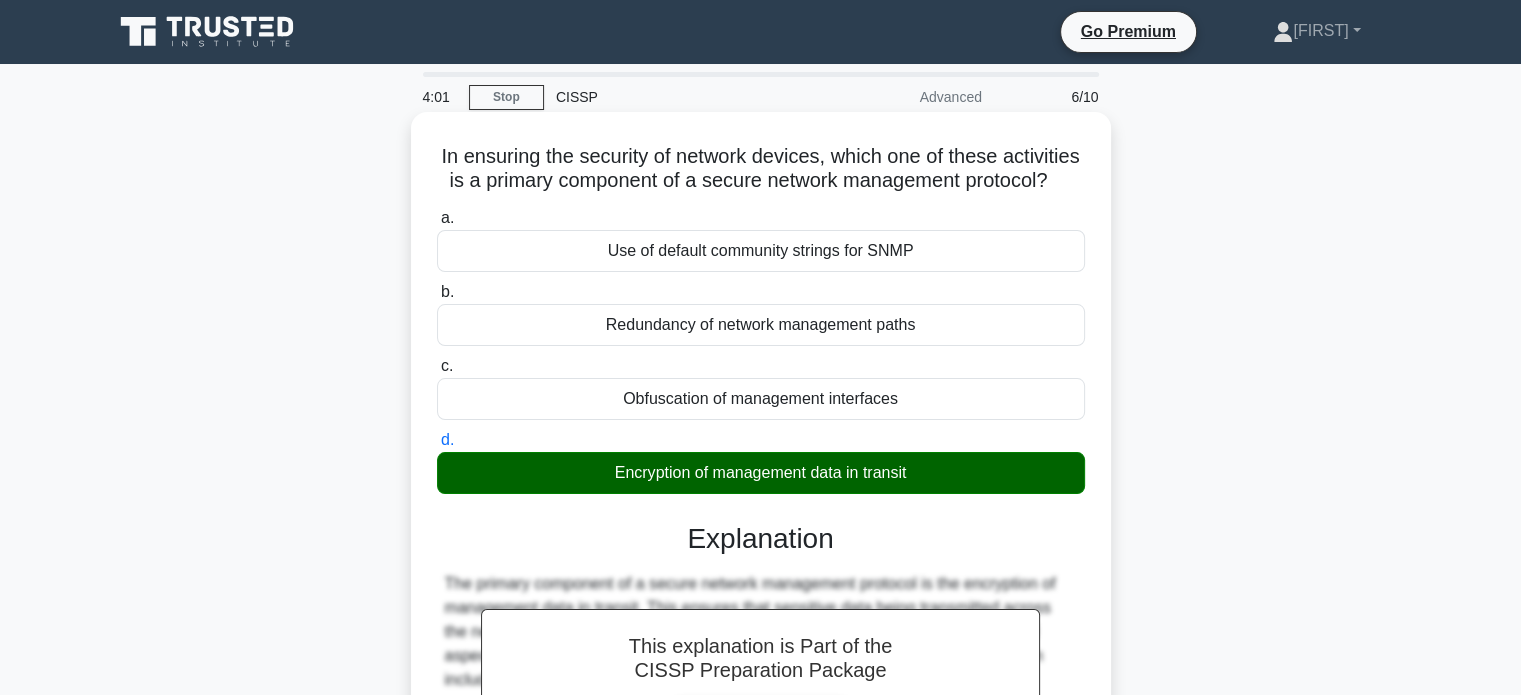 drag, startPoint x: 868, startPoint y: 275, endPoint x: 913, endPoint y: 268, distance: 45.54119 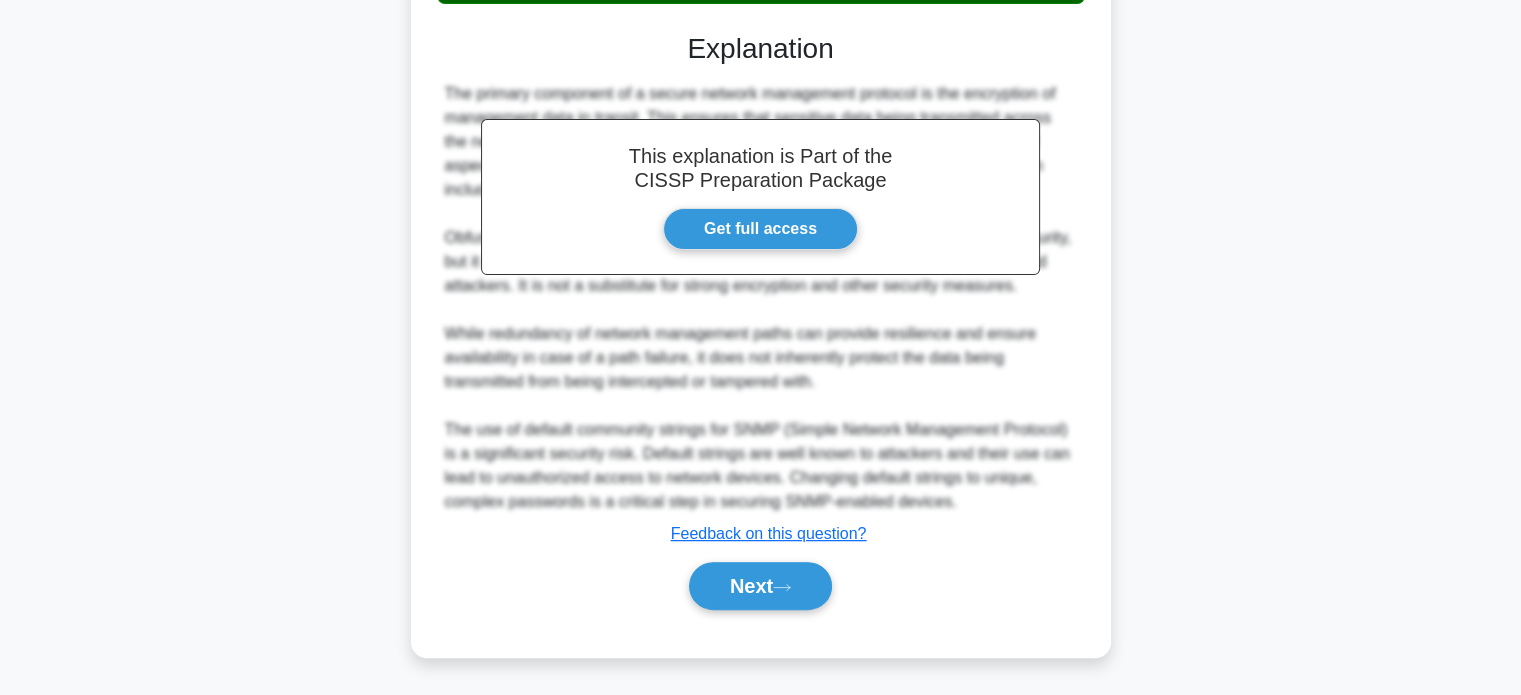 scroll, scrollTop: 512, scrollLeft: 0, axis: vertical 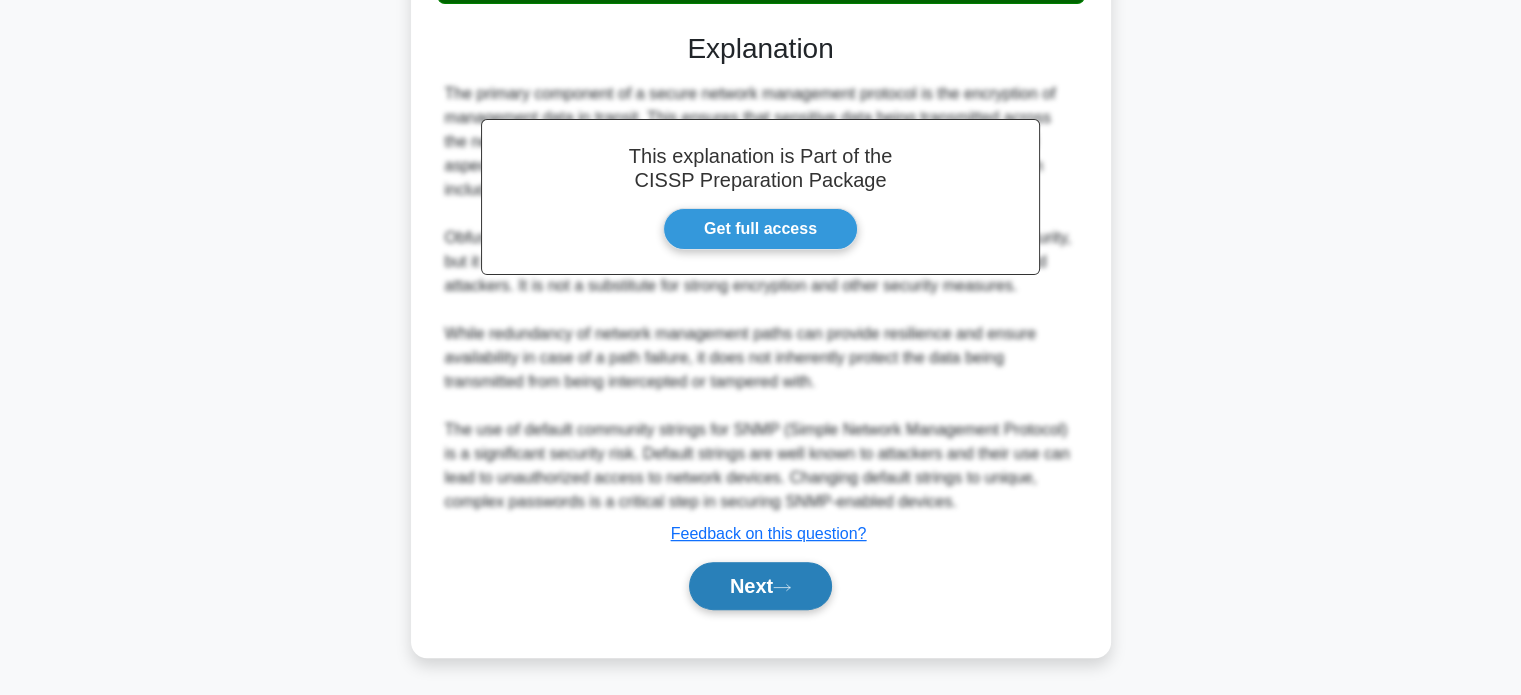 click on "Next" at bounding box center (760, 586) 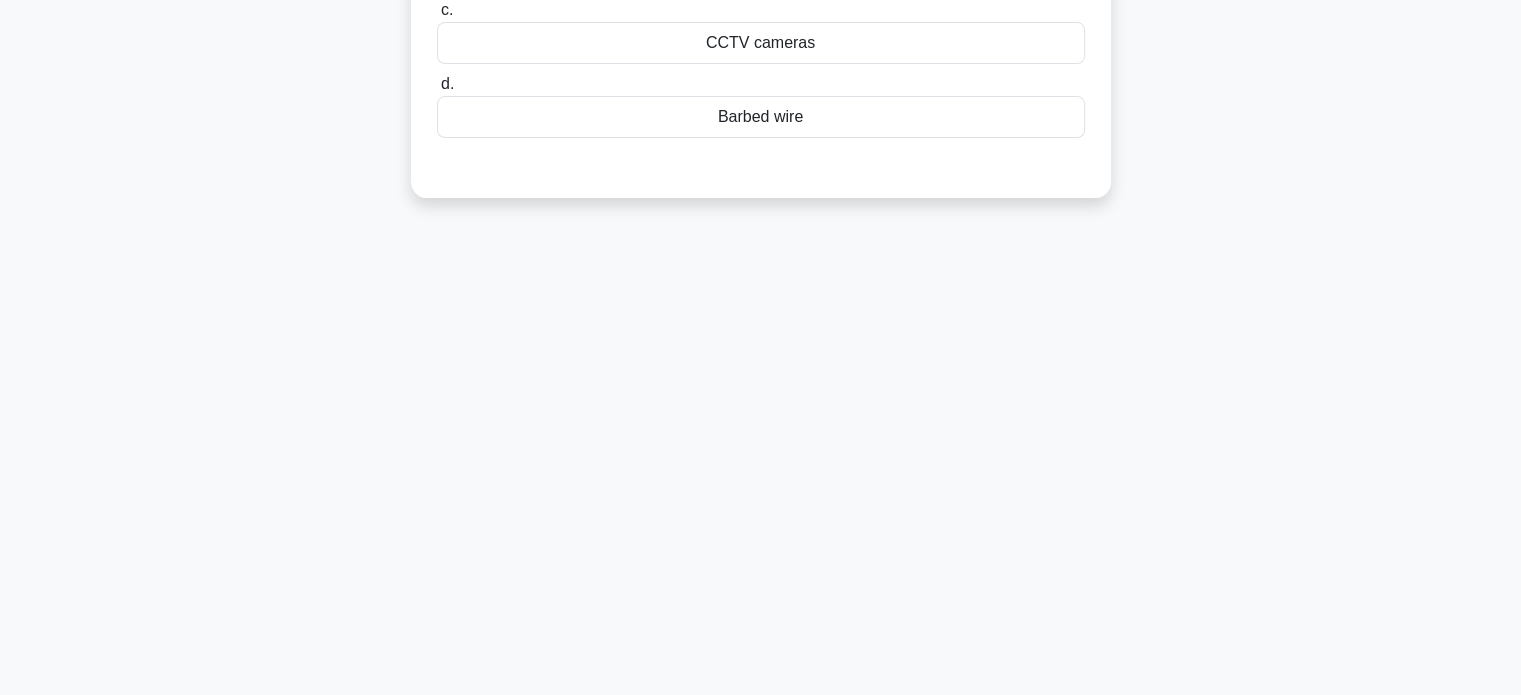 scroll, scrollTop: 0, scrollLeft: 0, axis: both 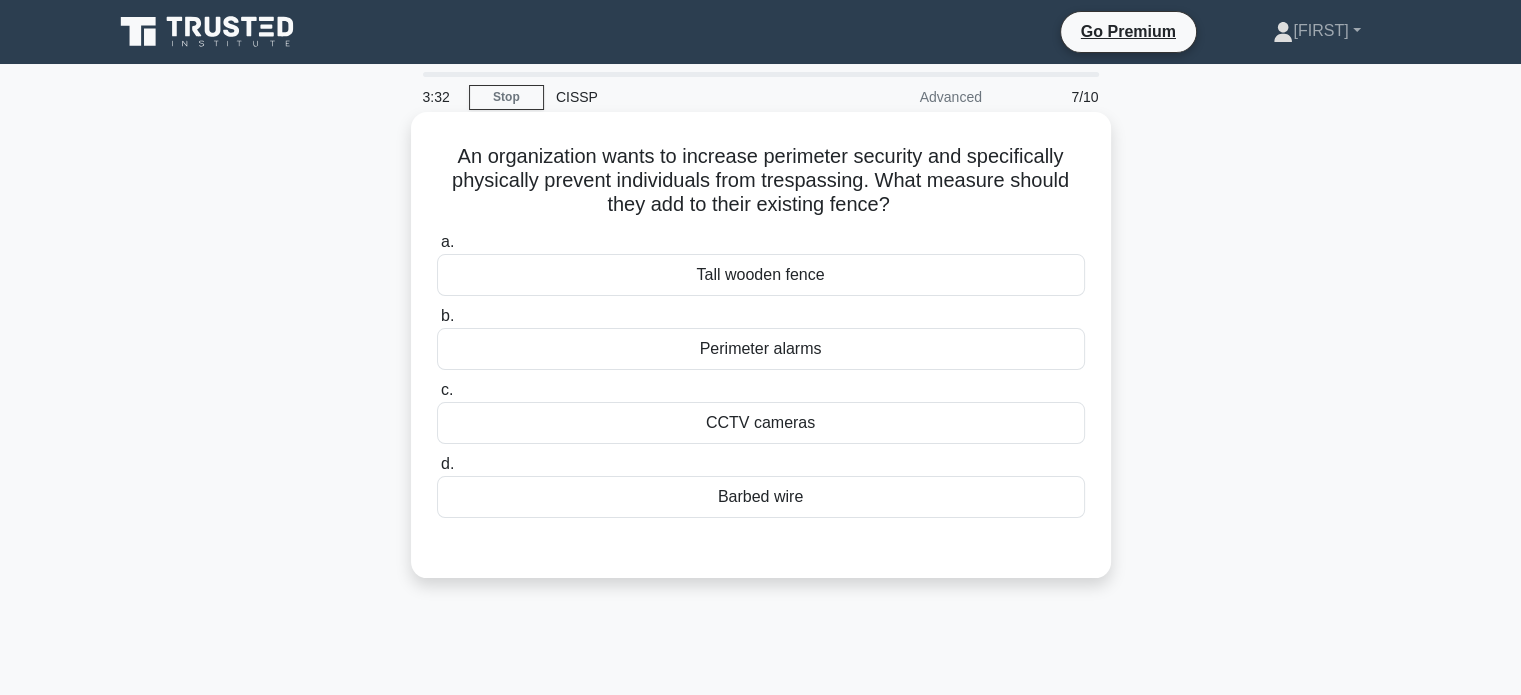 drag, startPoint x: 716, startPoint y: 499, endPoint x: 824, endPoint y: 497, distance: 108.01852 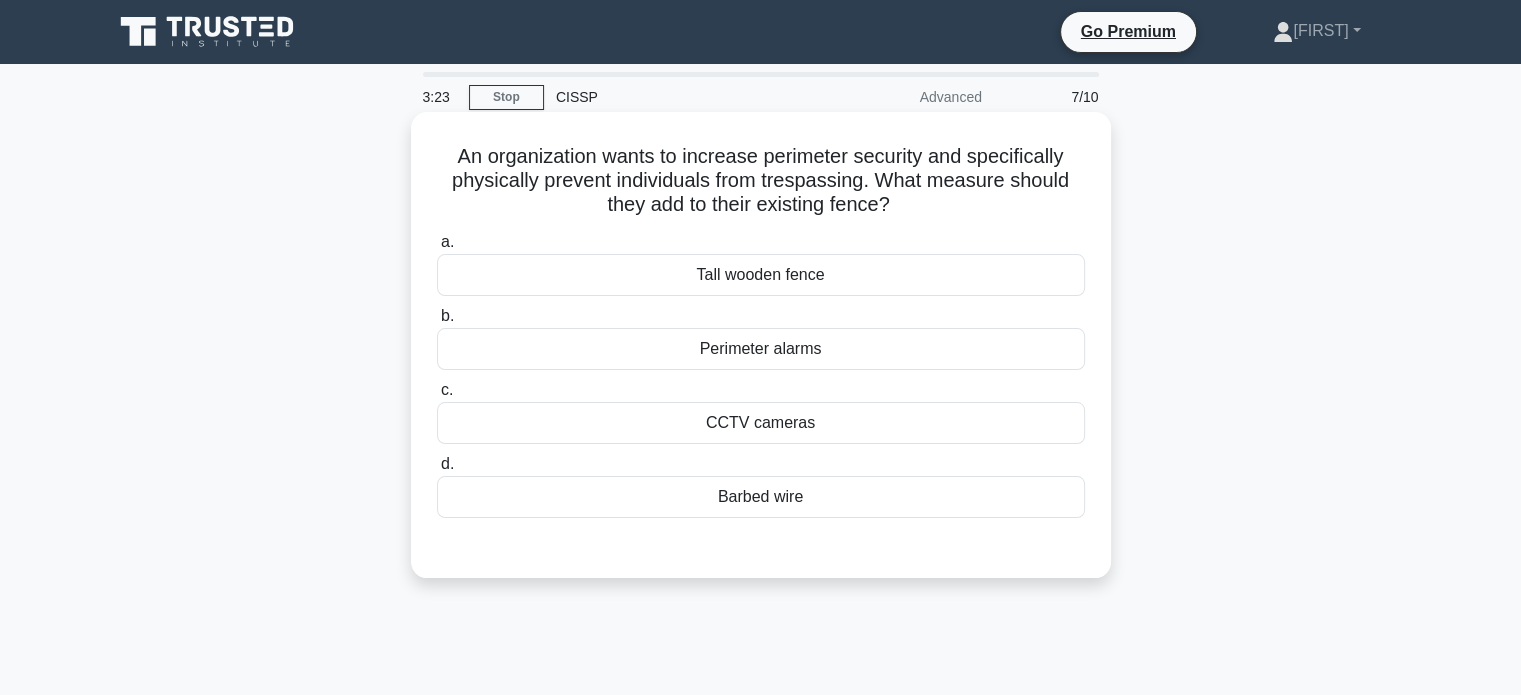 click on "Barbed wire" at bounding box center (761, 497) 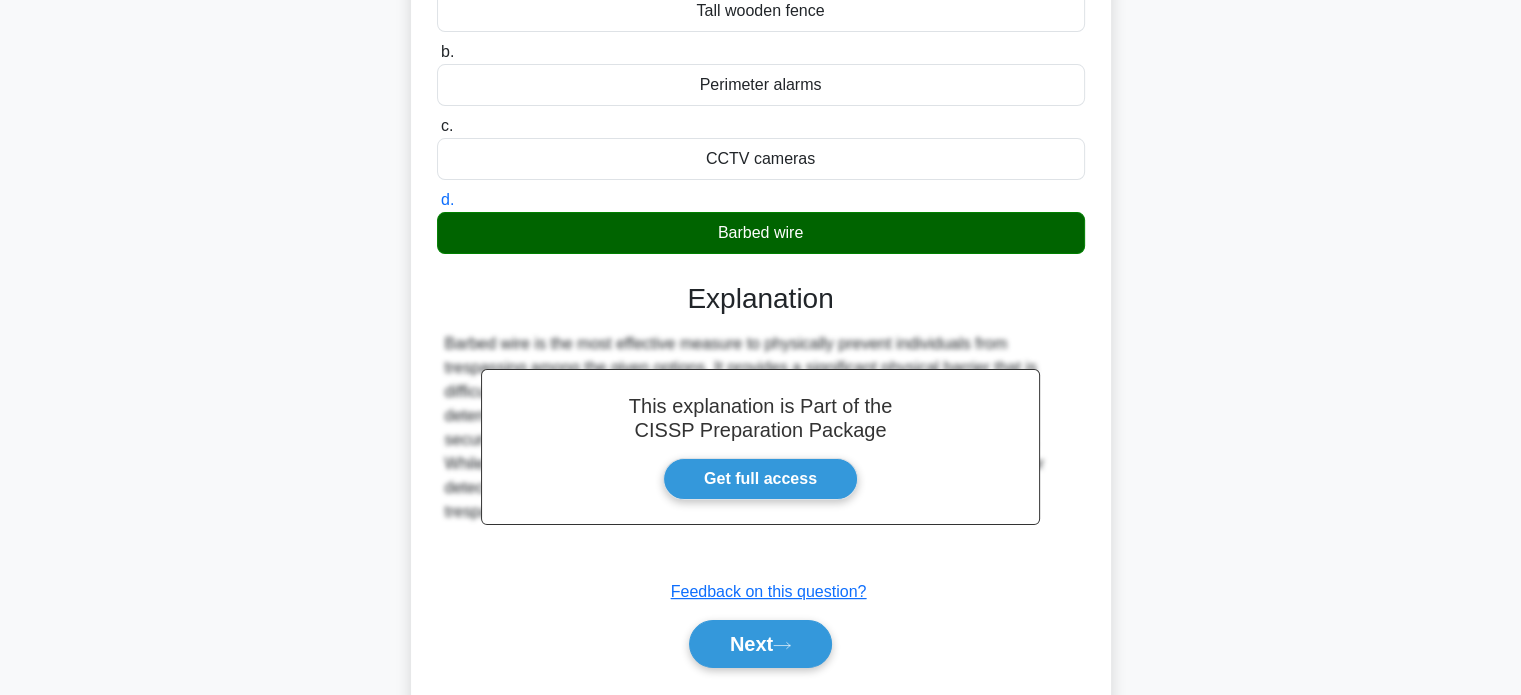 scroll, scrollTop: 385, scrollLeft: 0, axis: vertical 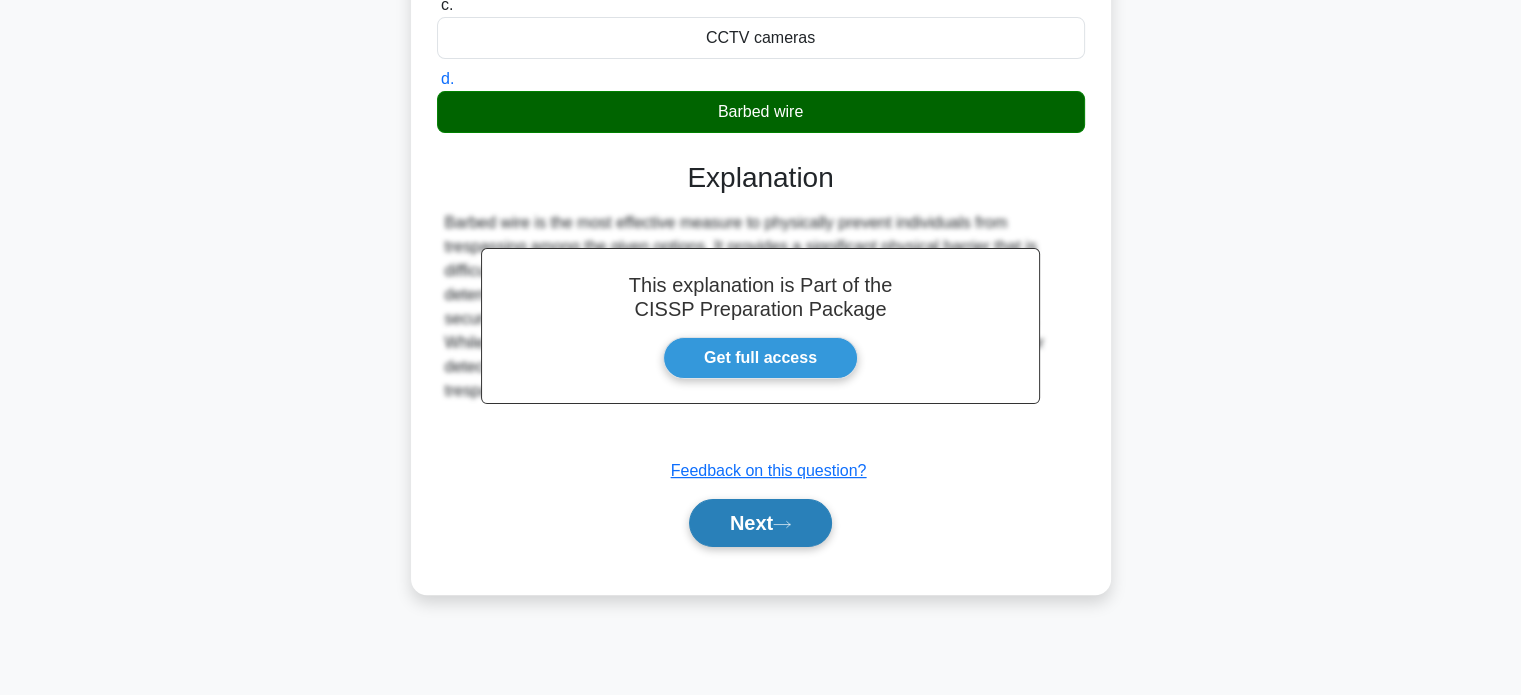 click on "Next" at bounding box center (760, 523) 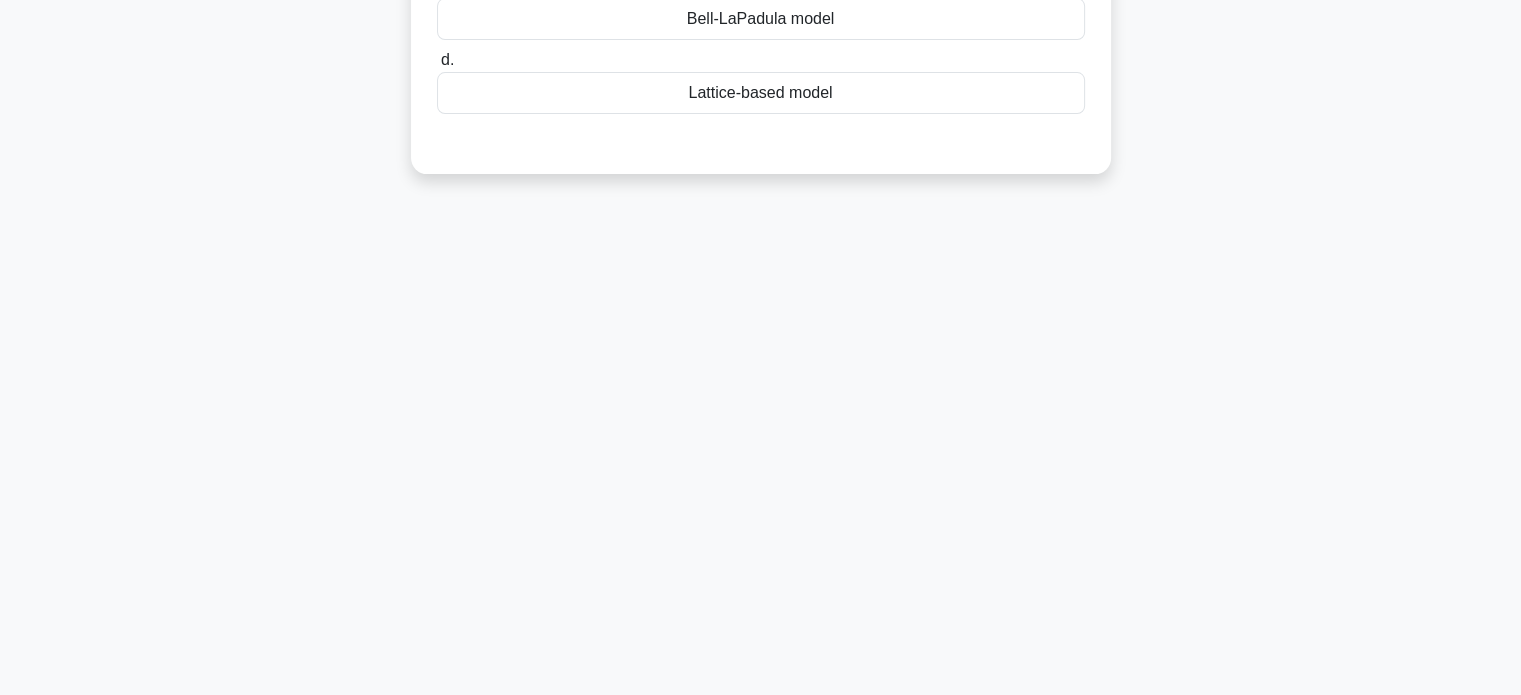 scroll, scrollTop: 85, scrollLeft: 0, axis: vertical 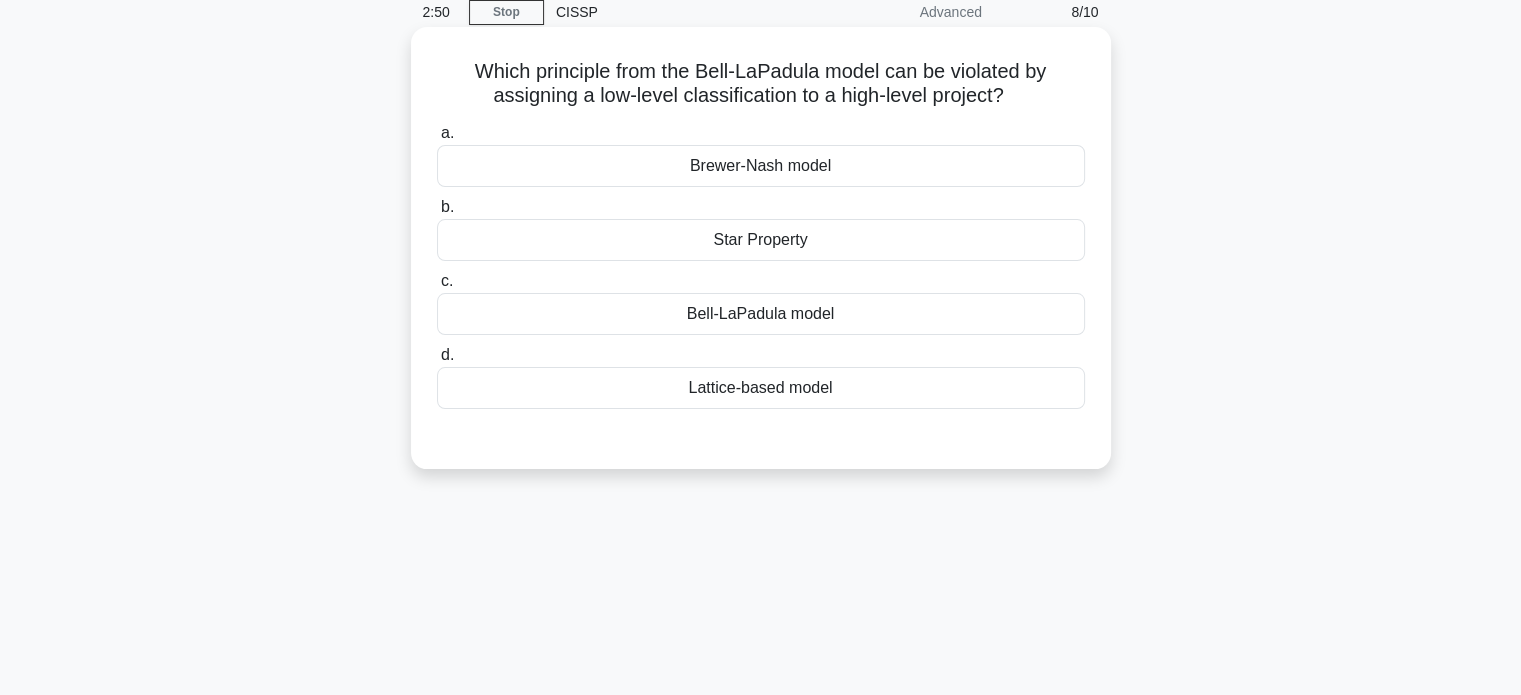 click on "Star Property" at bounding box center (761, 240) 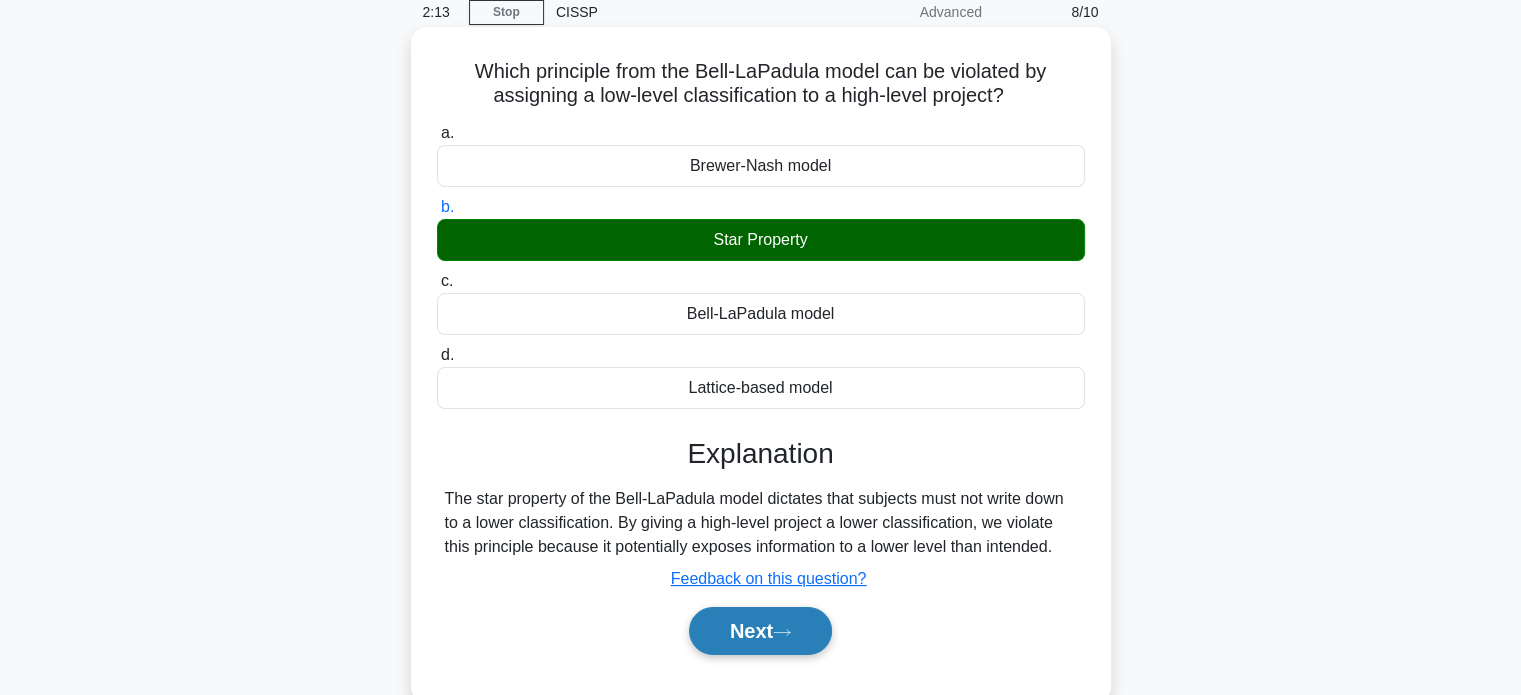 click on "Next" at bounding box center (760, 631) 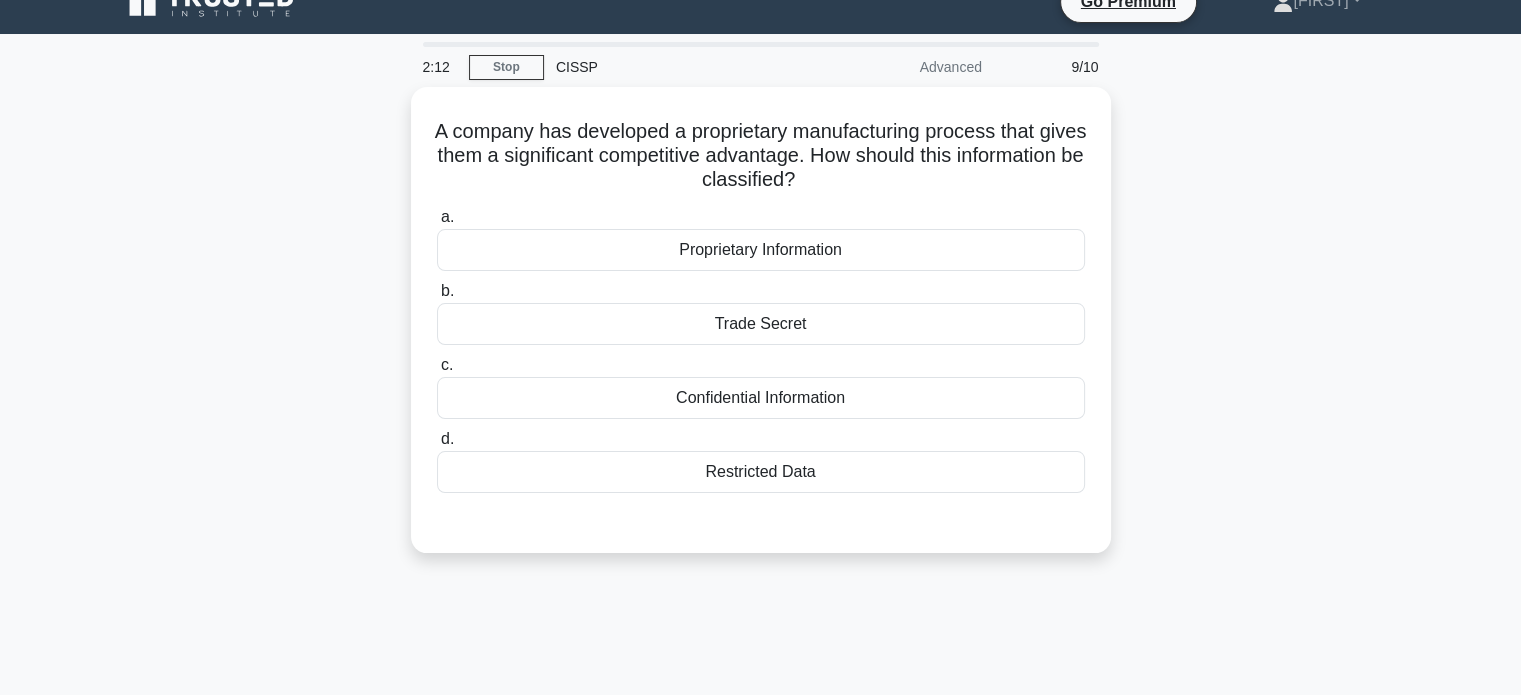 scroll, scrollTop: 0, scrollLeft: 0, axis: both 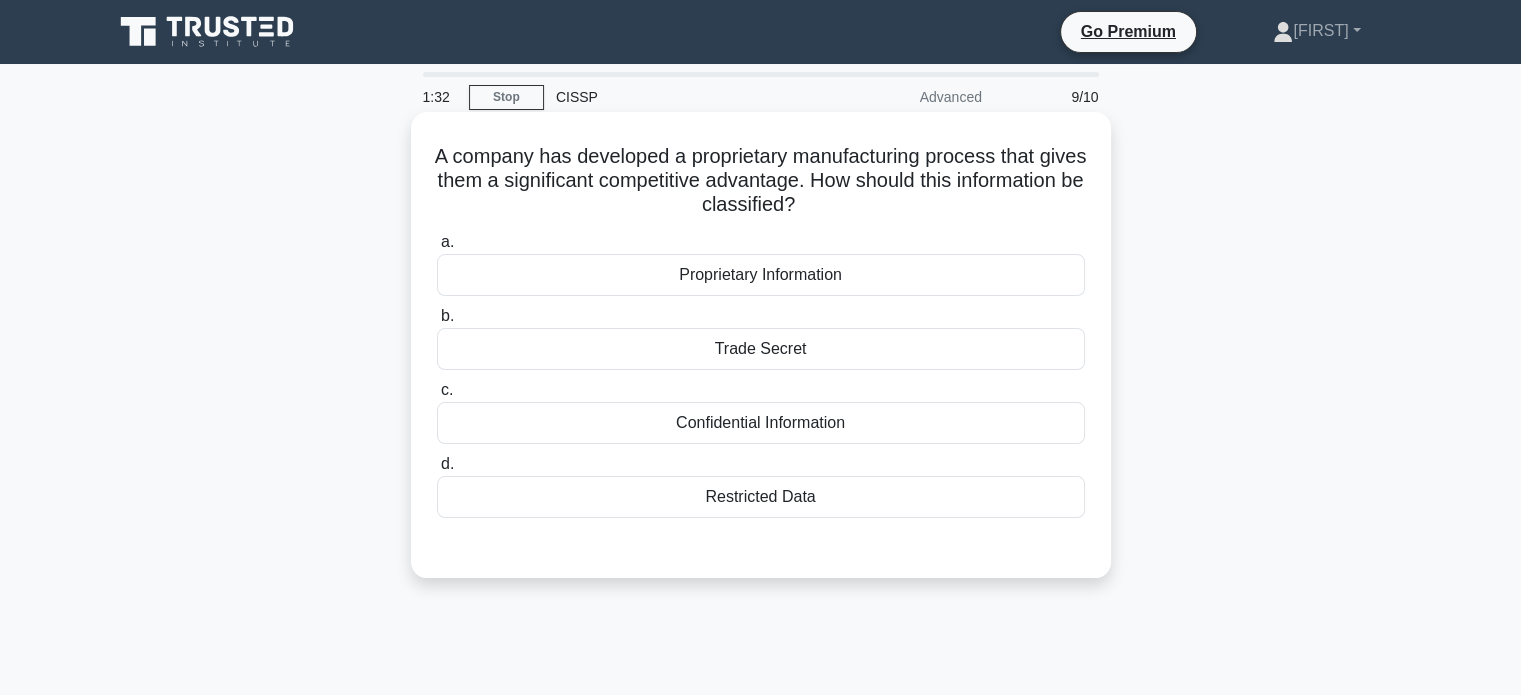 click on "a.
Proprietary Information
b.
Trade Secret
c. d." at bounding box center [761, 374] 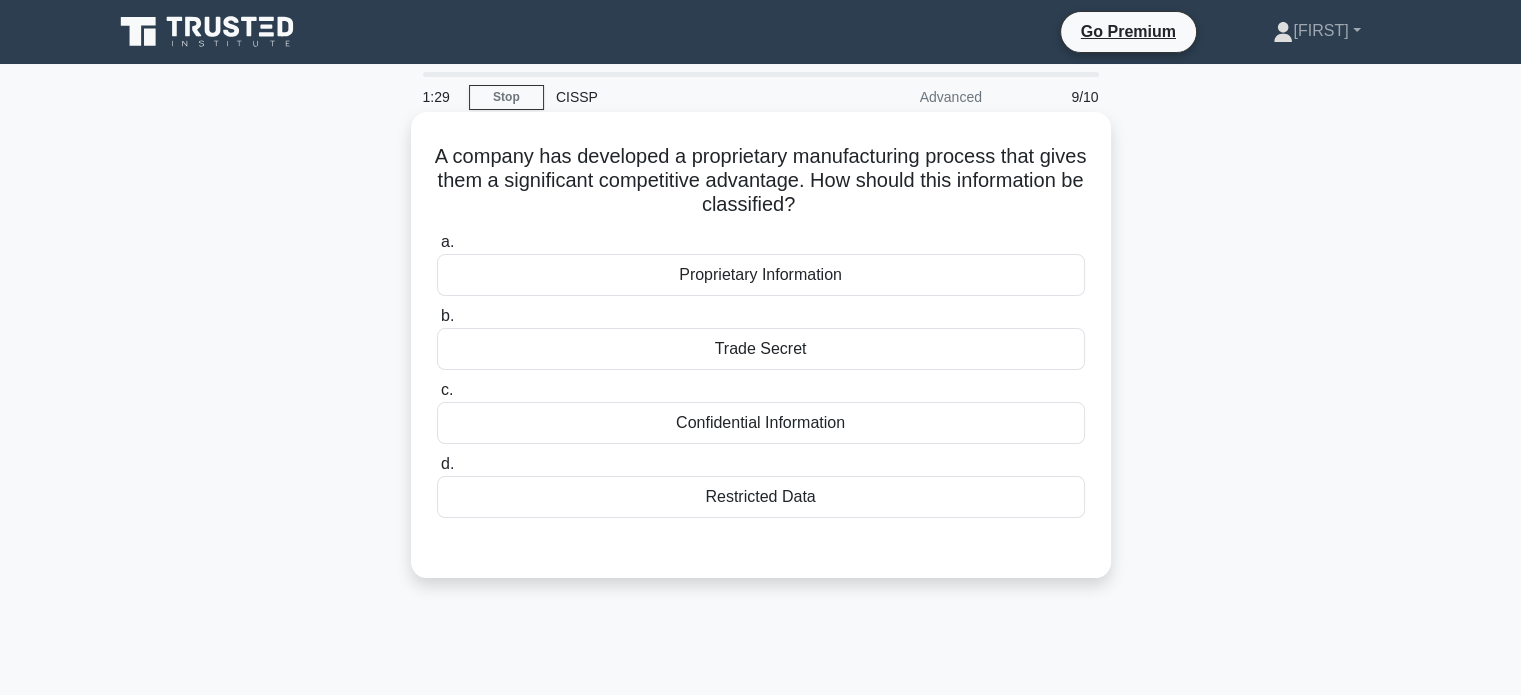 click on "Trade Secret" at bounding box center [761, 349] 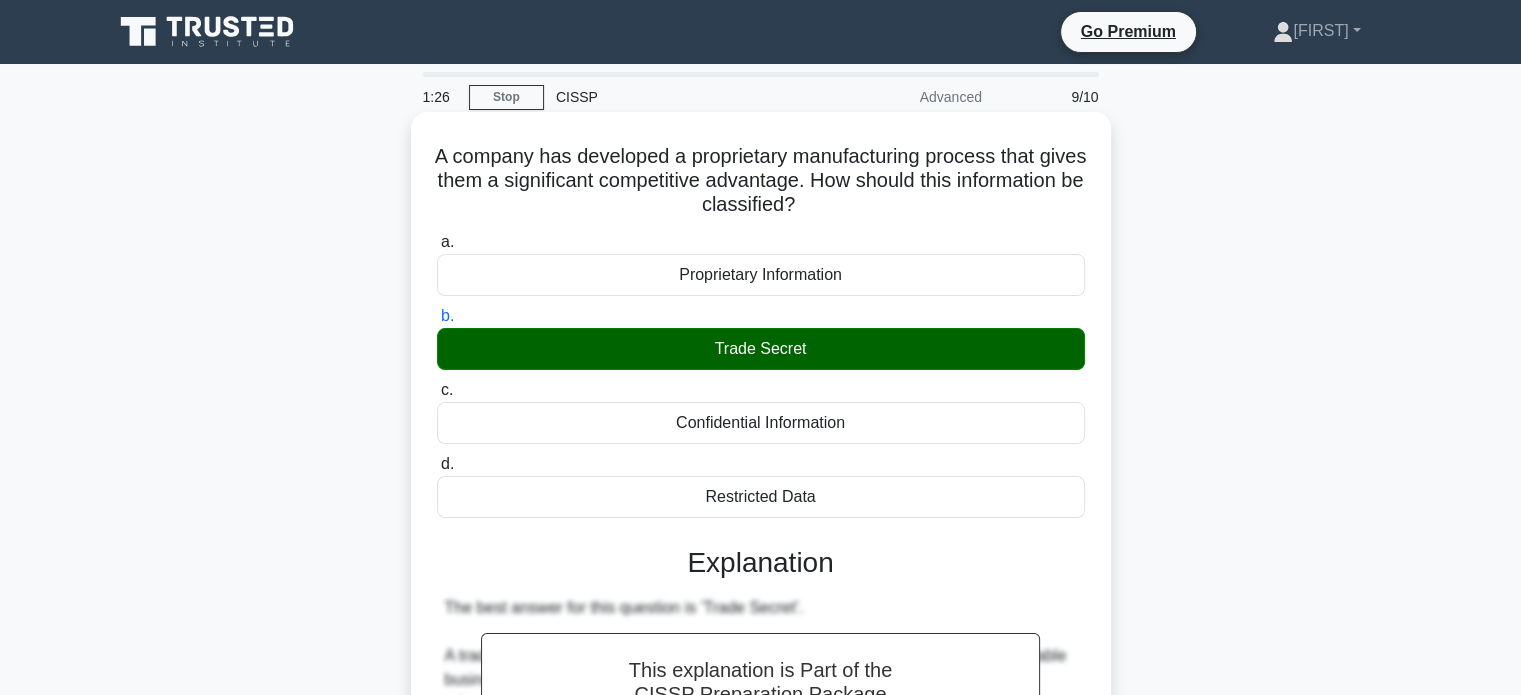 drag, startPoint x: 669, startPoint y: 274, endPoint x: 892, endPoint y: 271, distance: 223.02017 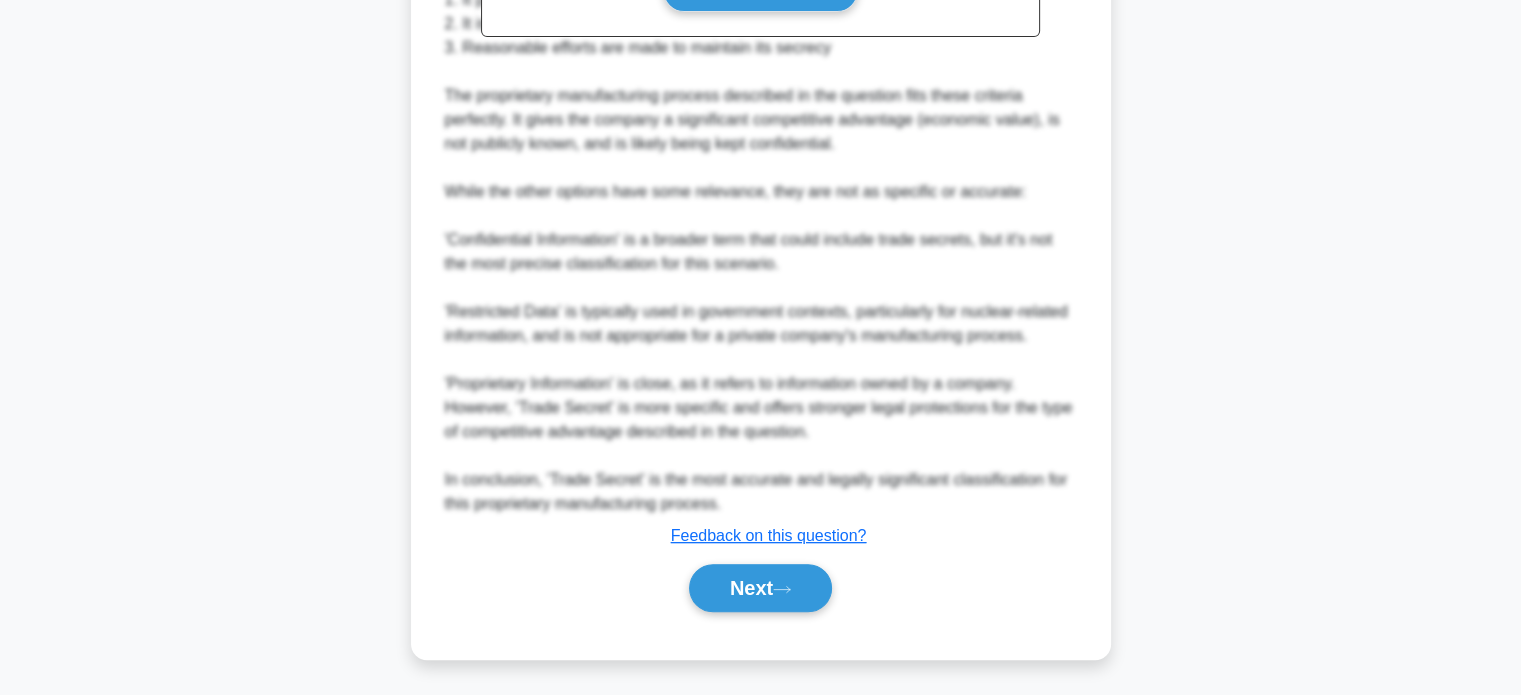 click on "Next" at bounding box center [760, 588] 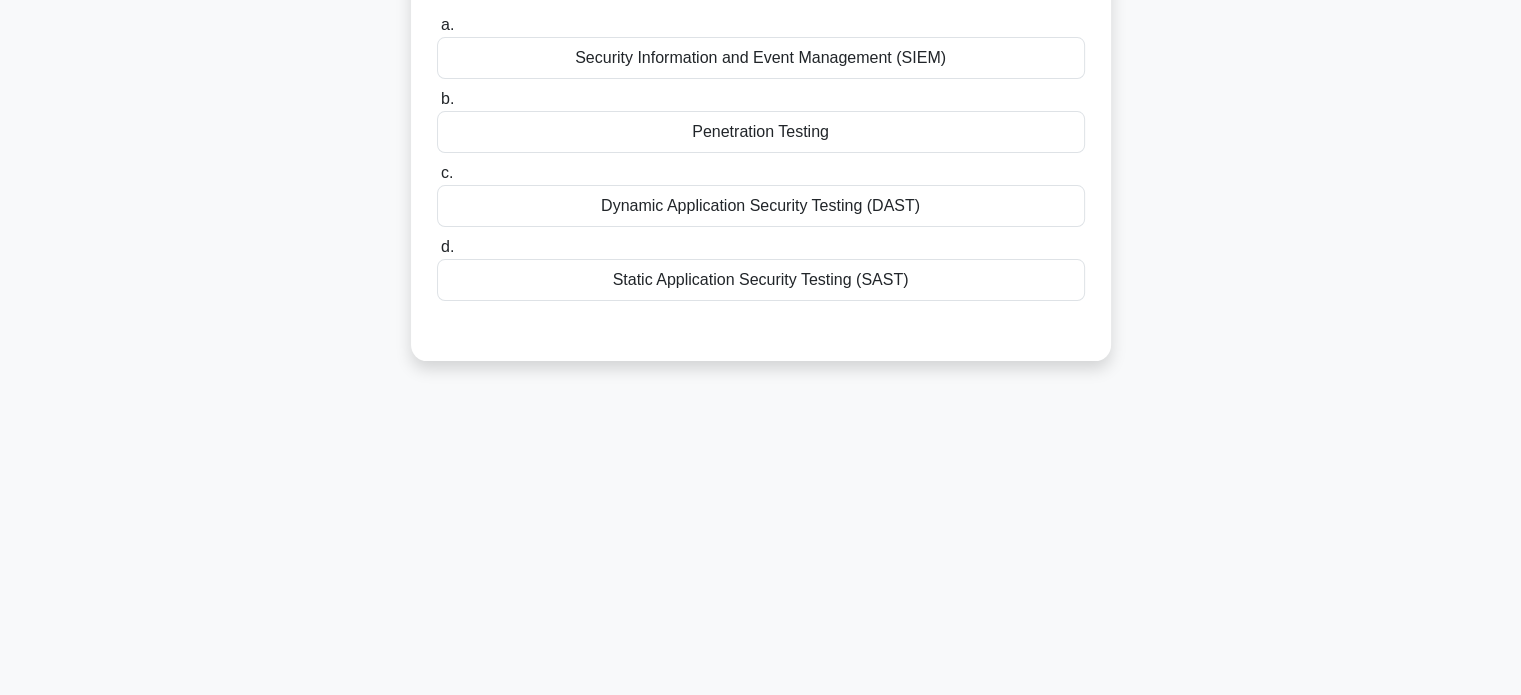 scroll, scrollTop: 0, scrollLeft: 0, axis: both 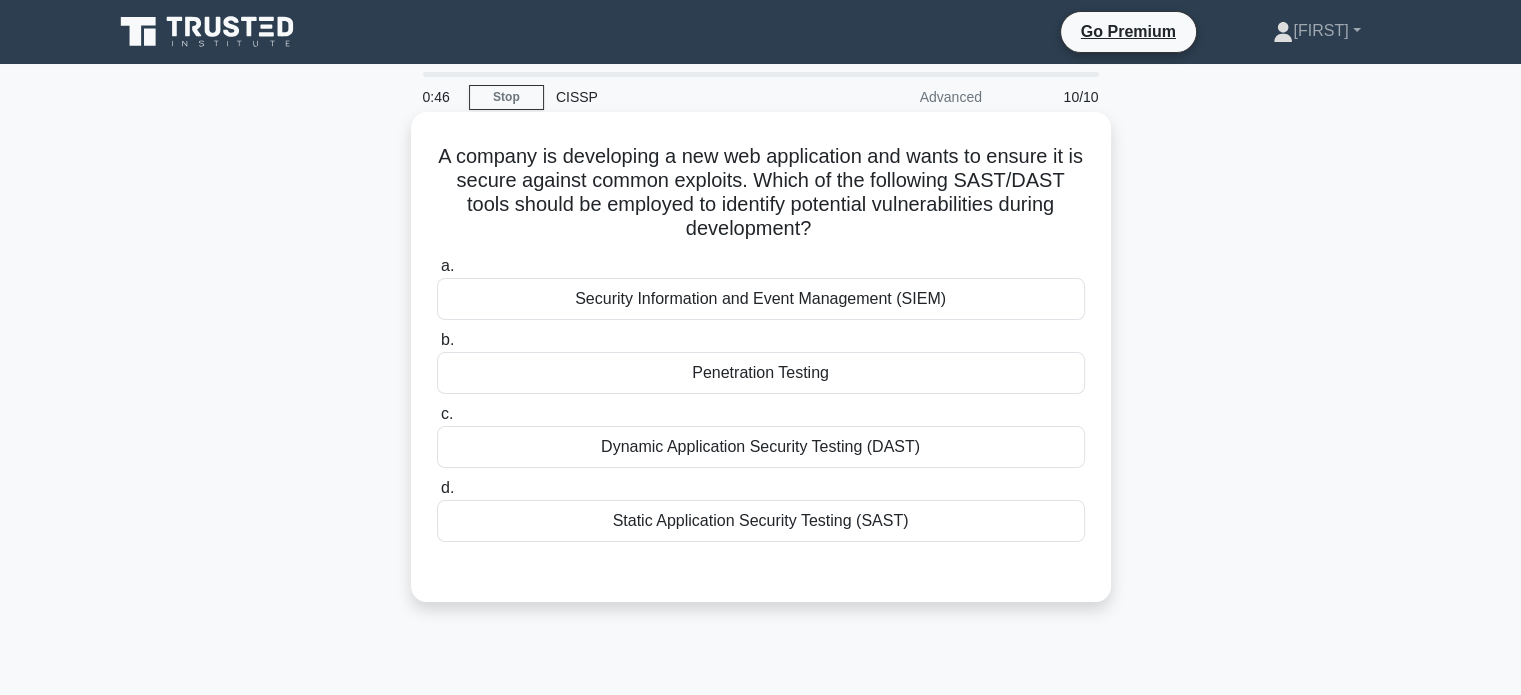 click on "A company is developing a new web application and wants to ensure it is secure against common exploits. Which of the following SAST/DAST tools should be employed to identify potential vulnerabilities during development?
.spinner_0XTQ{transform-origin:center;animation:spinner_y6GP .75s linear infinite}@keyframes spinner_y6GP{100%{transform:rotate(360deg)}}" at bounding box center [761, 193] 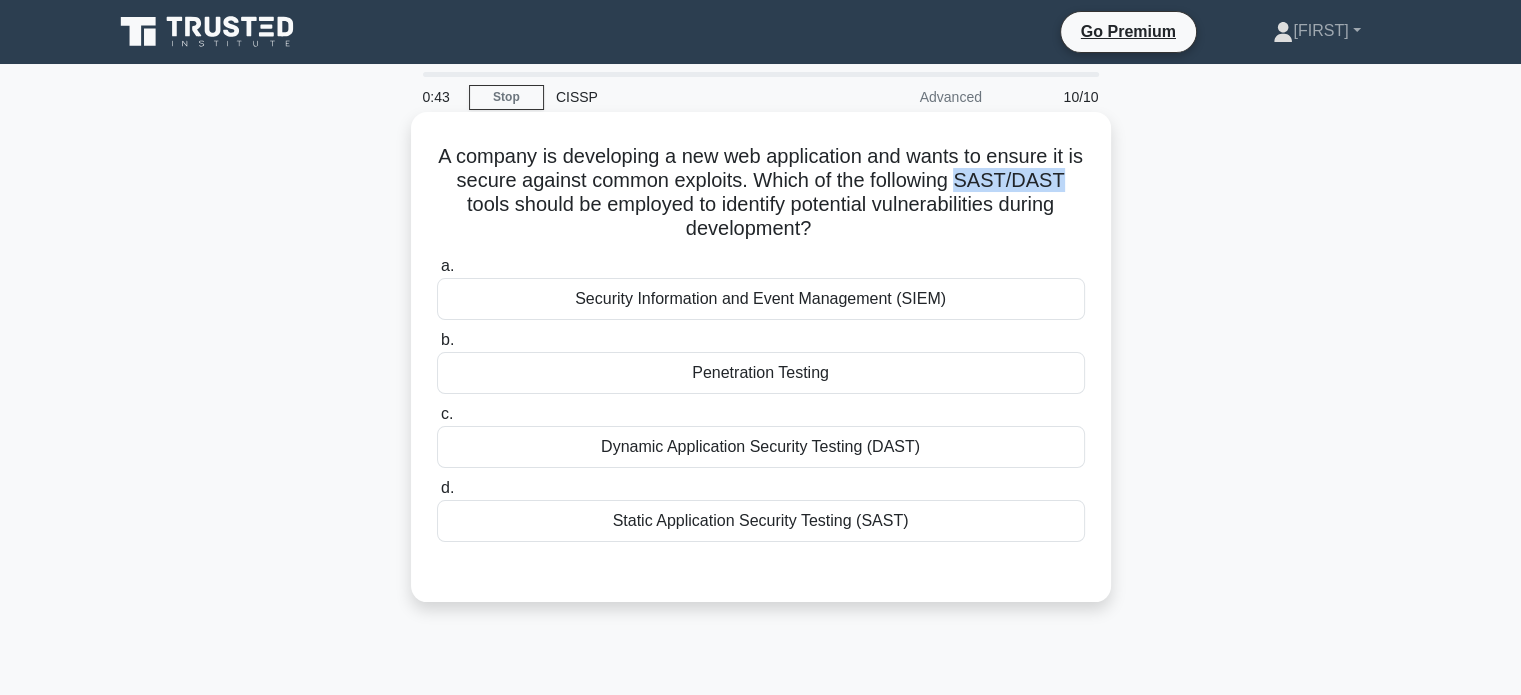 drag, startPoint x: 978, startPoint y: 183, endPoint x: 1076, endPoint y: 173, distance: 98.50888 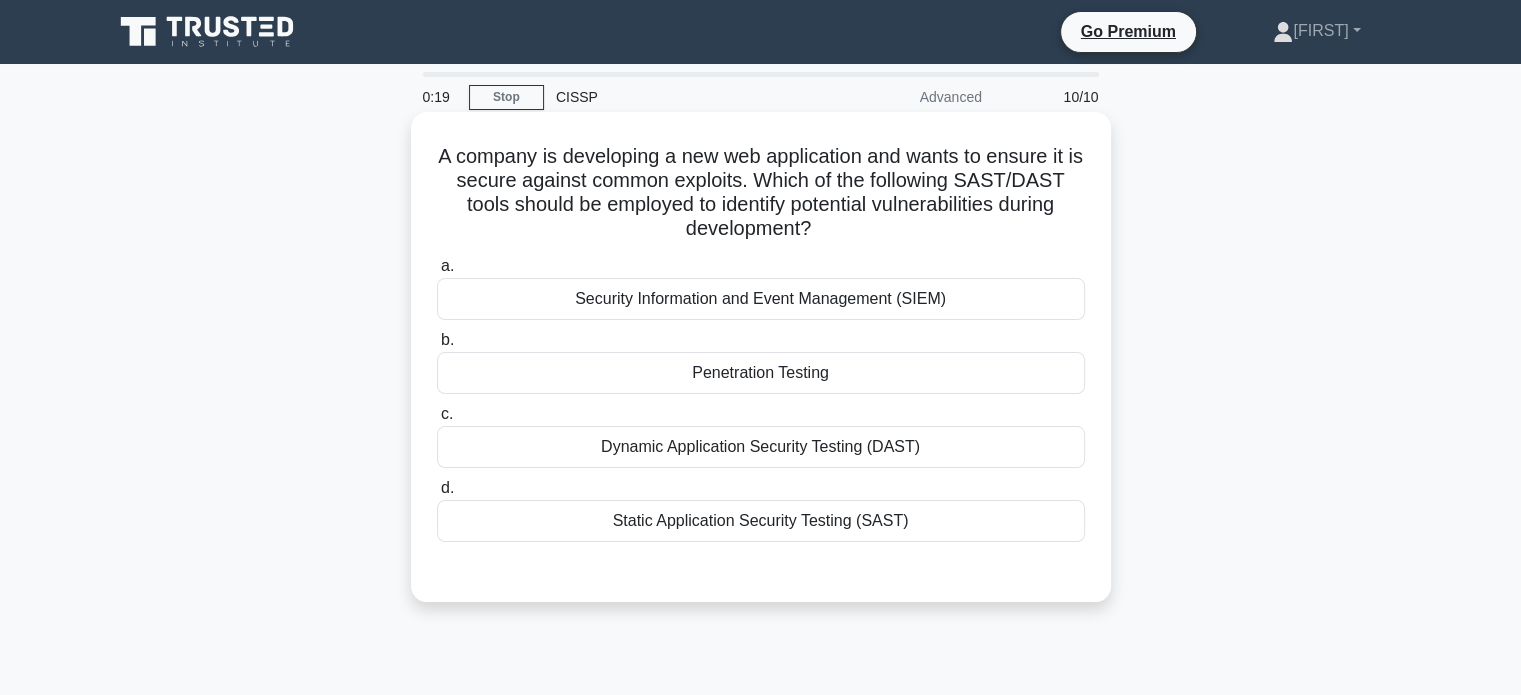 click on "Static Application Security Testing (SAST)" at bounding box center (761, 521) 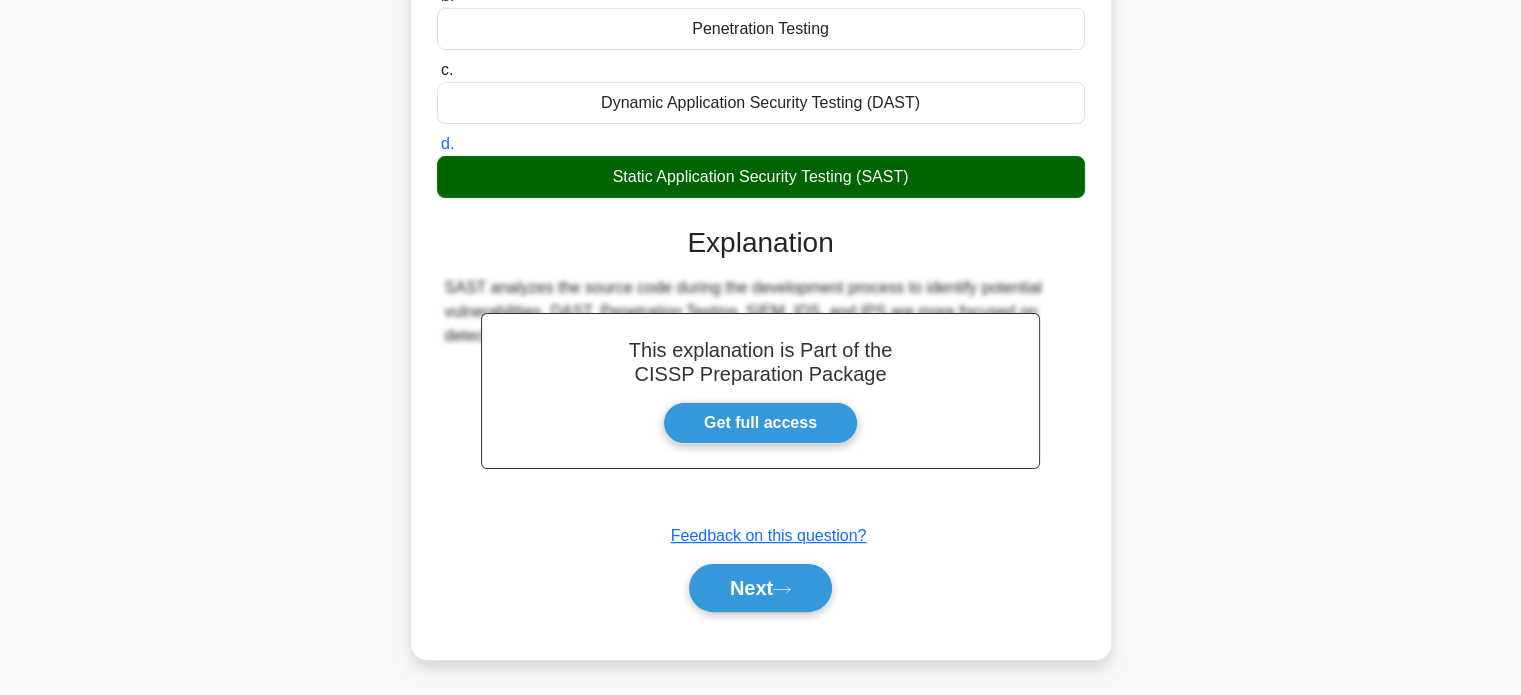 scroll, scrollTop: 385, scrollLeft: 0, axis: vertical 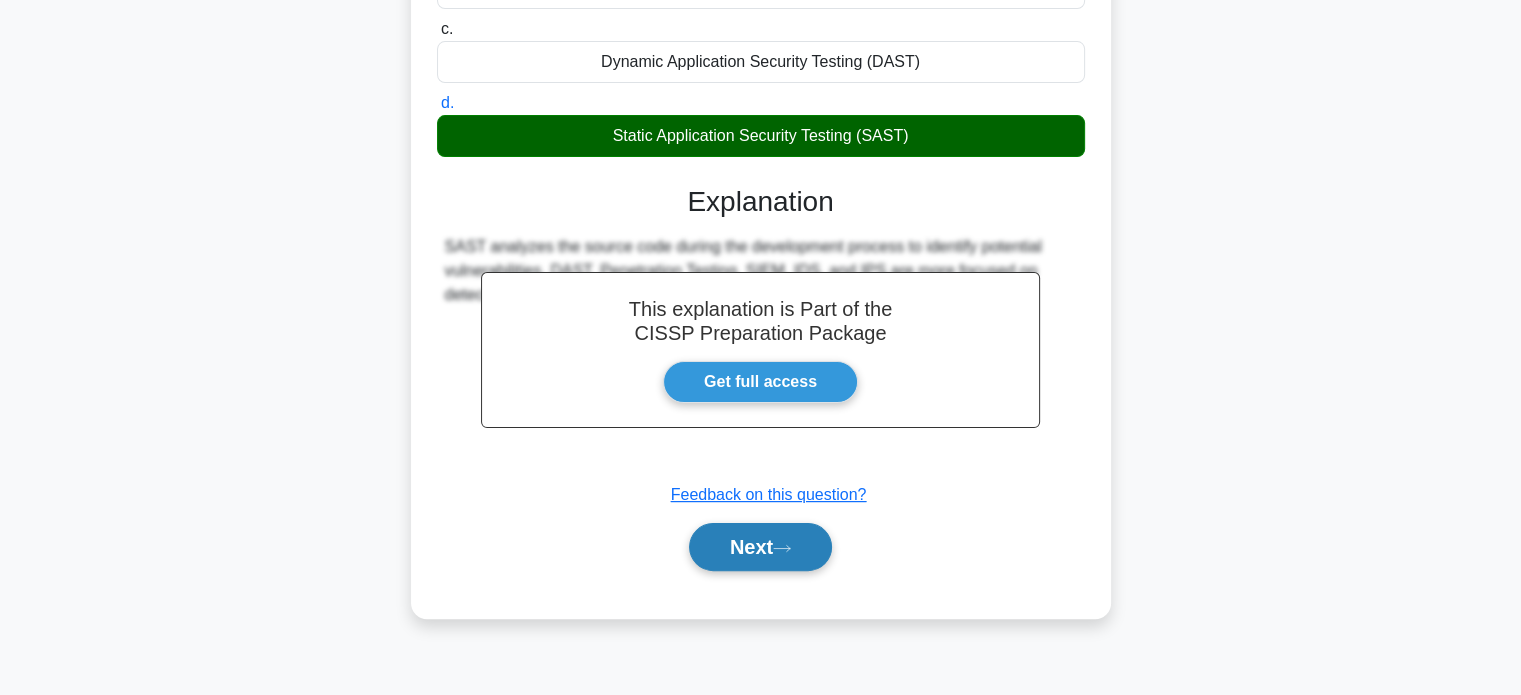 click on "Next" at bounding box center [760, 547] 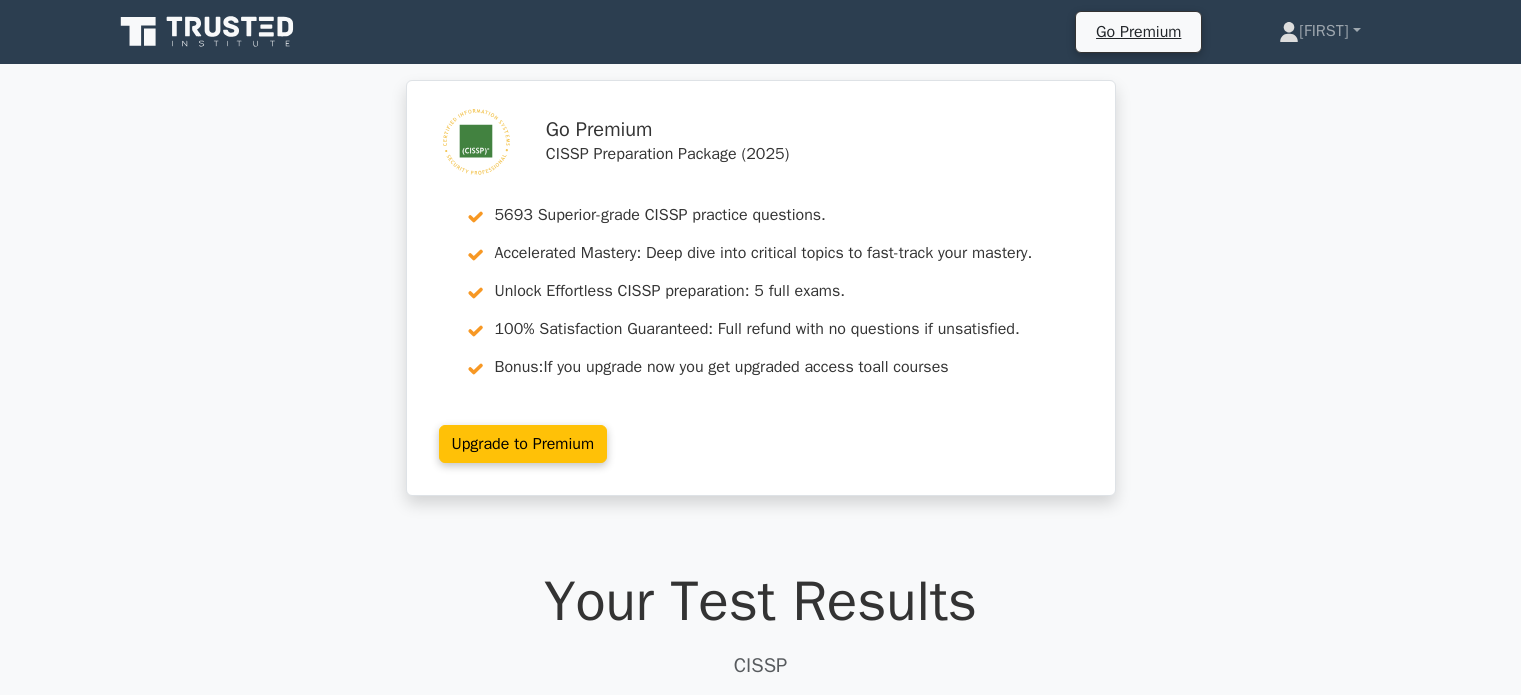 scroll, scrollTop: 0, scrollLeft: 0, axis: both 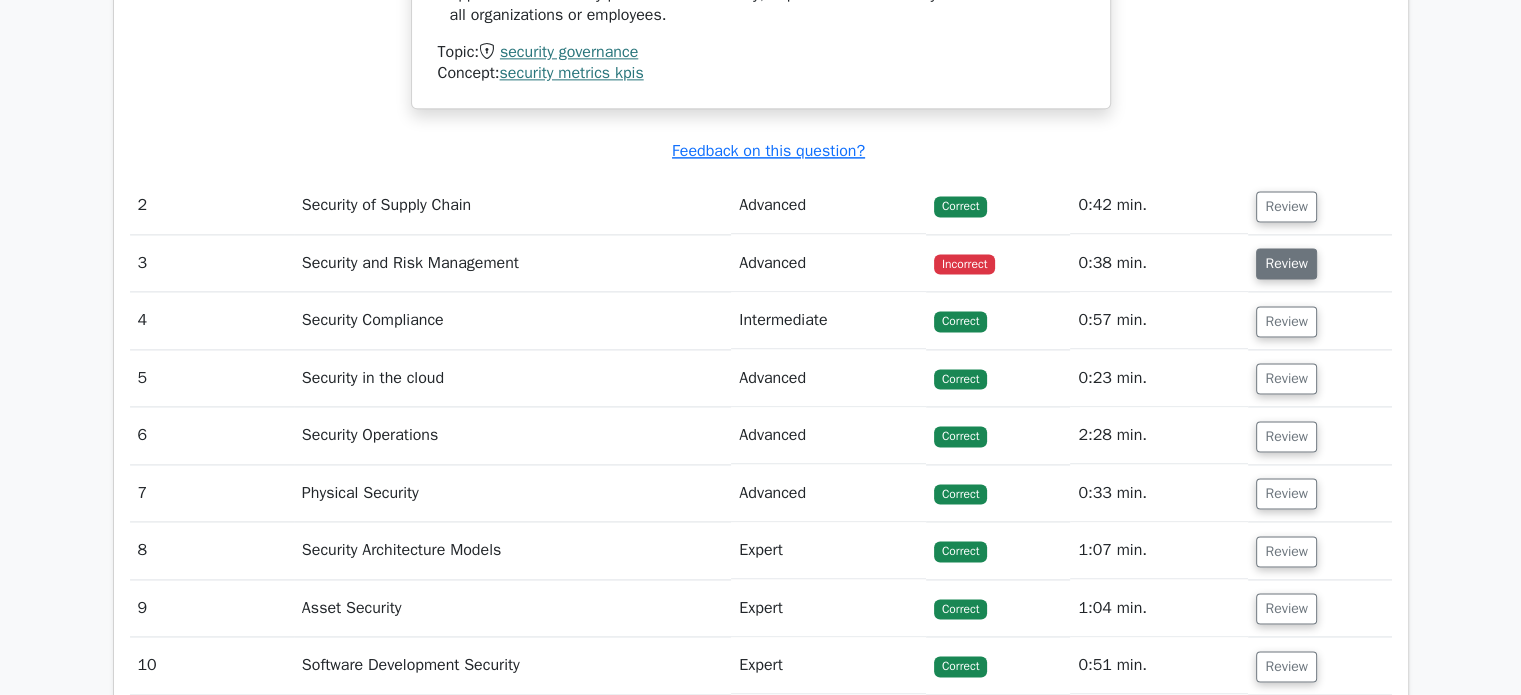click on "Review" at bounding box center [1286, 263] 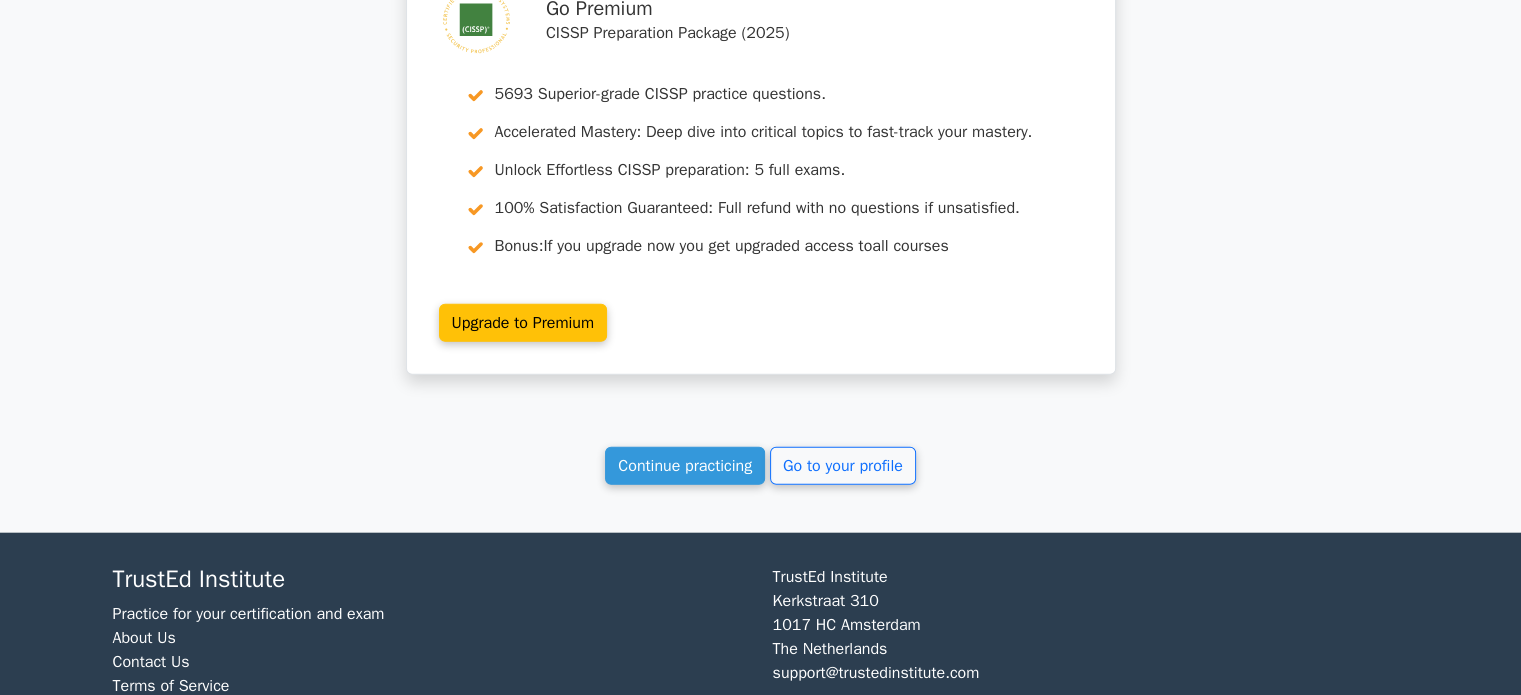 scroll, scrollTop: 4729, scrollLeft: 0, axis: vertical 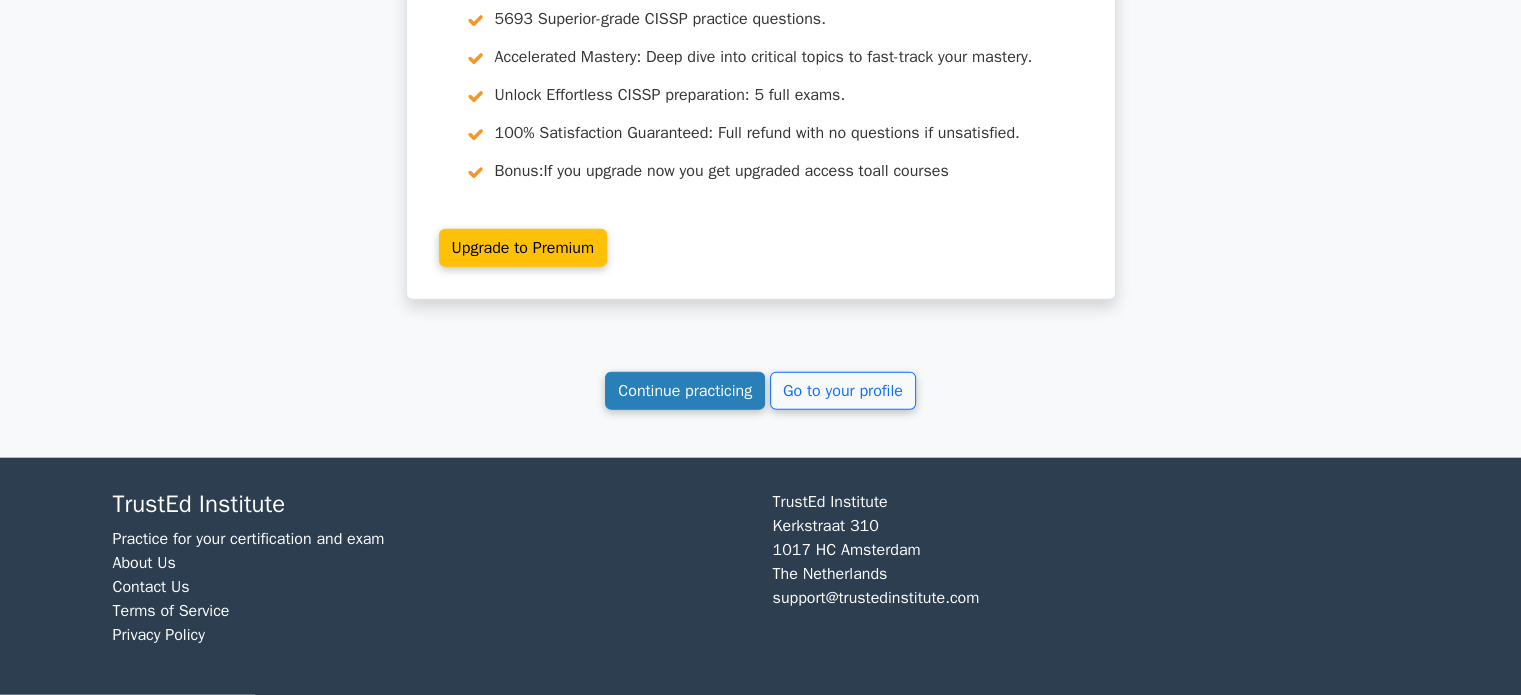 click on "Continue practicing" at bounding box center (685, 391) 